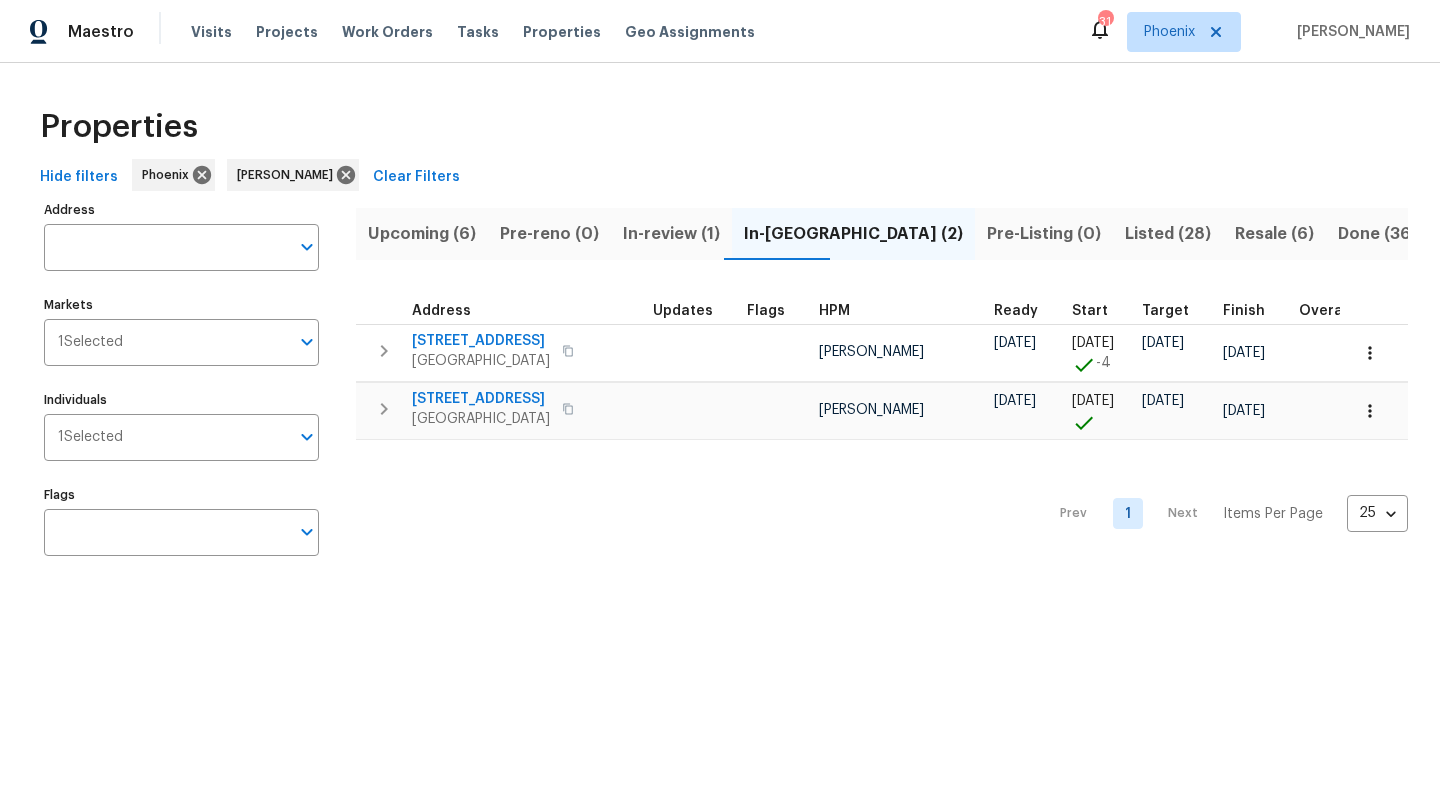 scroll, scrollTop: 0, scrollLeft: 0, axis: both 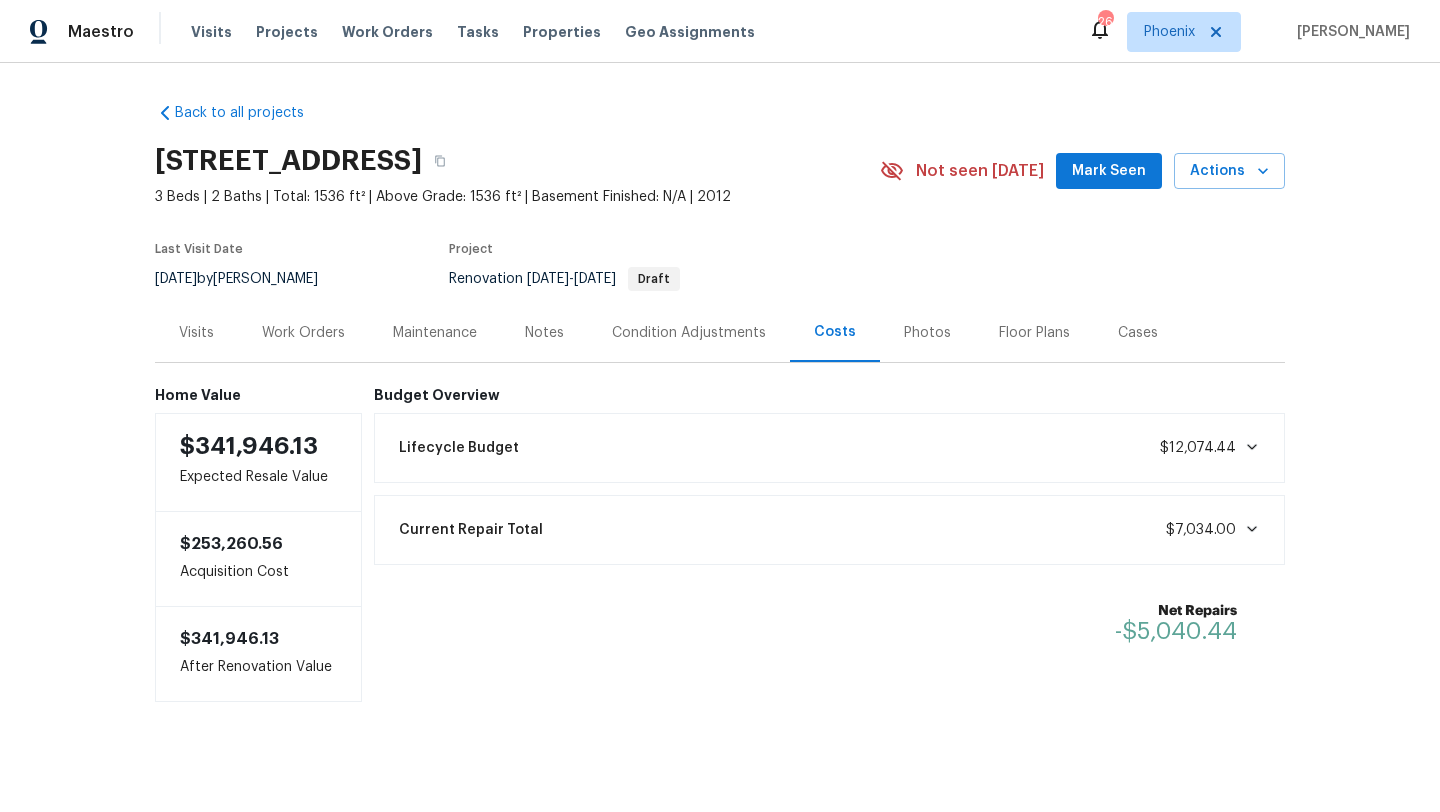 click on "Work Orders" at bounding box center [303, 333] 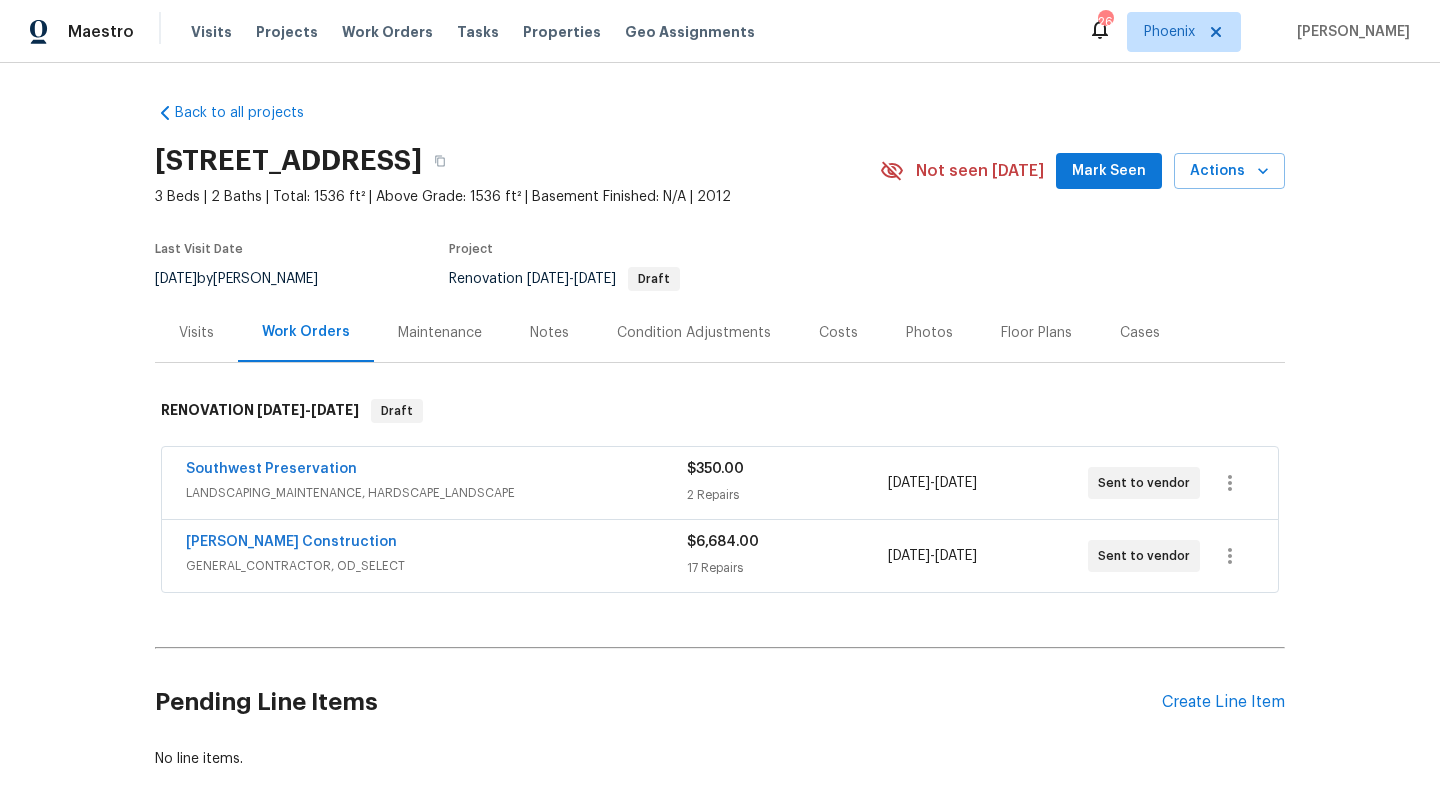 click on "Mark Seen" at bounding box center [1109, 171] 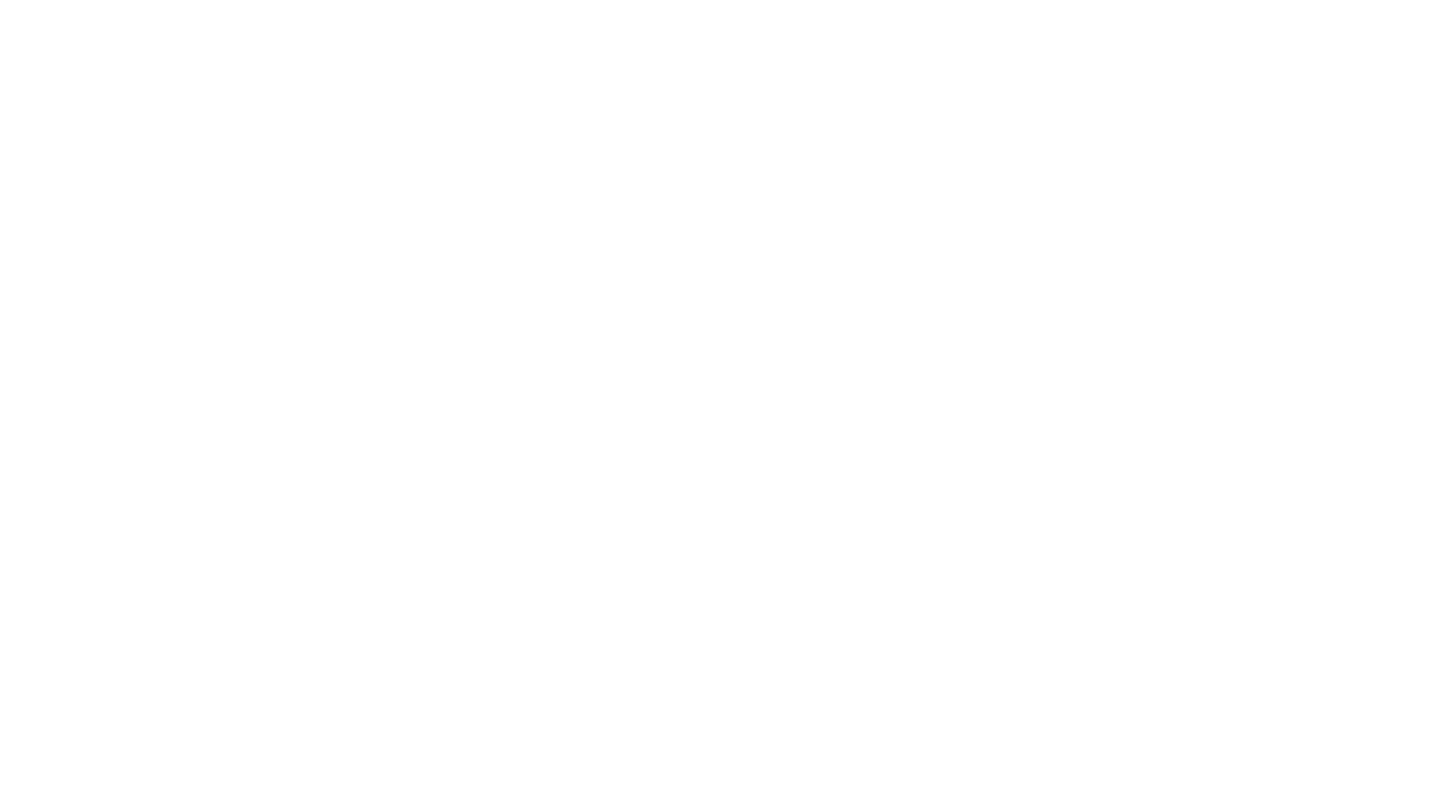 scroll, scrollTop: 0, scrollLeft: 0, axis: both 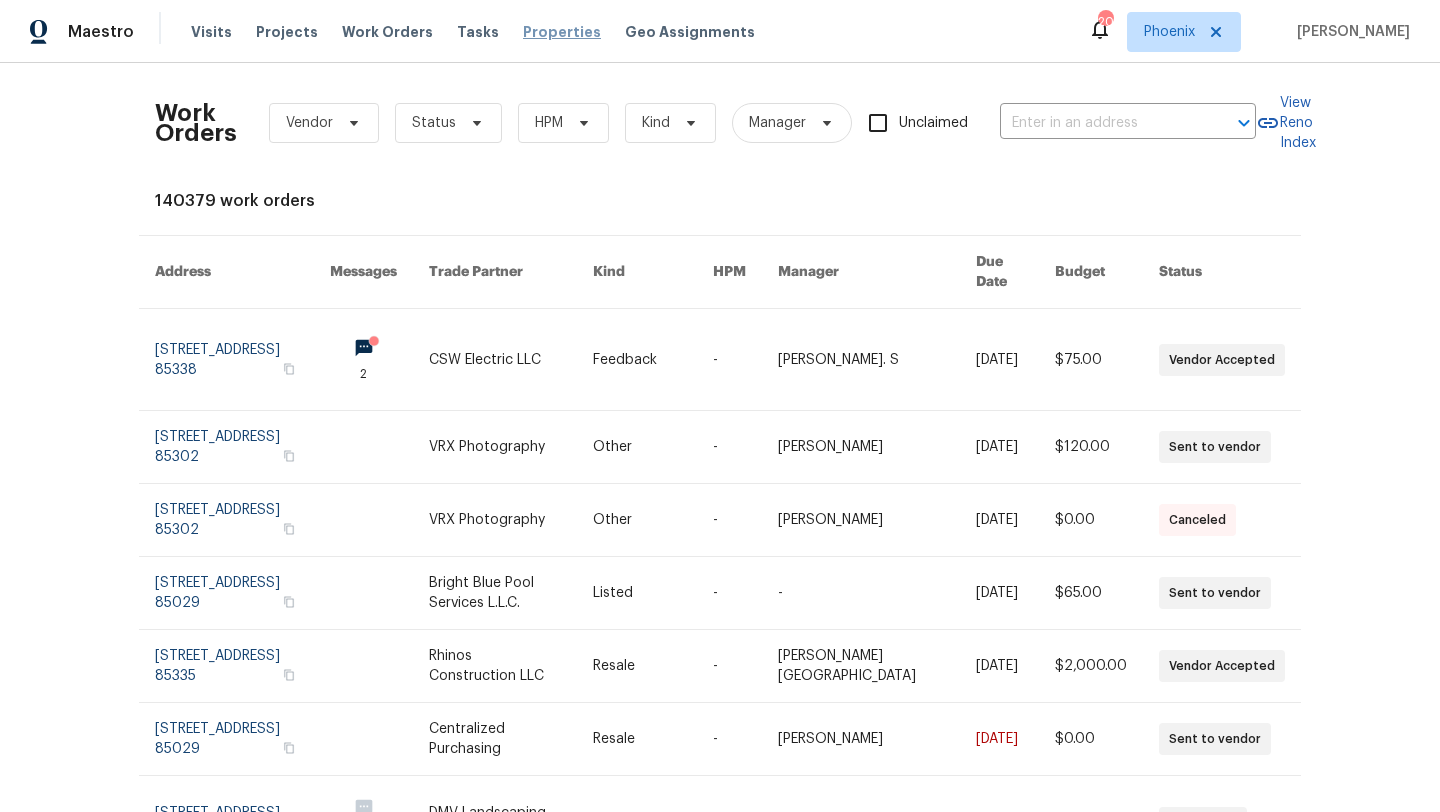 click on "Properties" at bounding box center (562, 32) 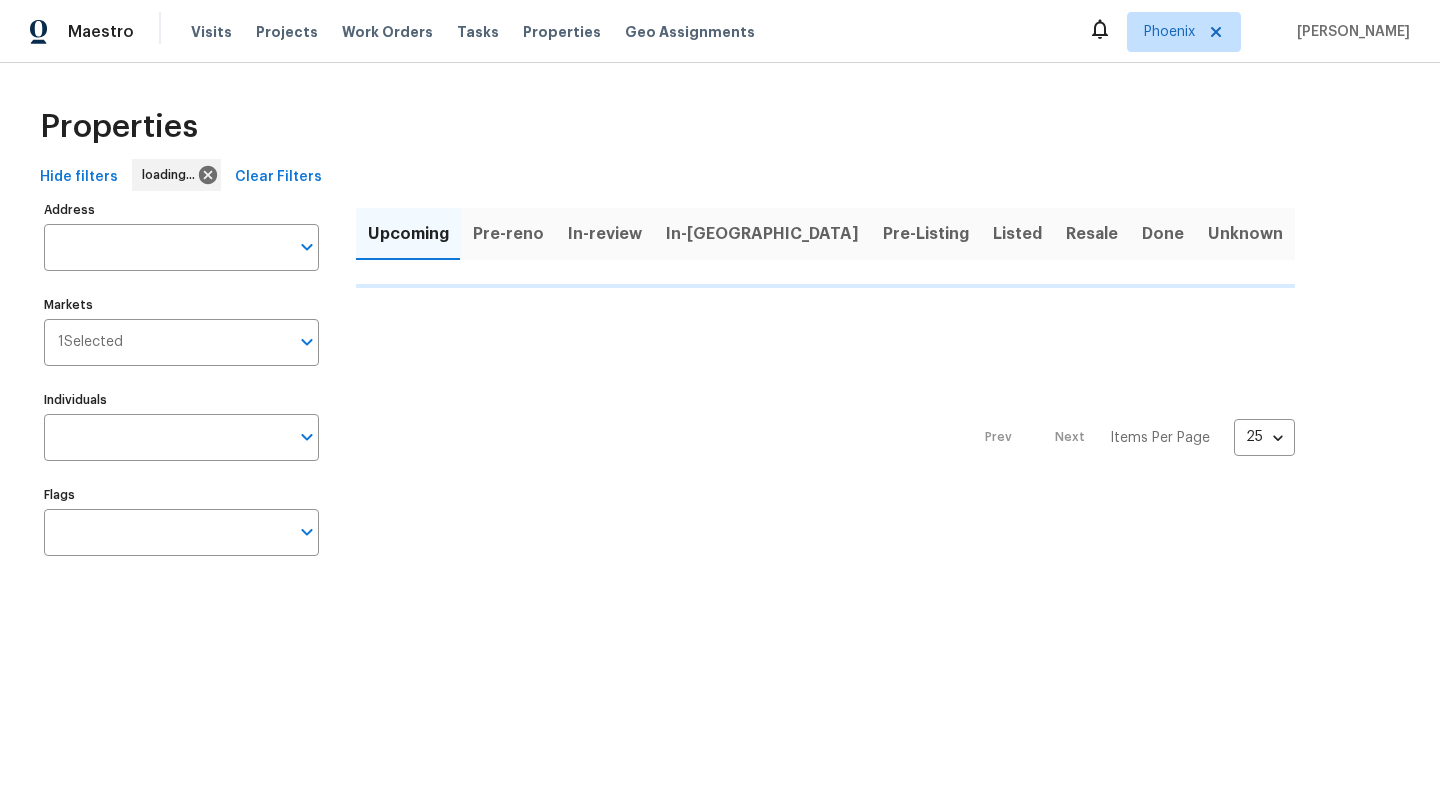 scroll, scrollTop: 0, scrollLeft: 0, axis: both 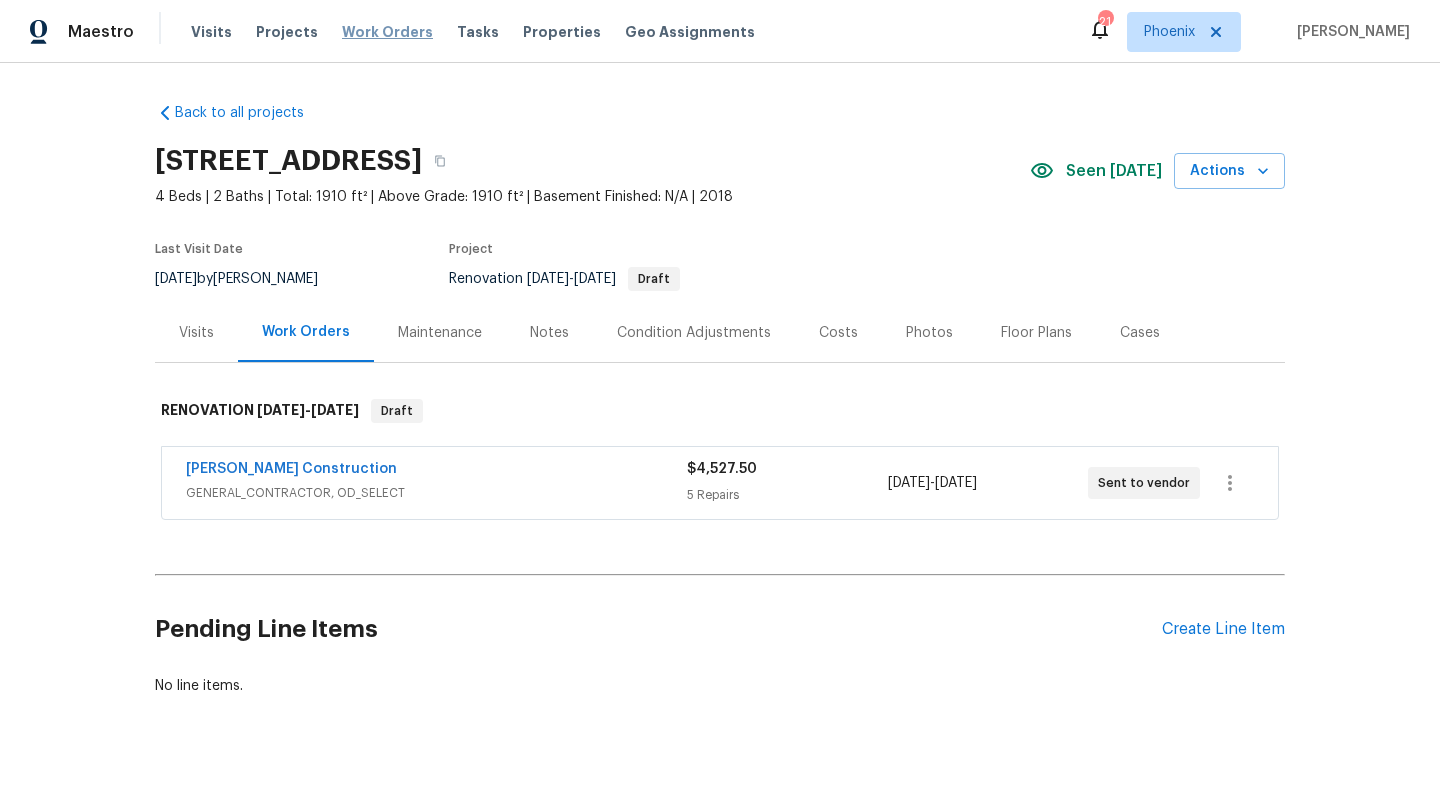 click on "Work Orders" at bounding box center (387, 32) 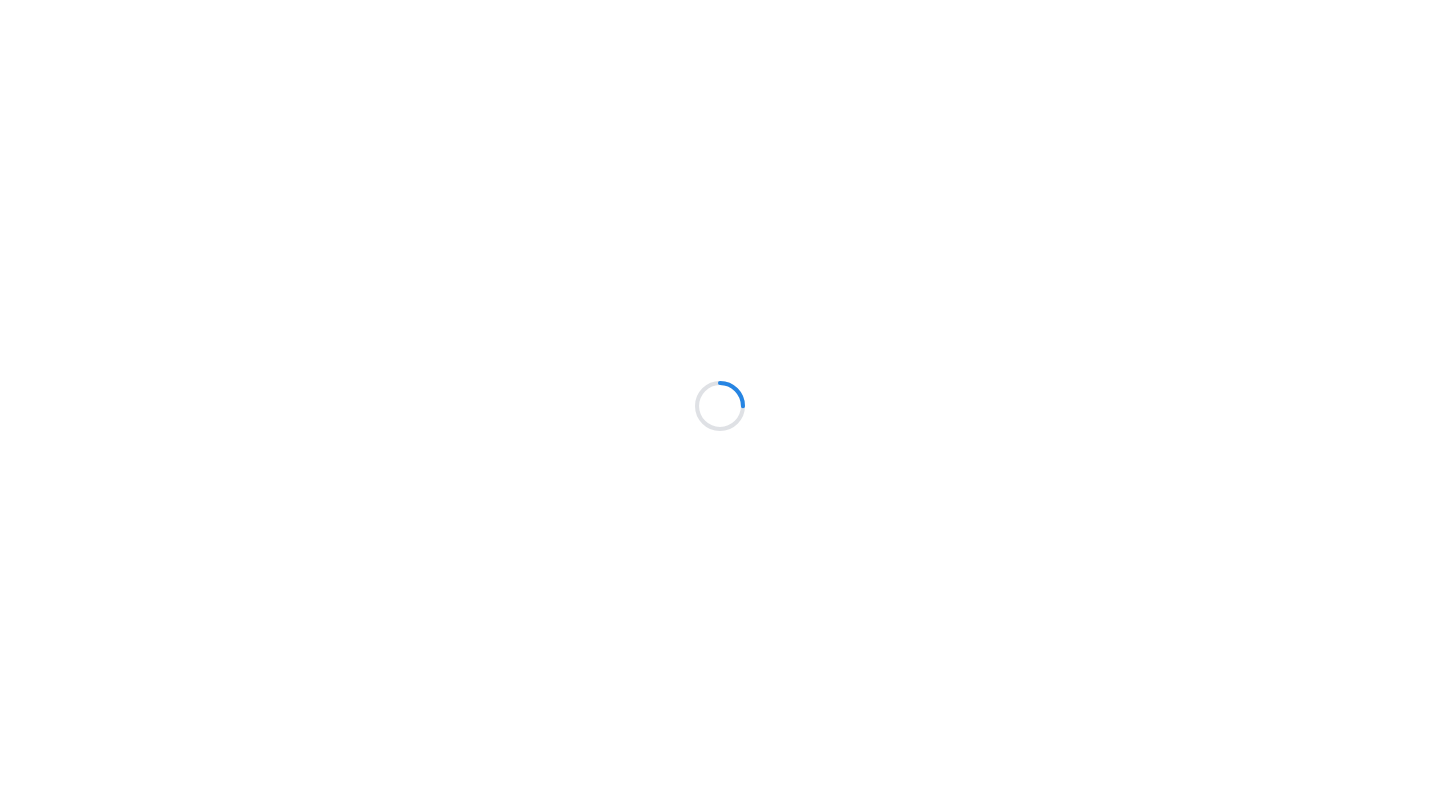 scroll, scrollTop: 0, scrollLeft: 0, axis: both 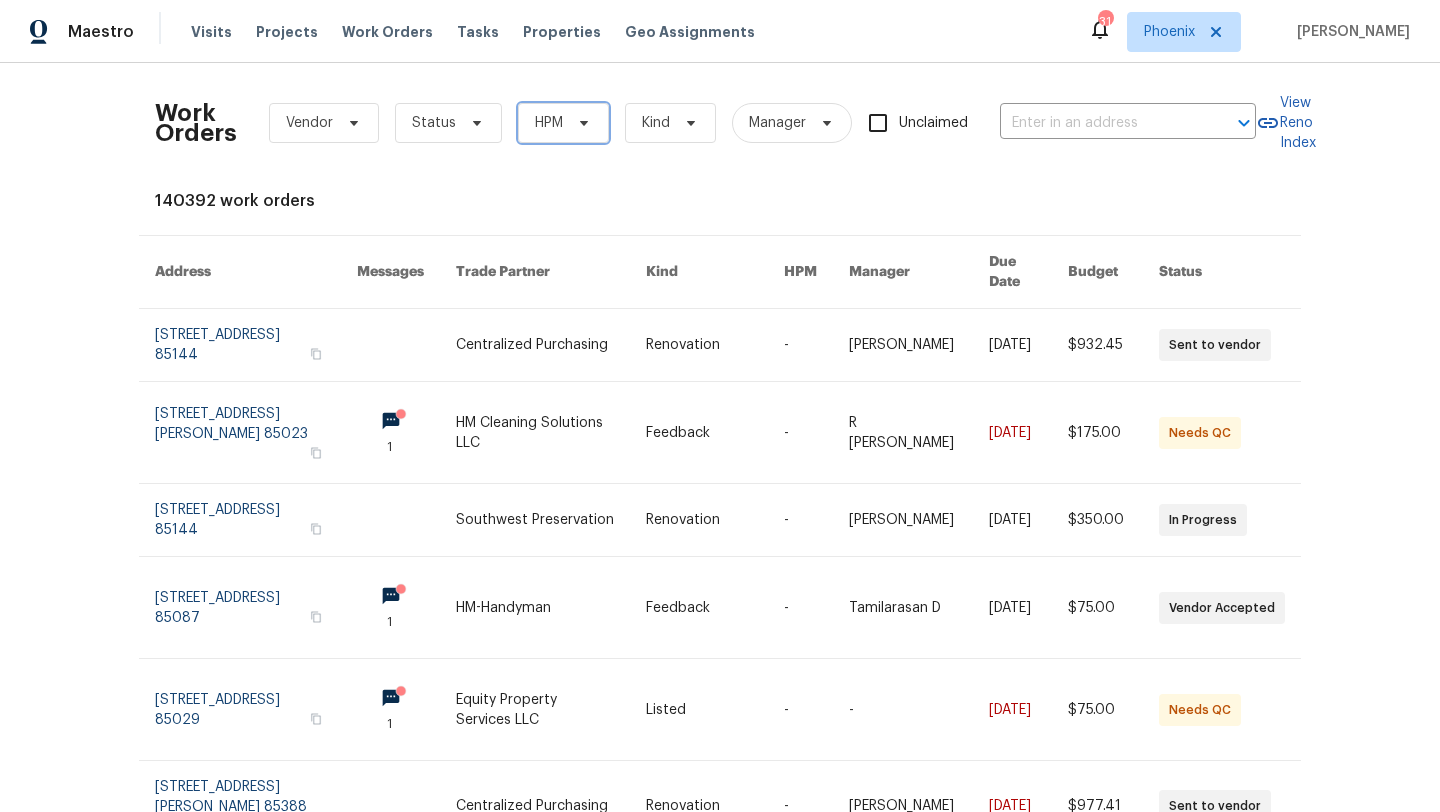 click on "HPM" at bounding box center (563, 123) 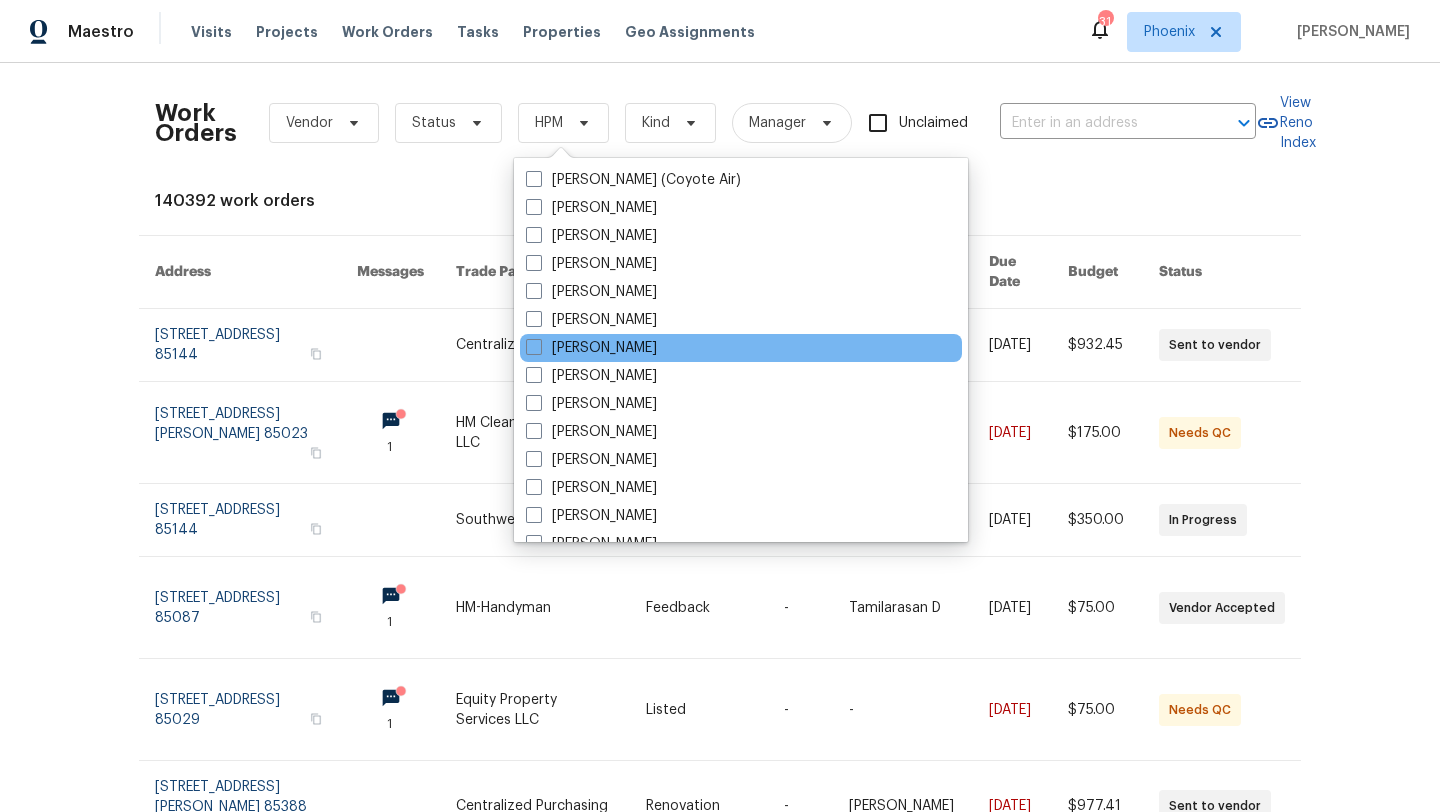 scroll, scrollTop: 1200, scrollLeft: 0, axis: vertical 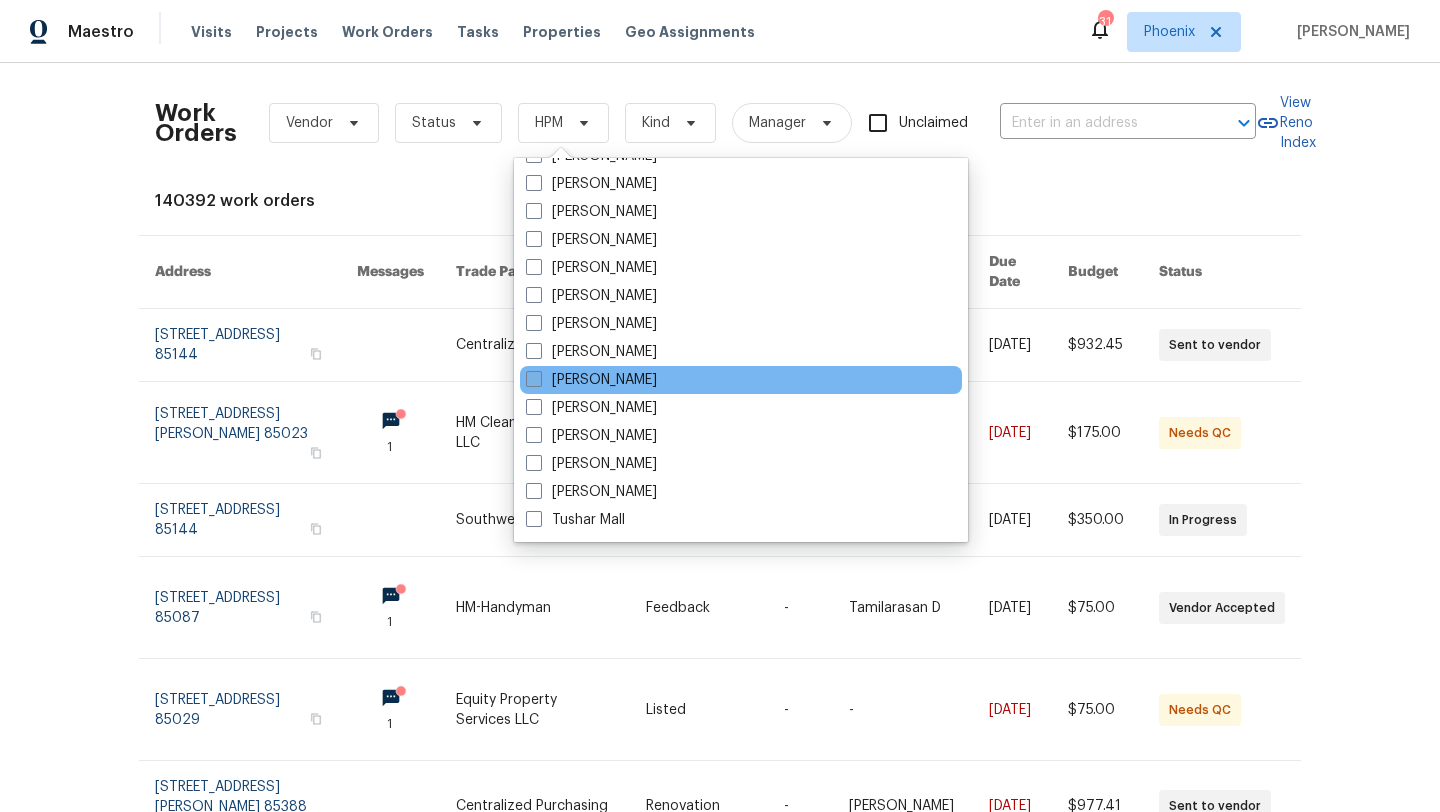 click at bounding box center [534, 379] 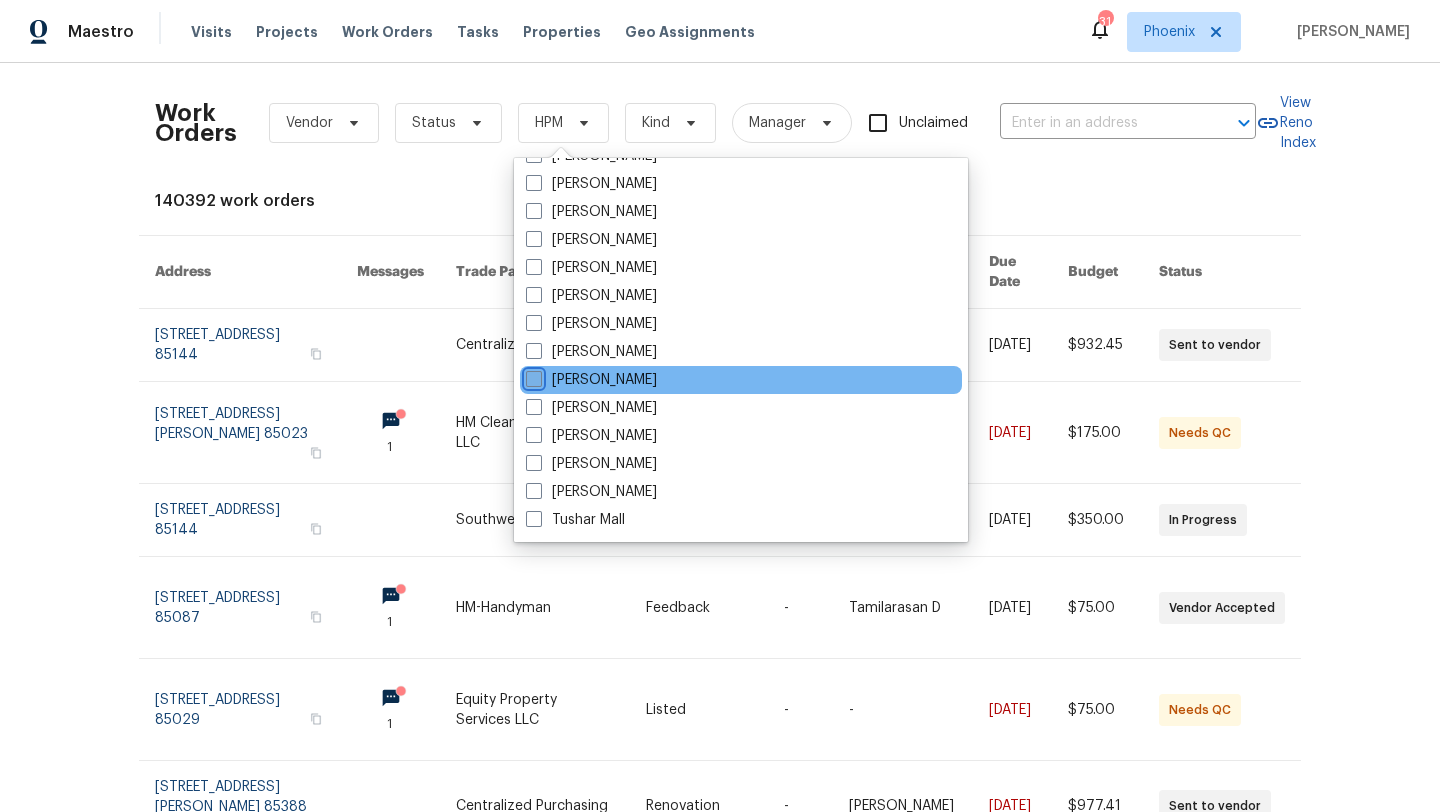 click on "[PERSON_NAME]" at bounding box center (532, 376) 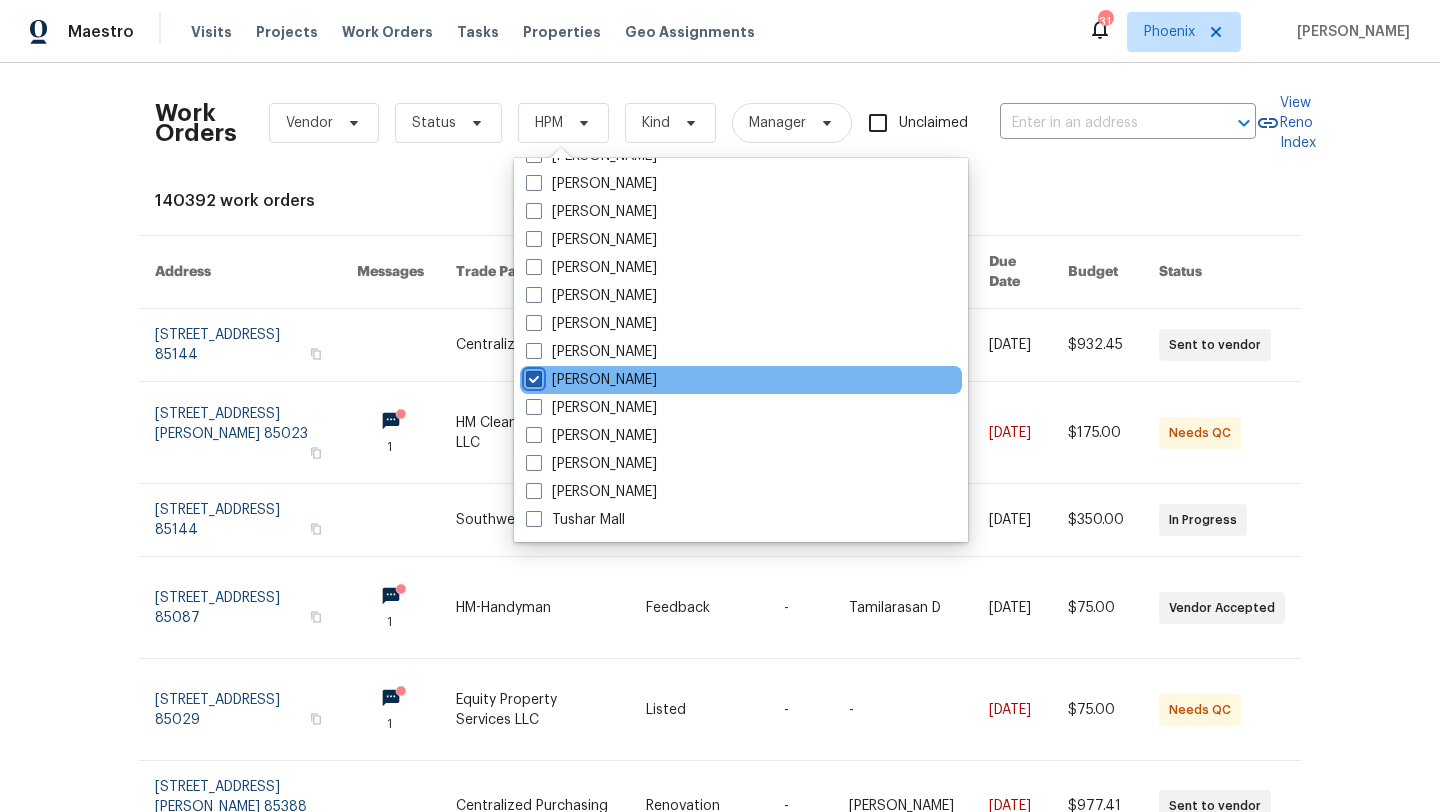 checkbox on "true" 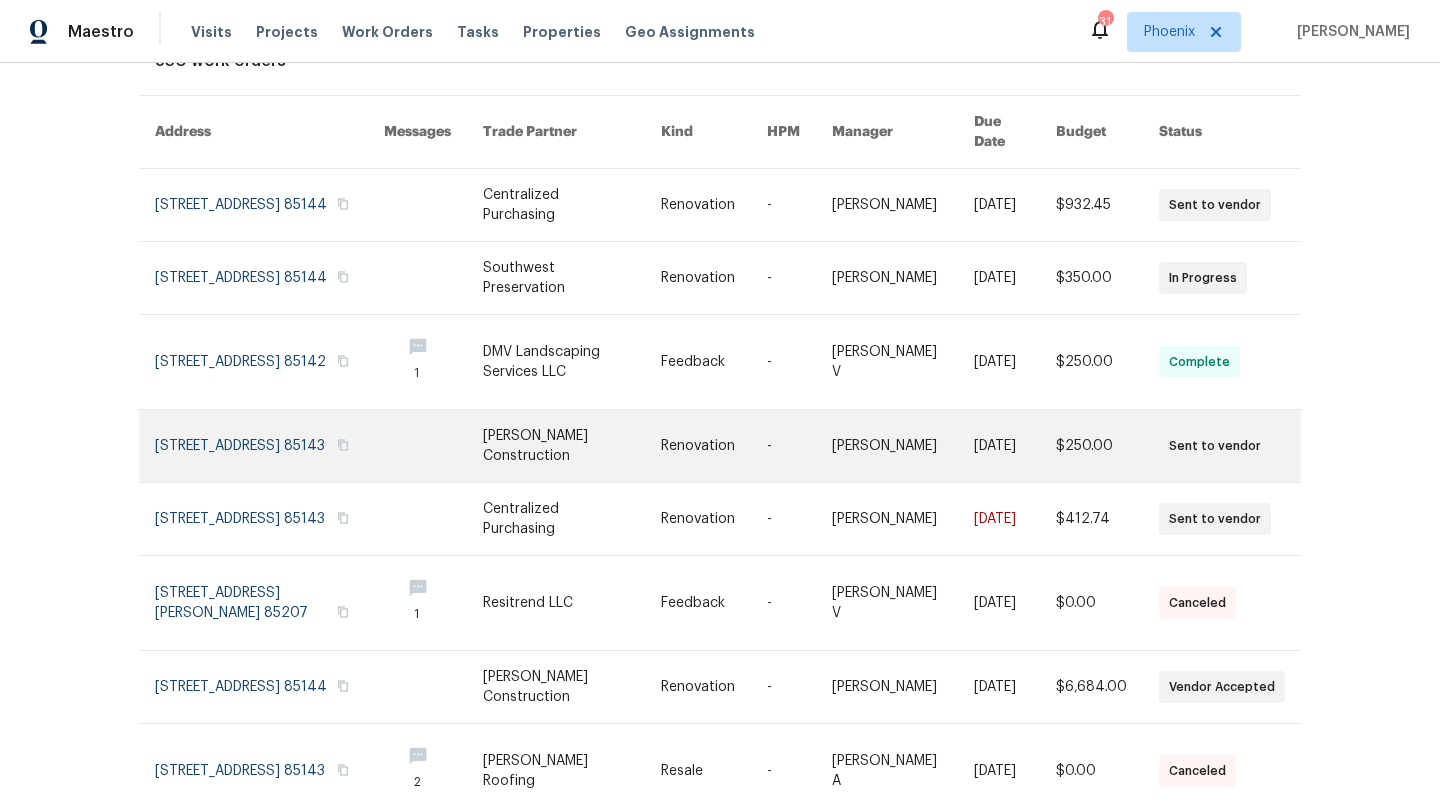 scroll, scrollTop: 144, scrollLeft: 0, axis: vertical 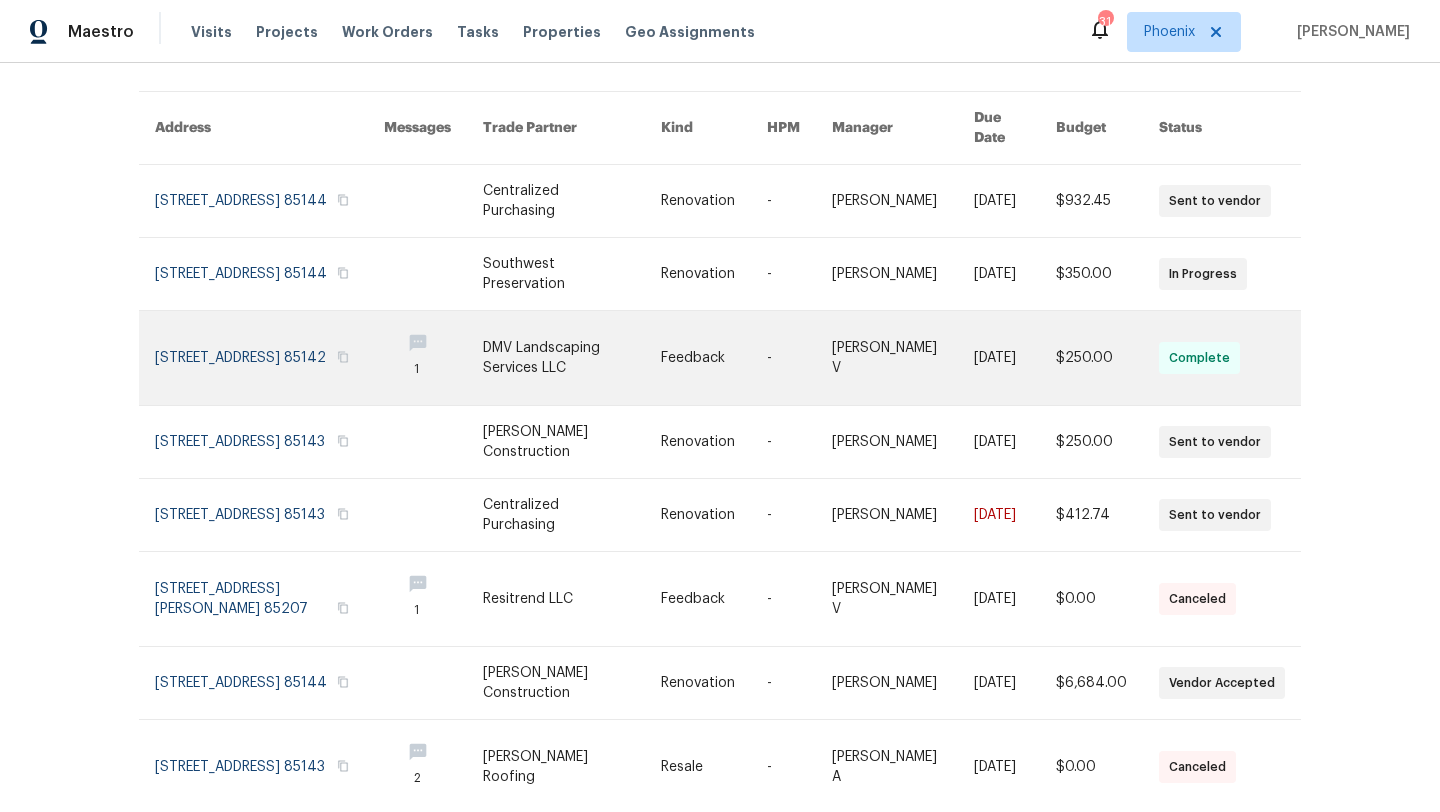 click at bounding box center (269, 358) 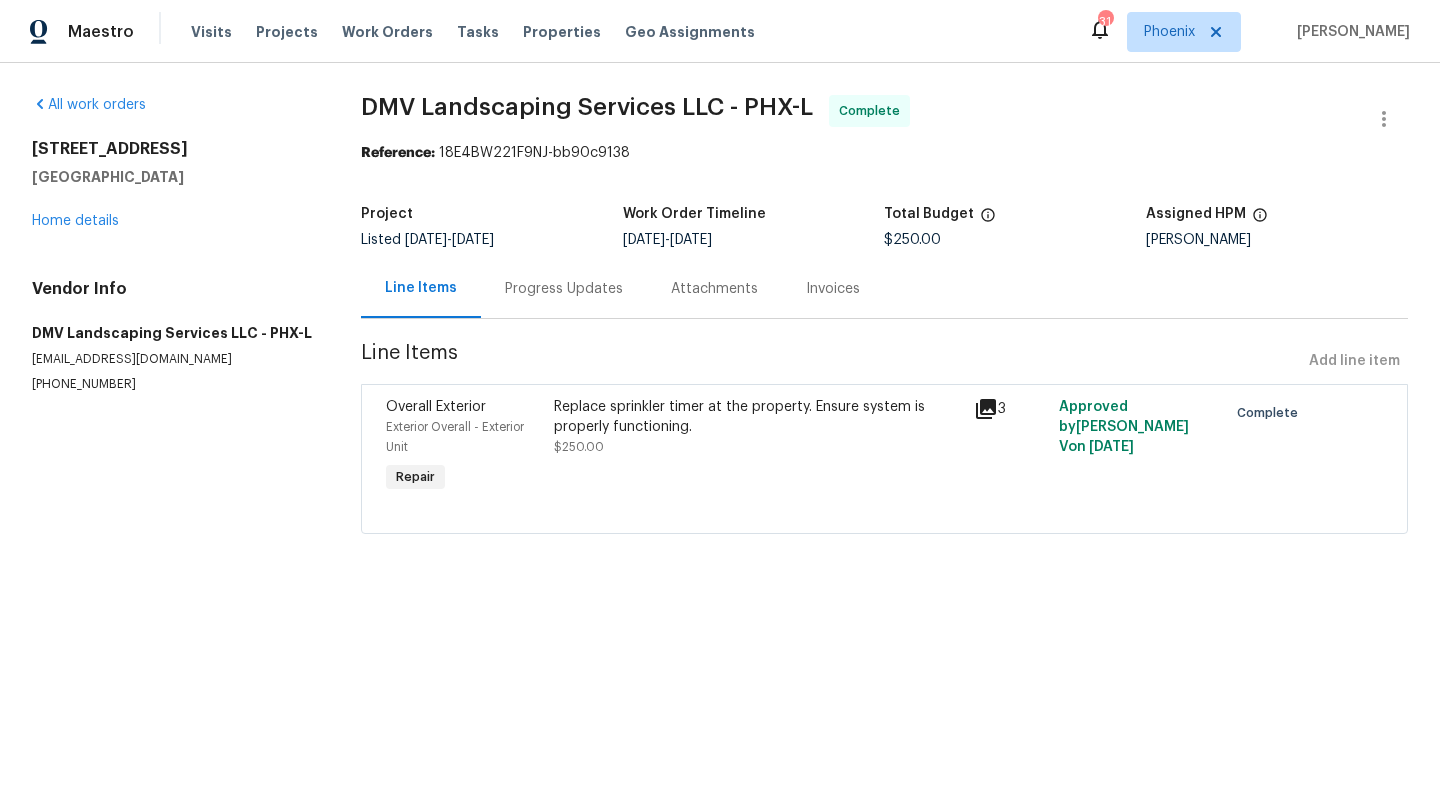 click on "Replace sprinkler timer at the property. Ensure system is properly functioning." at bounding box center (758, 417) 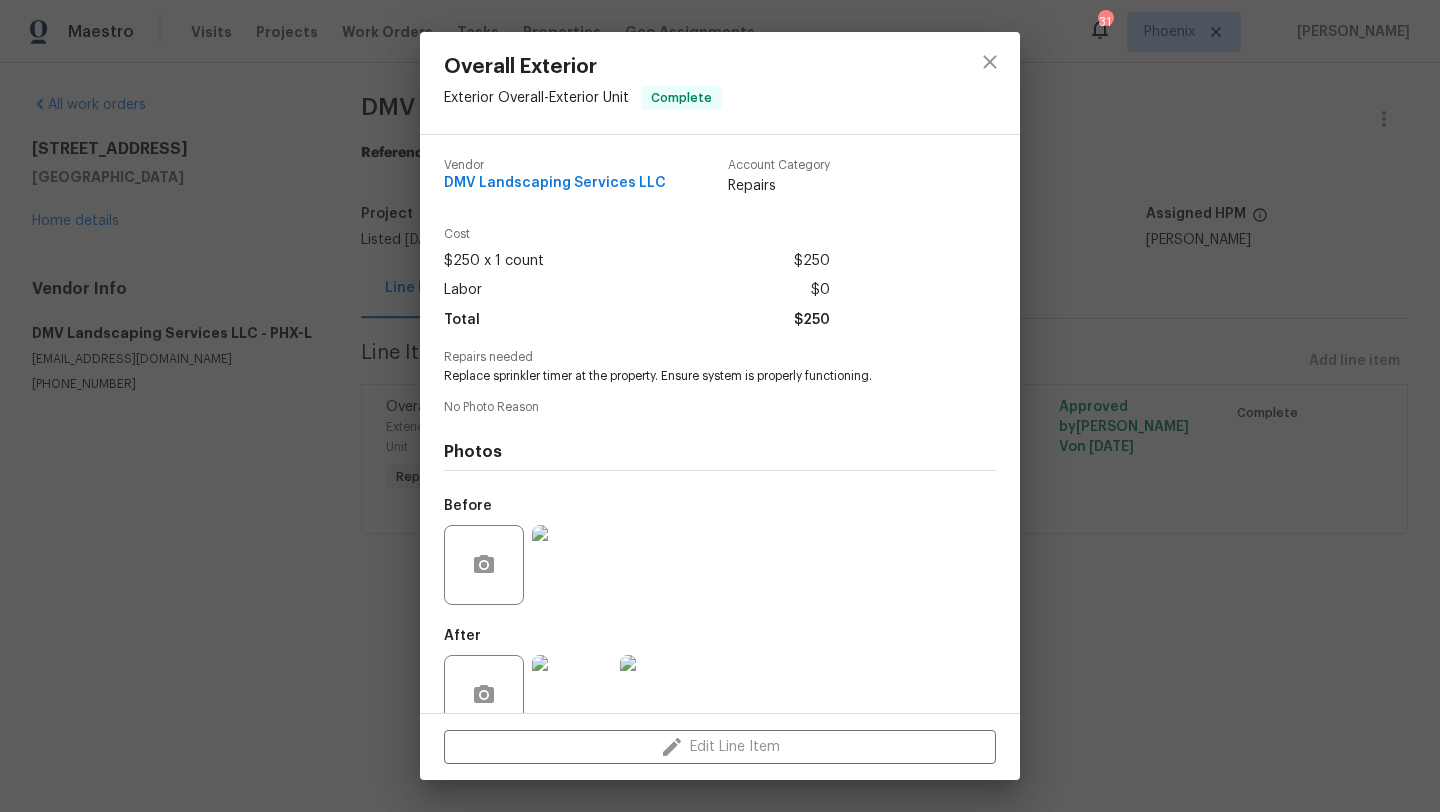 click at bounding box center (572, 695) 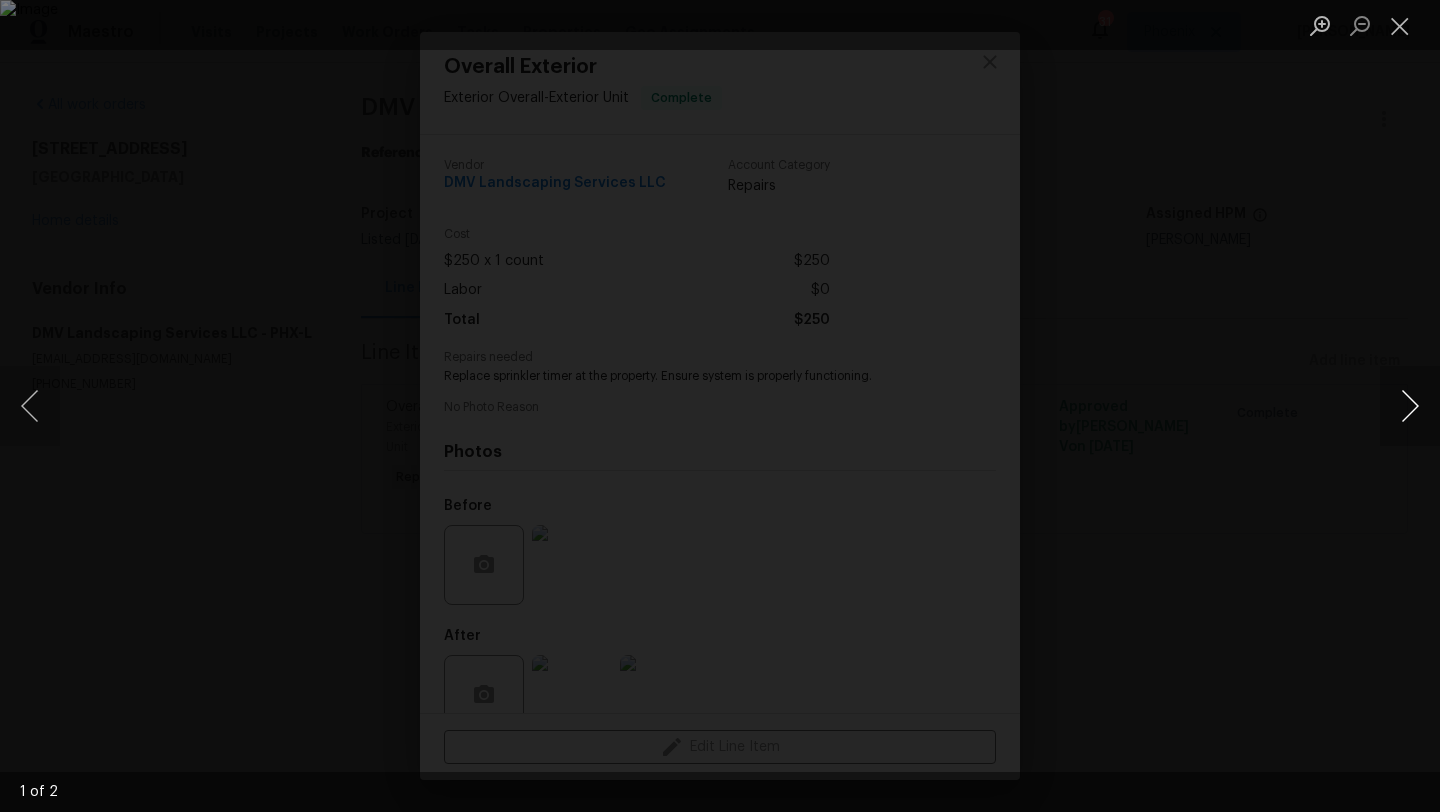 click at bounding box center (1410, 406) 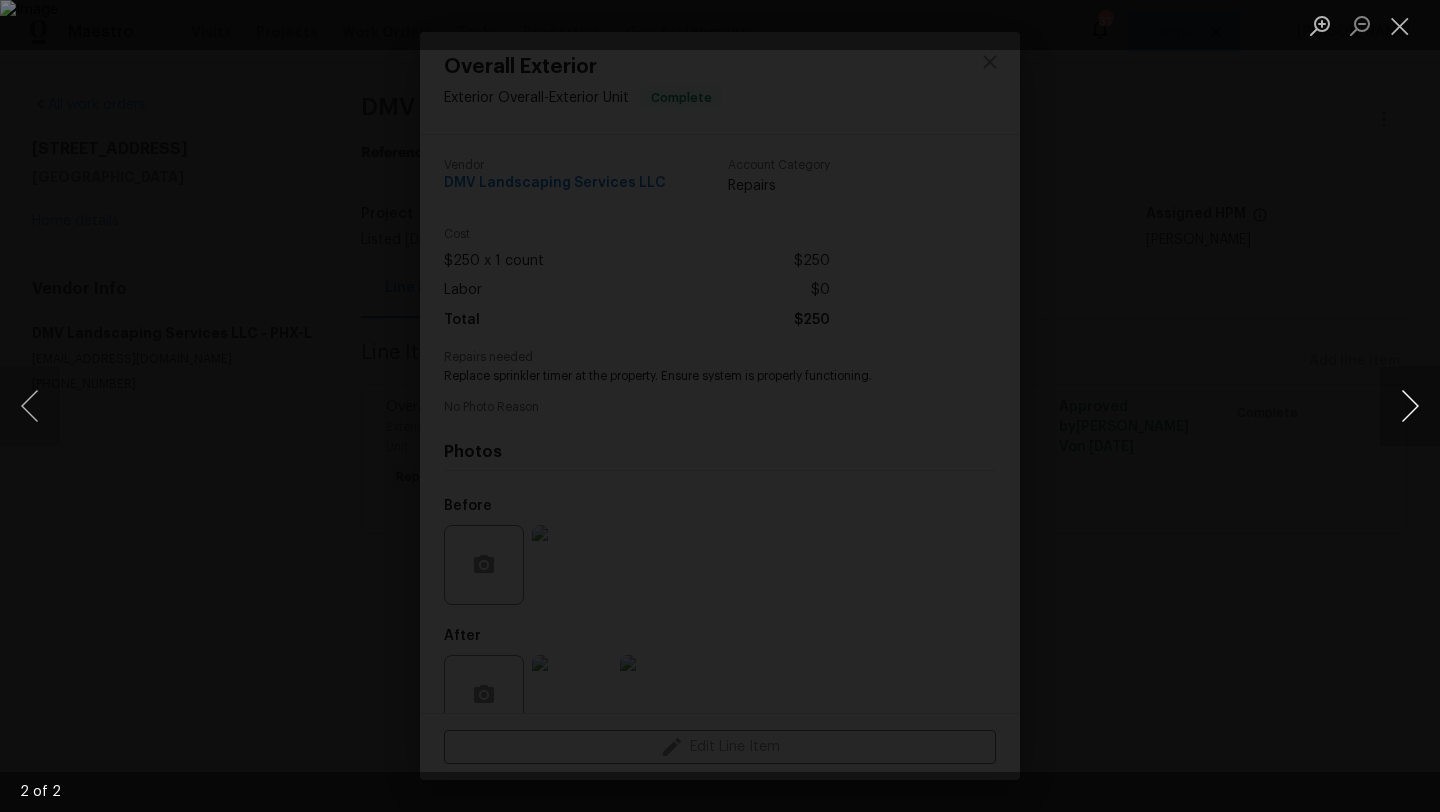 click at bounding box center (1410, 406) 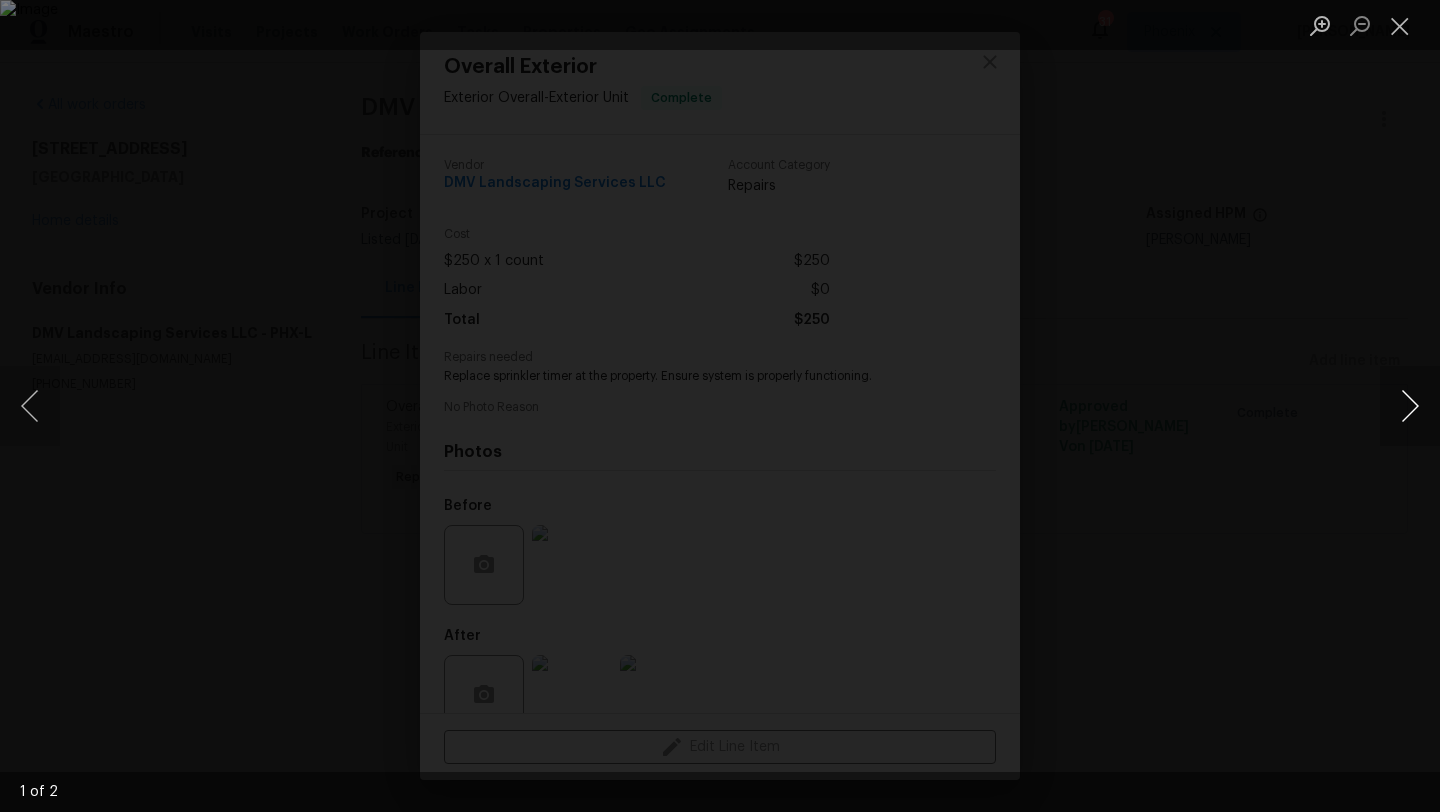 click at bounding box center [1410, 406] 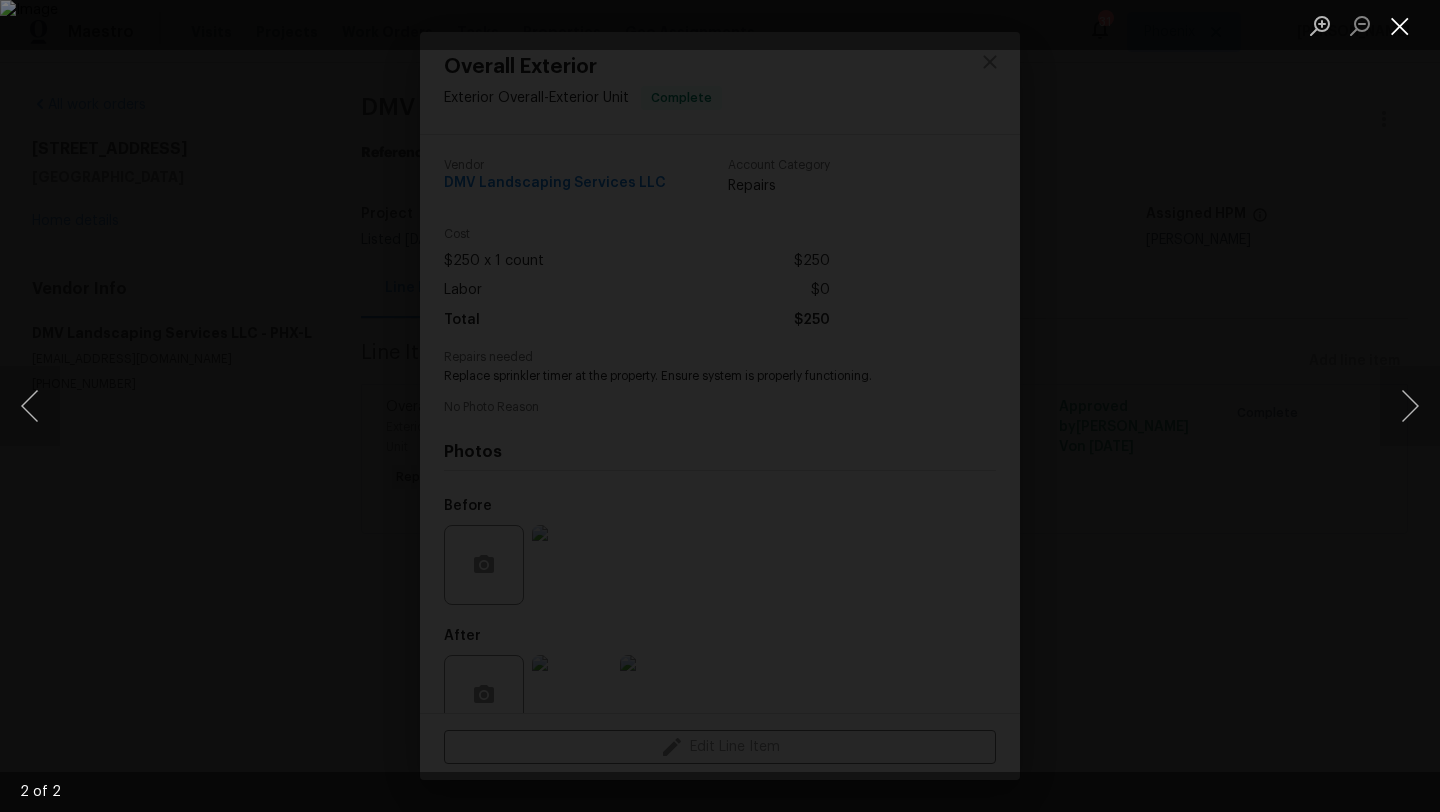 click at bounding box center (1400, 25) 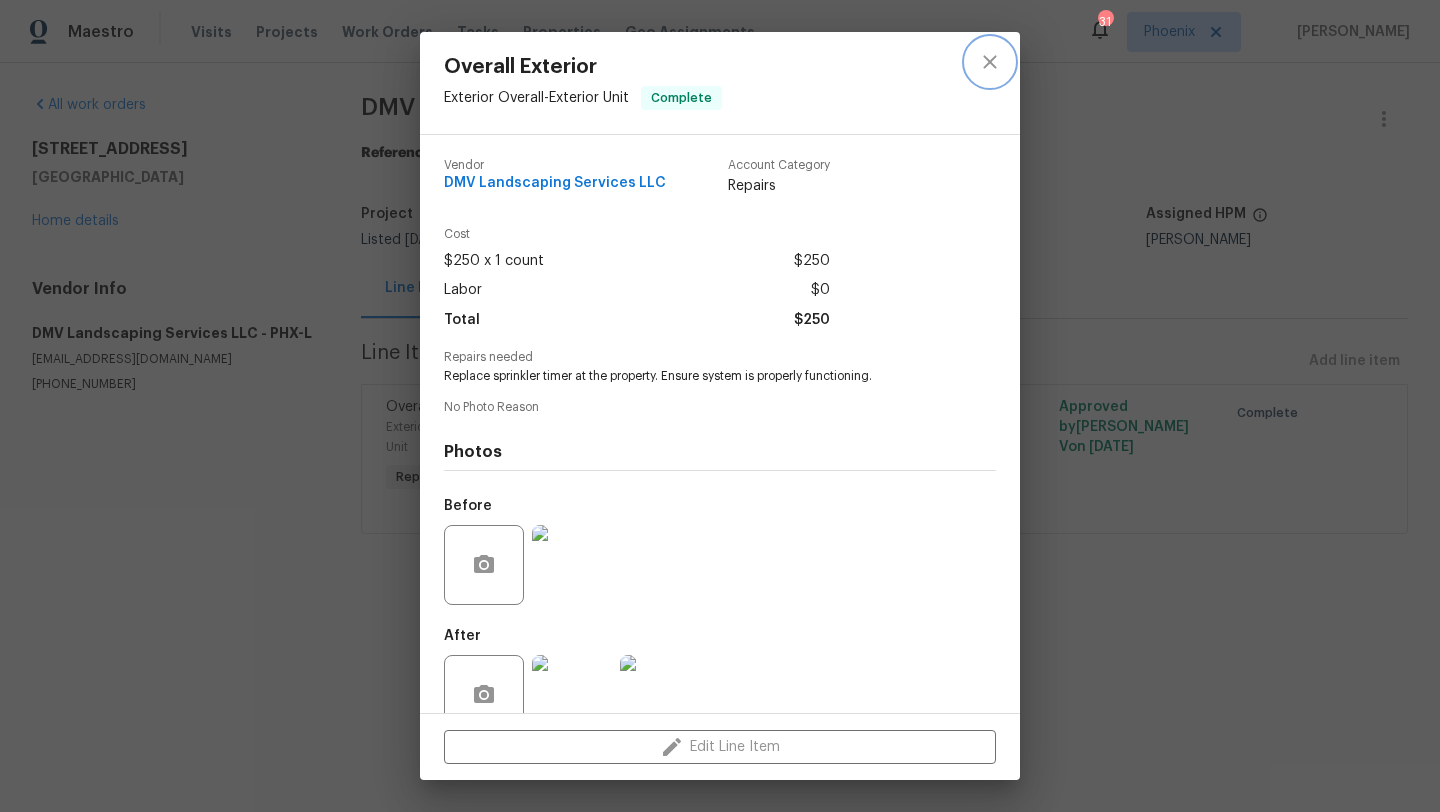 click 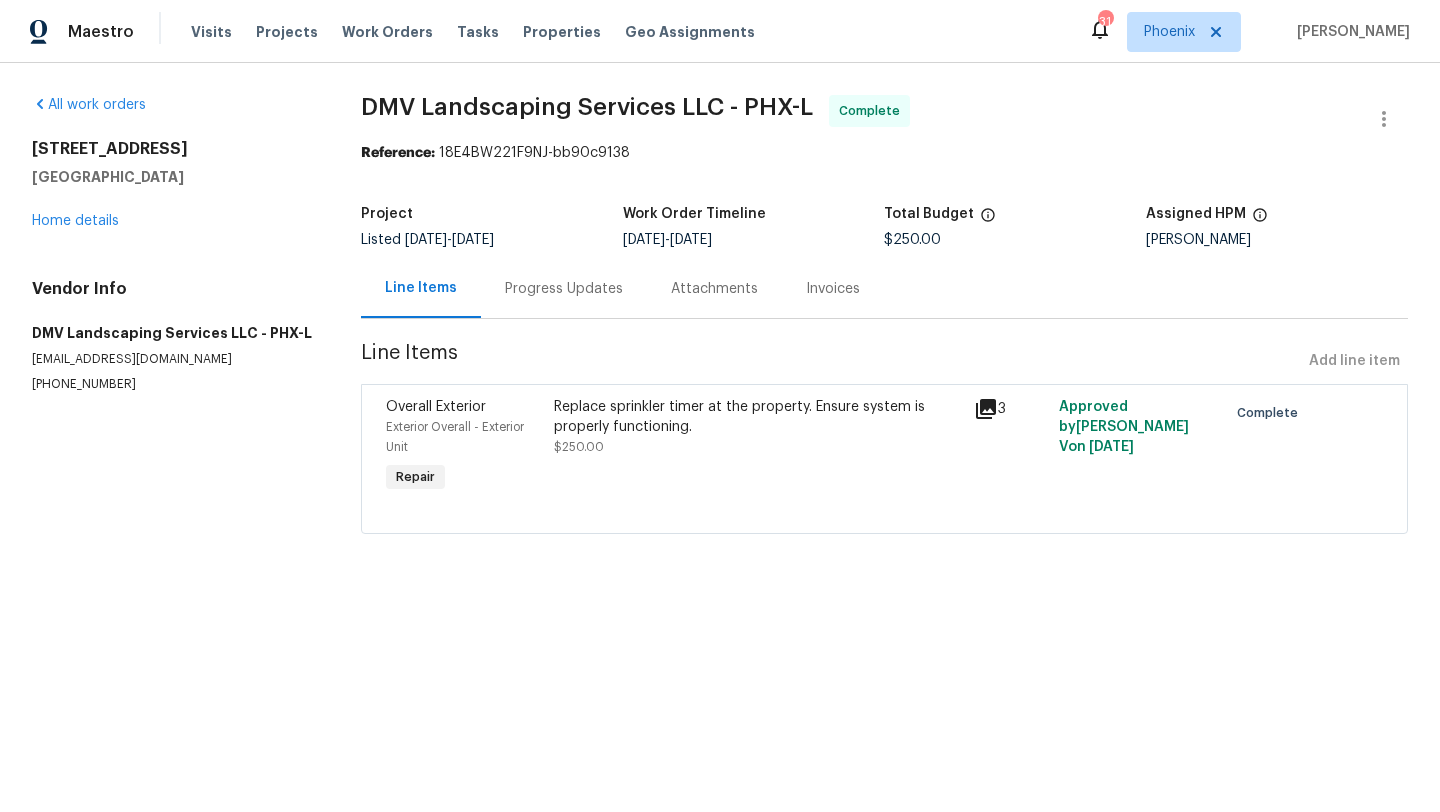 click on "Progress Updates" at bounding box center (564, 289) 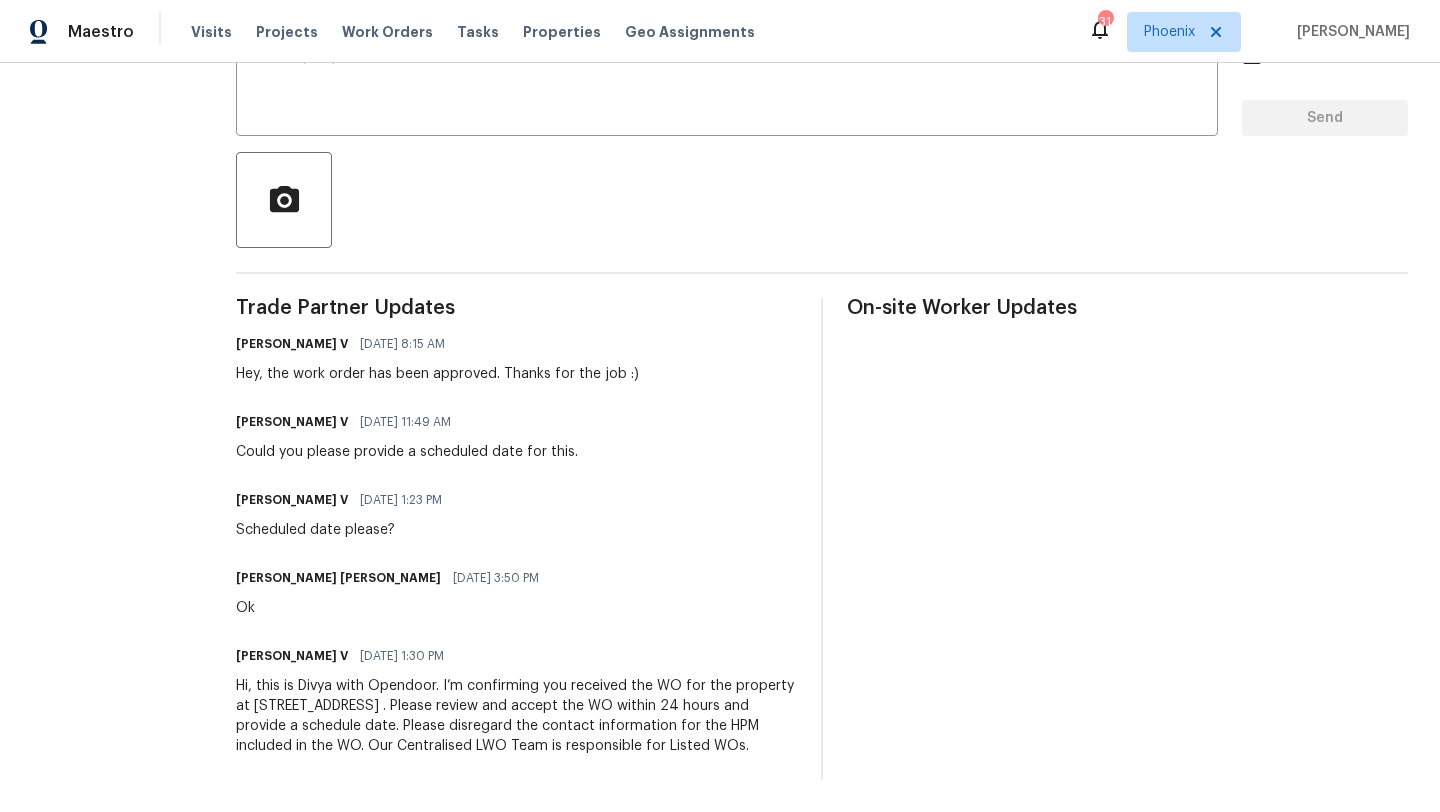 scroll, scrollTop: 0, scrollLeft: 0, axis: both 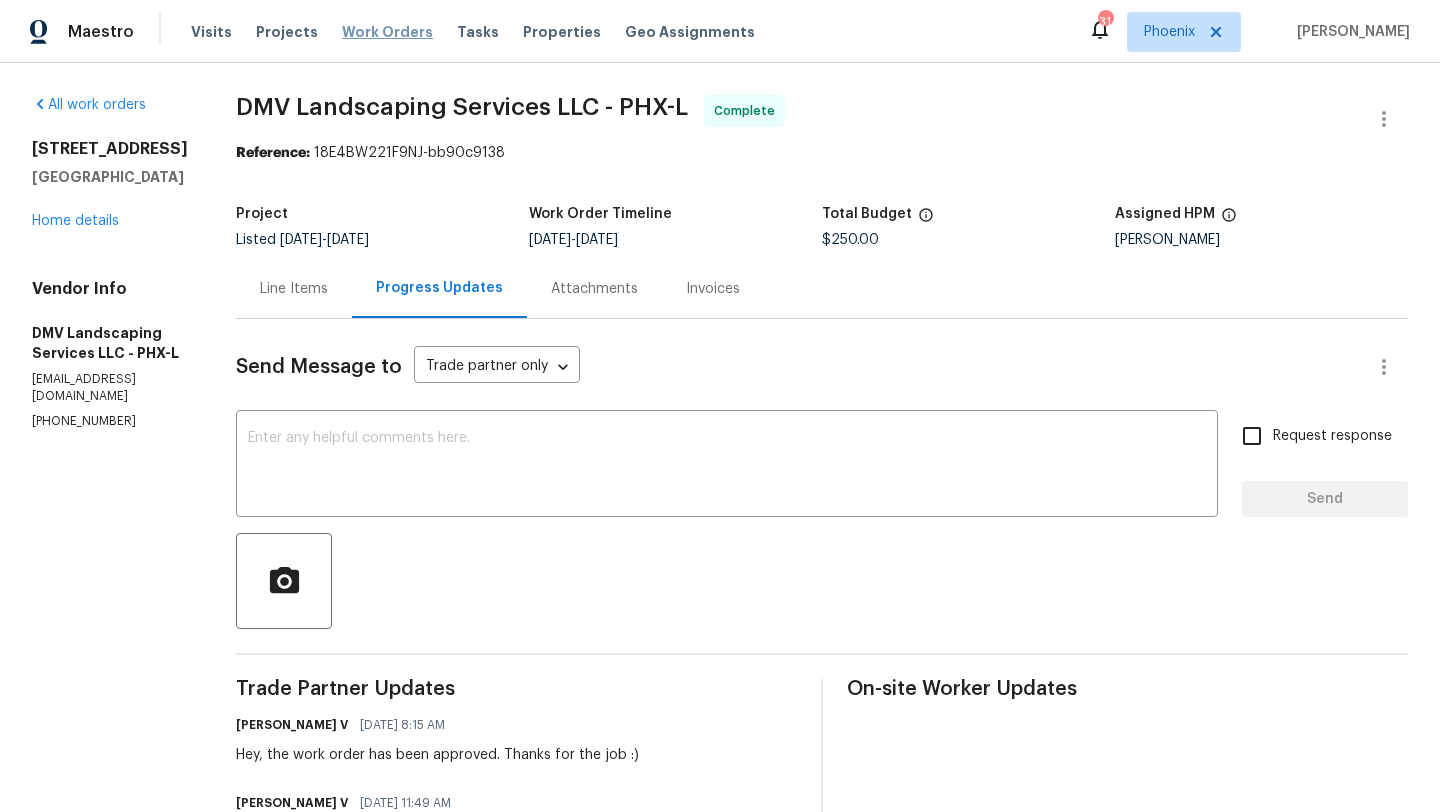 click on "Work Orders" at bounding box center (387, 32) 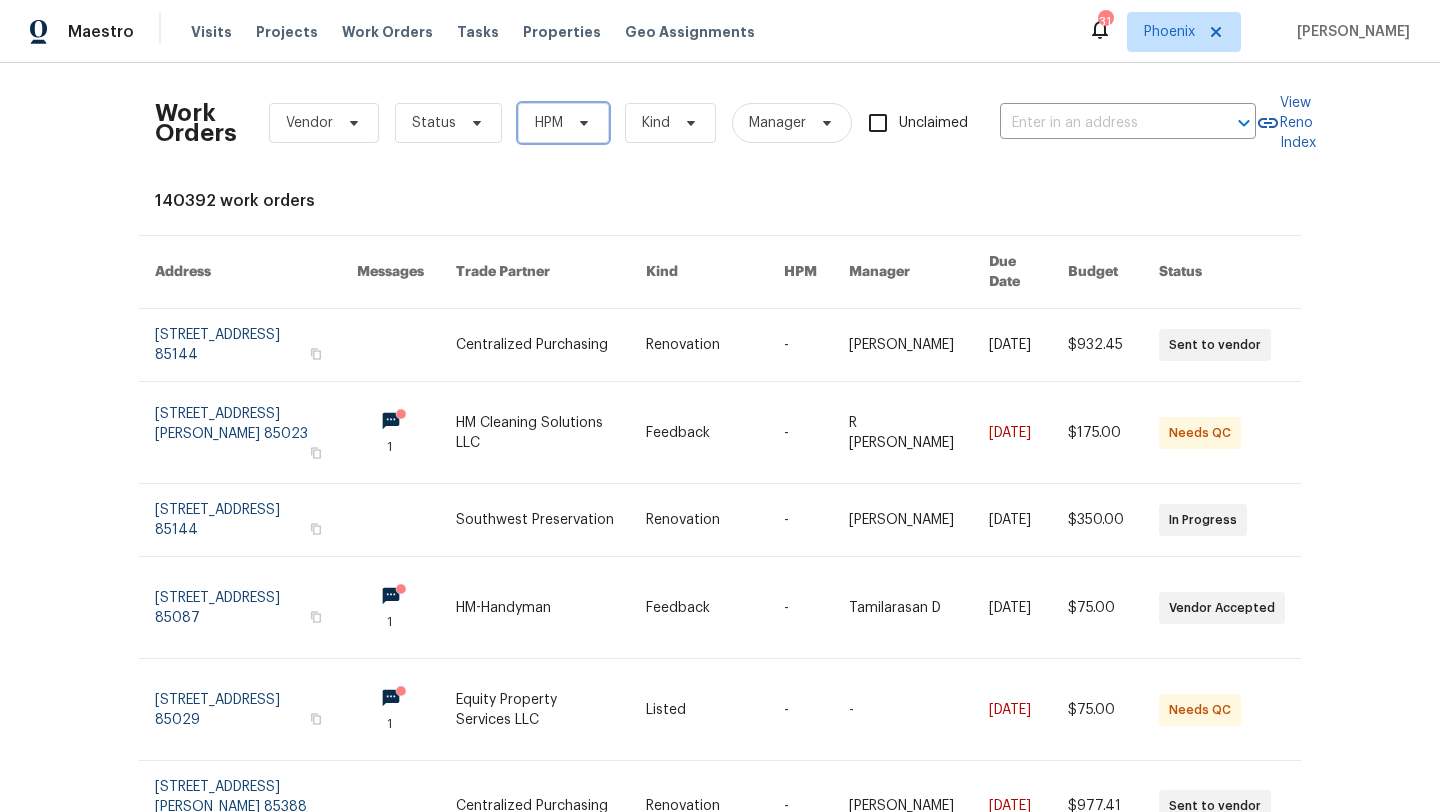 click on "HPM" at bounding box center [563, 123] 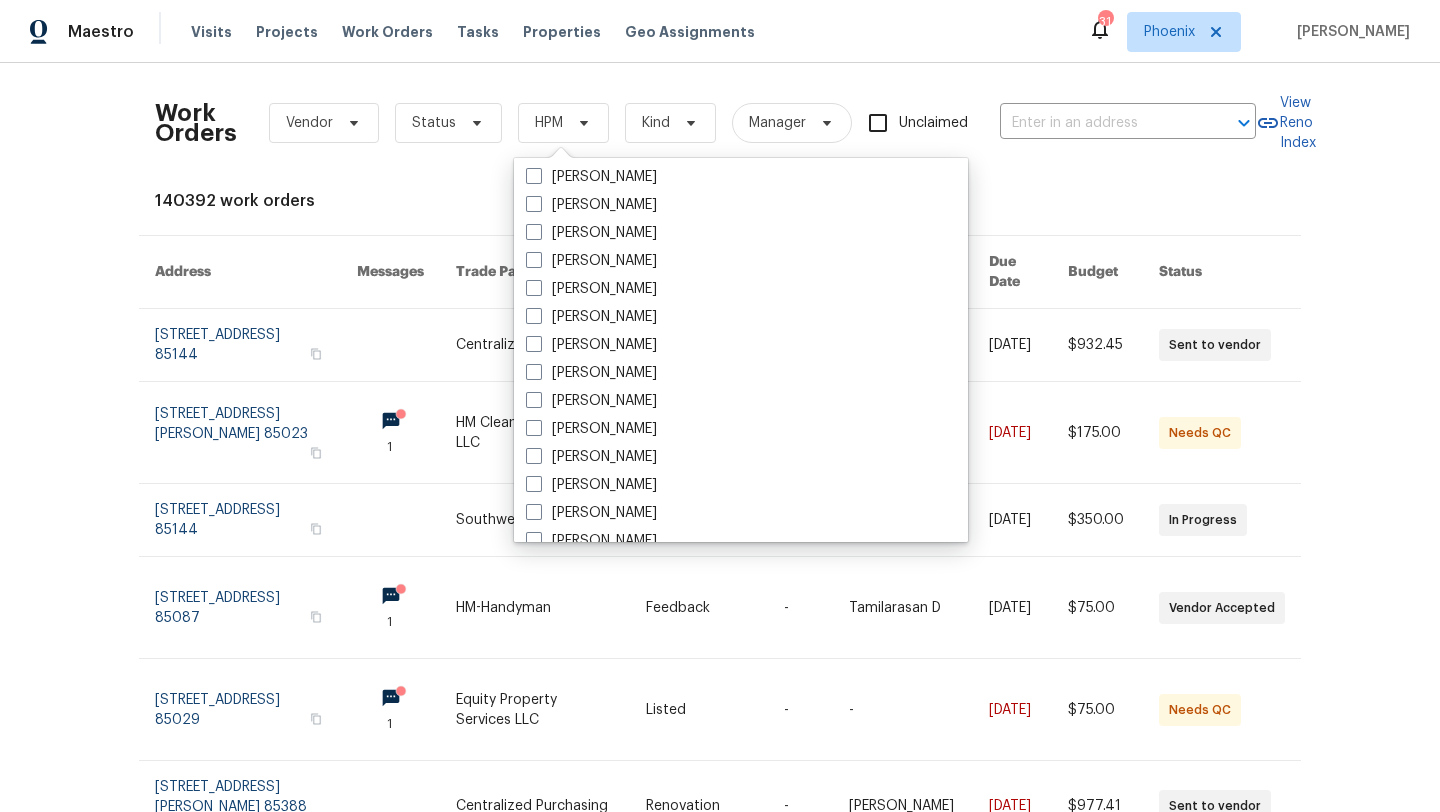 scroll, scrollTop: 1200, scrollLeft: 0, axis: vertical 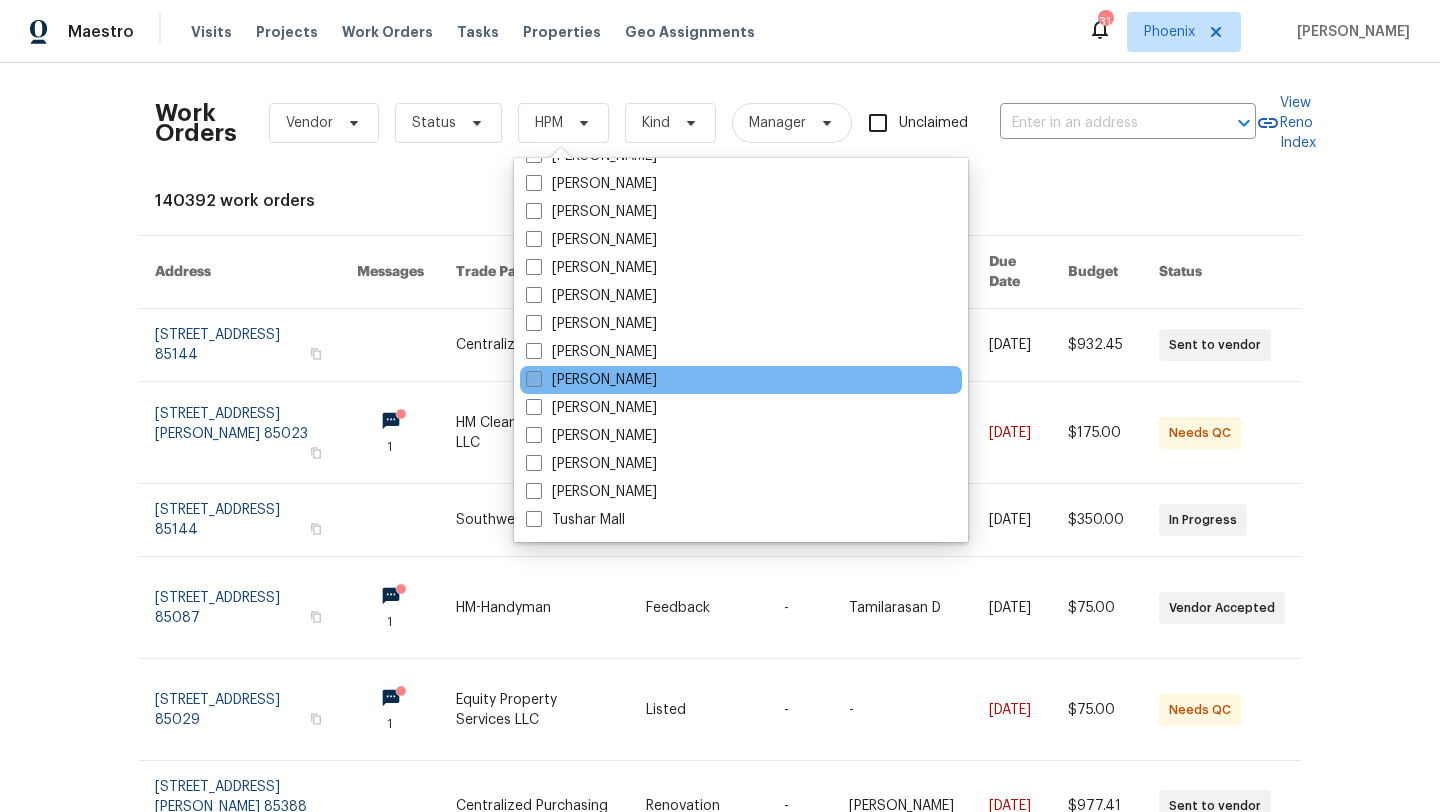 click at bounding box center (534, 379) 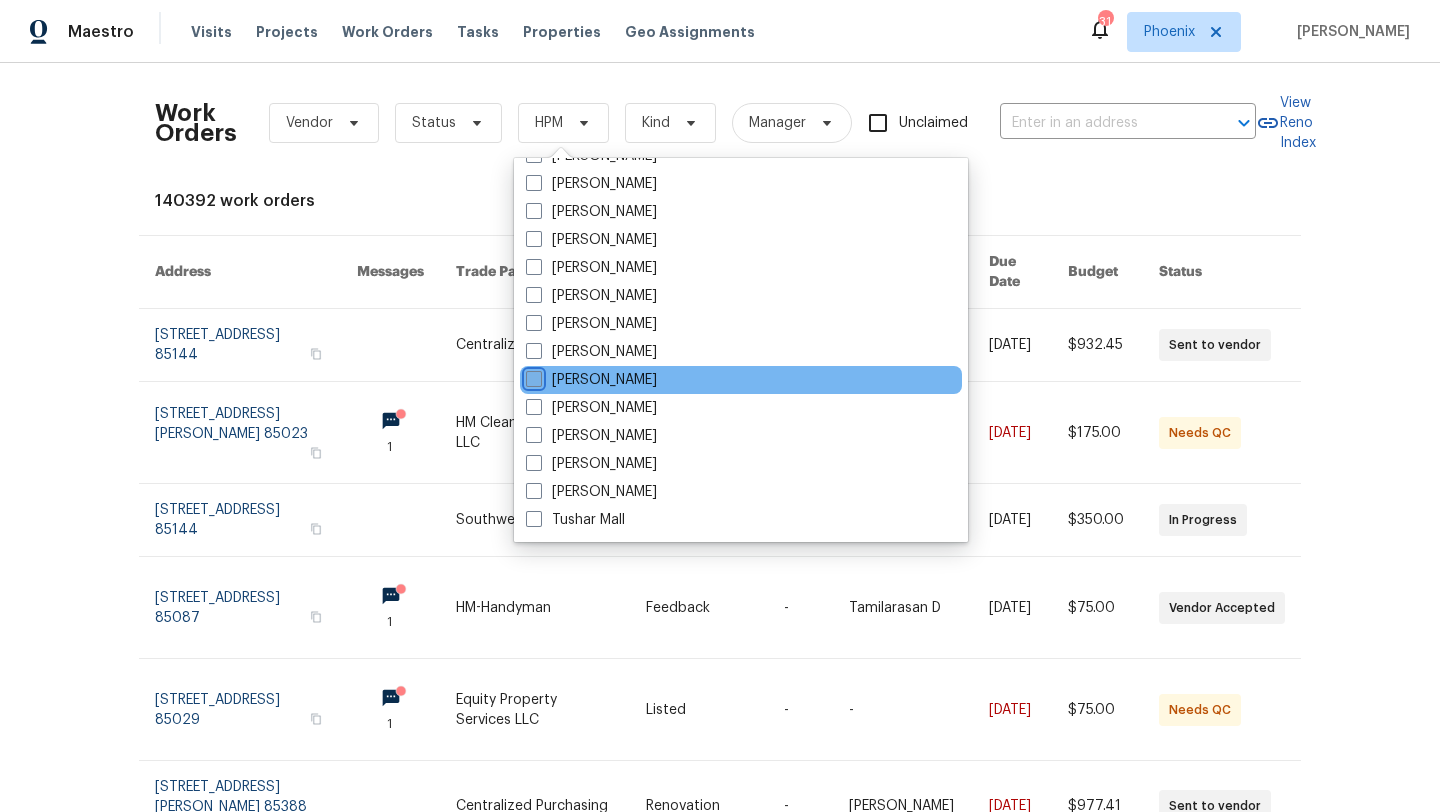 click on "[PERSON_NAME]" at bounding box center [532, 376] 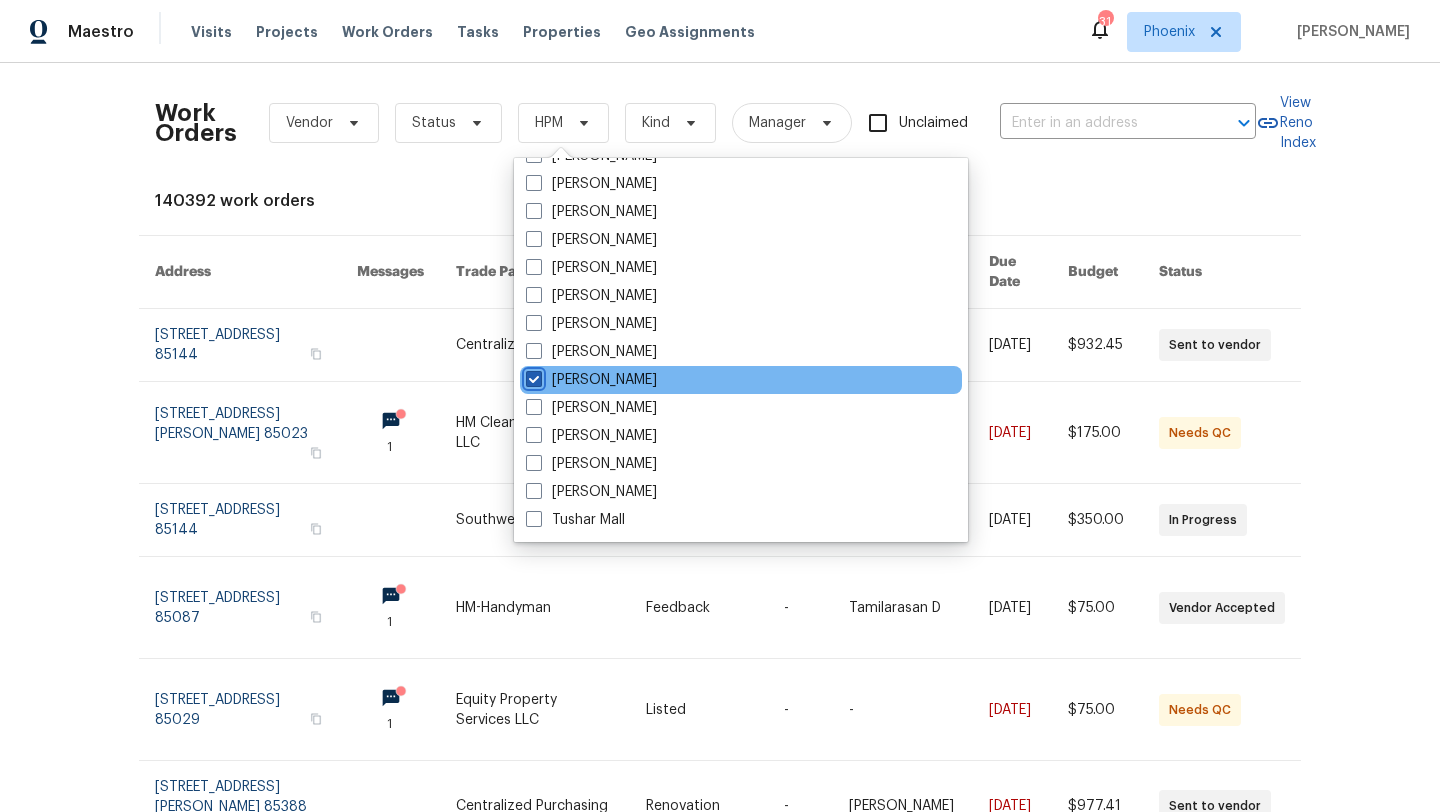 checkbox on "true" 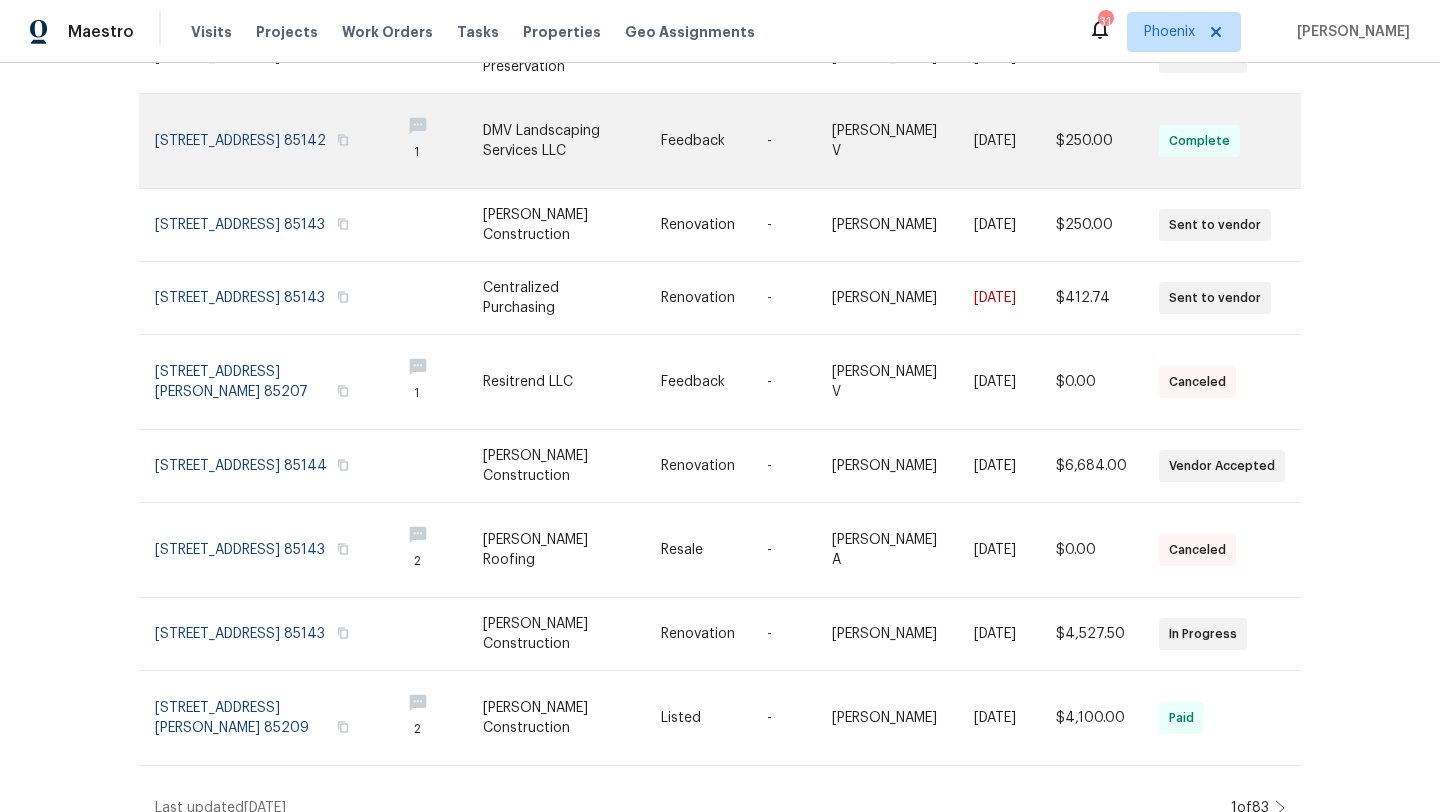 scroll, scrollTop: 0, scrollLeft: 0, axis: both 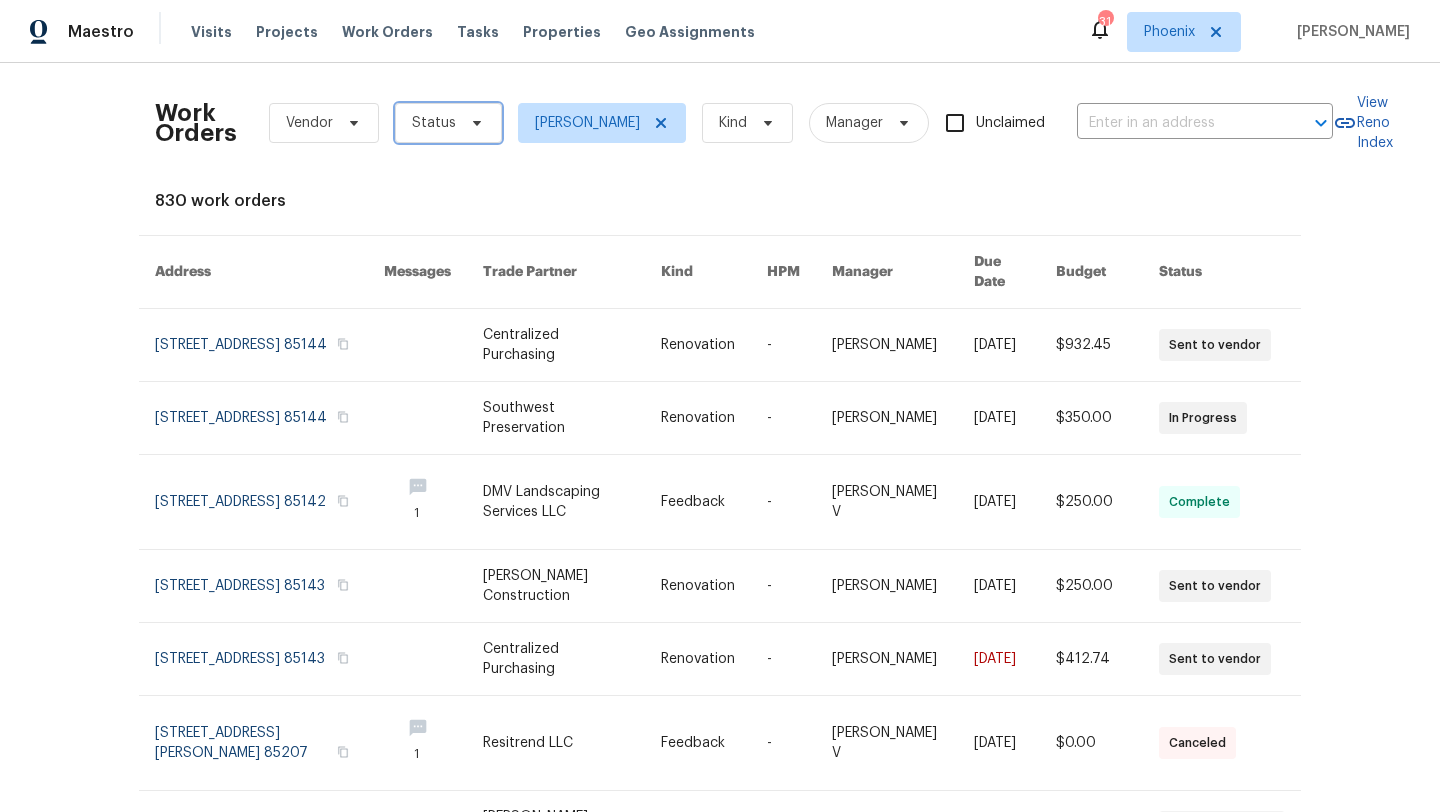 click 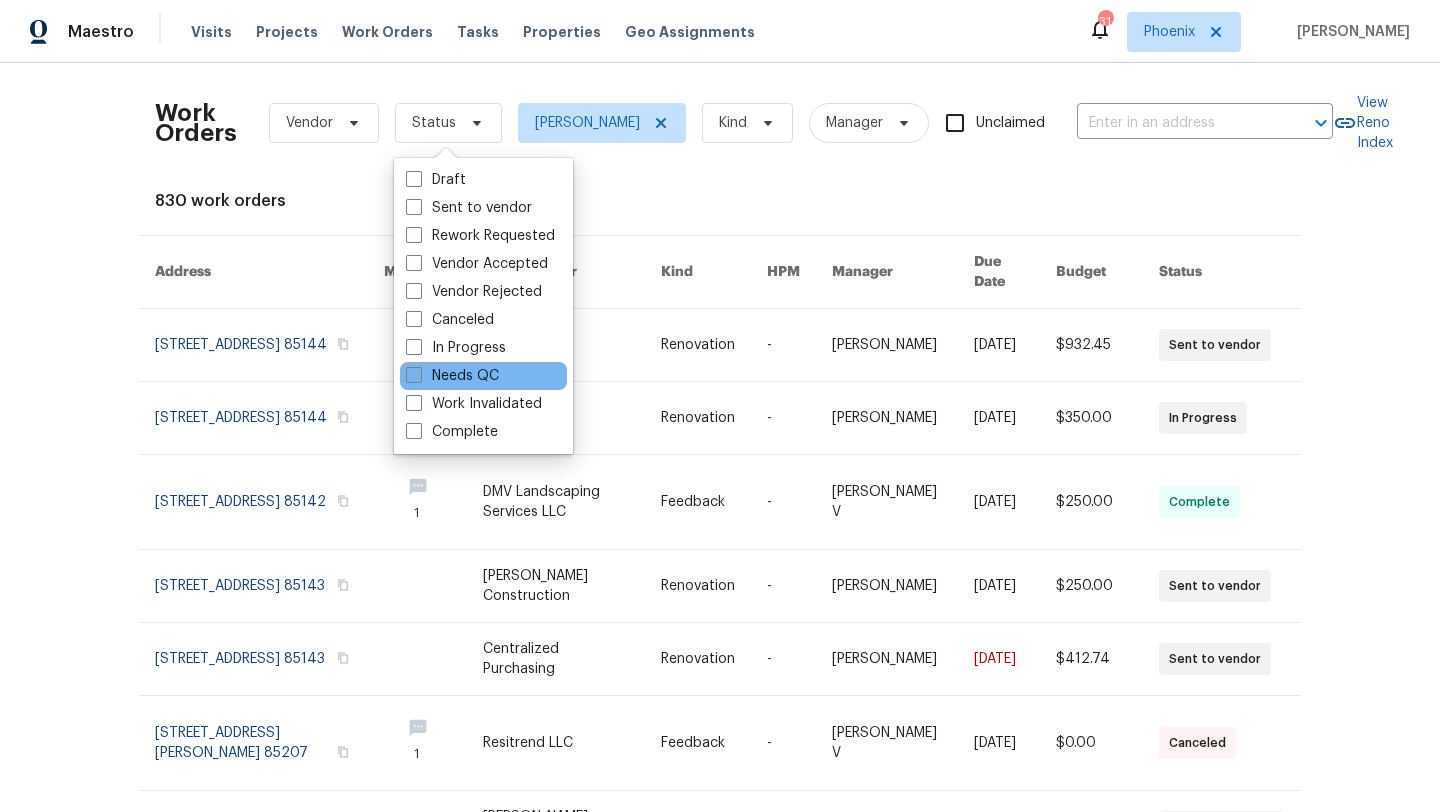 click at bounding box center (414, 375) 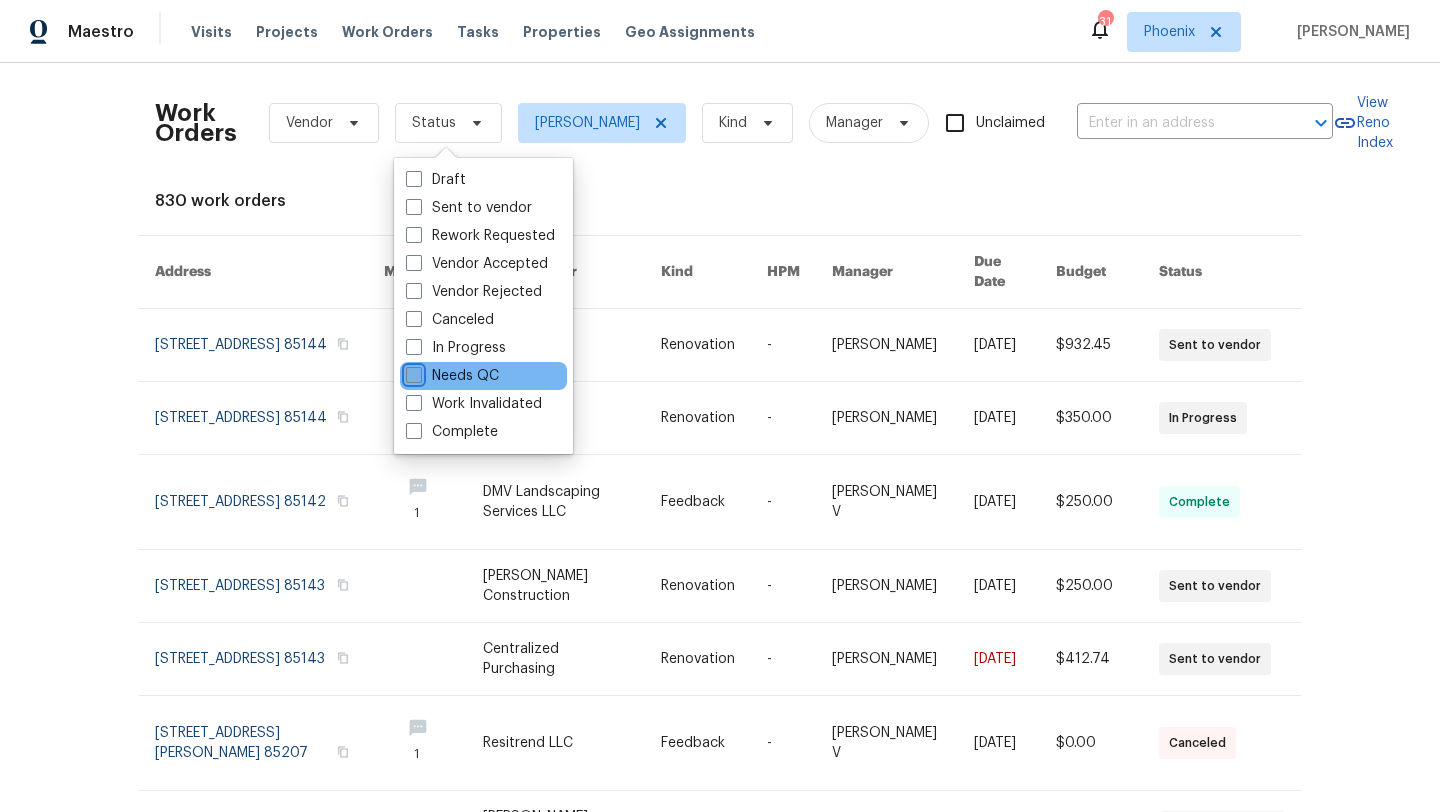 click on "Needs QC" at bounding box center (412, 372) 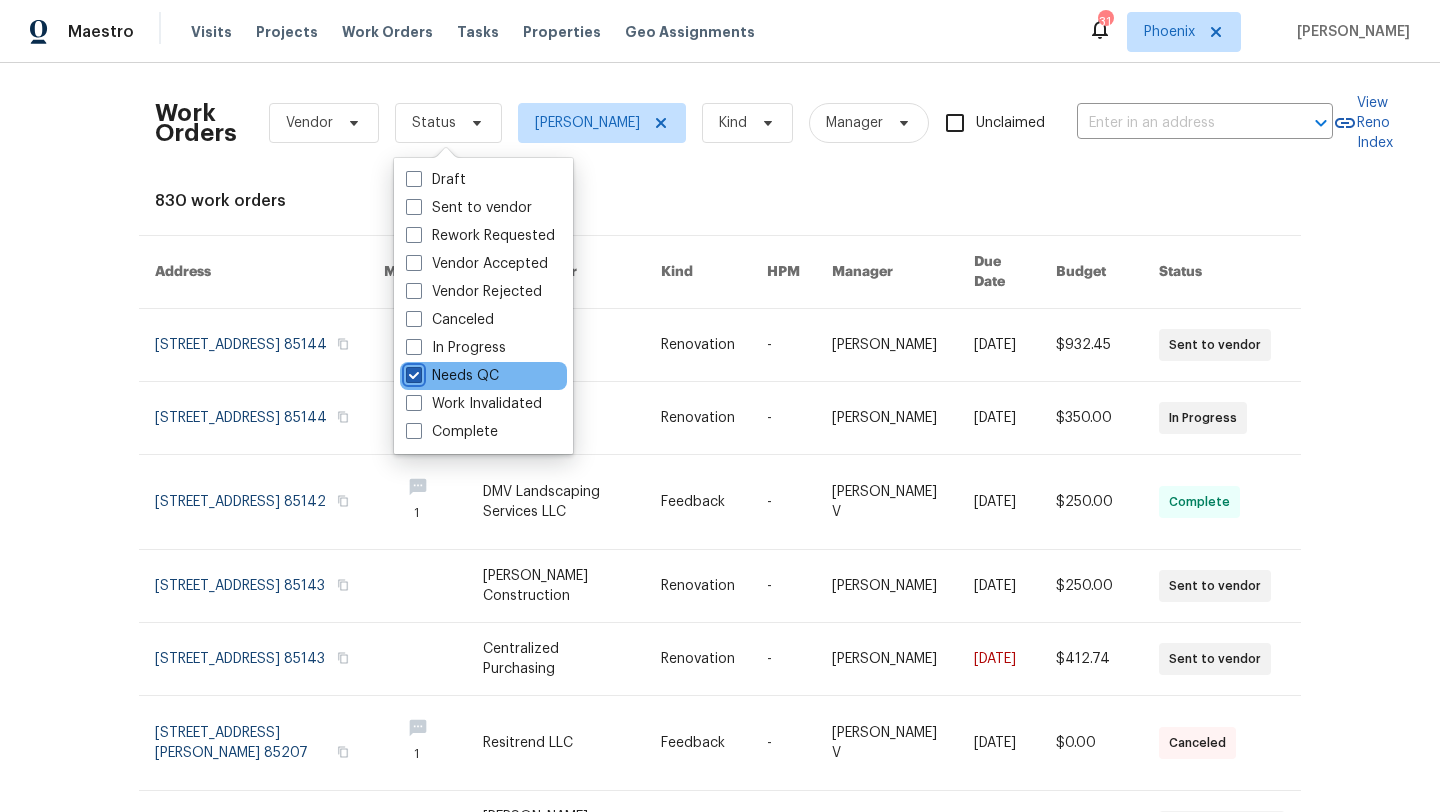 checkbox on "true" 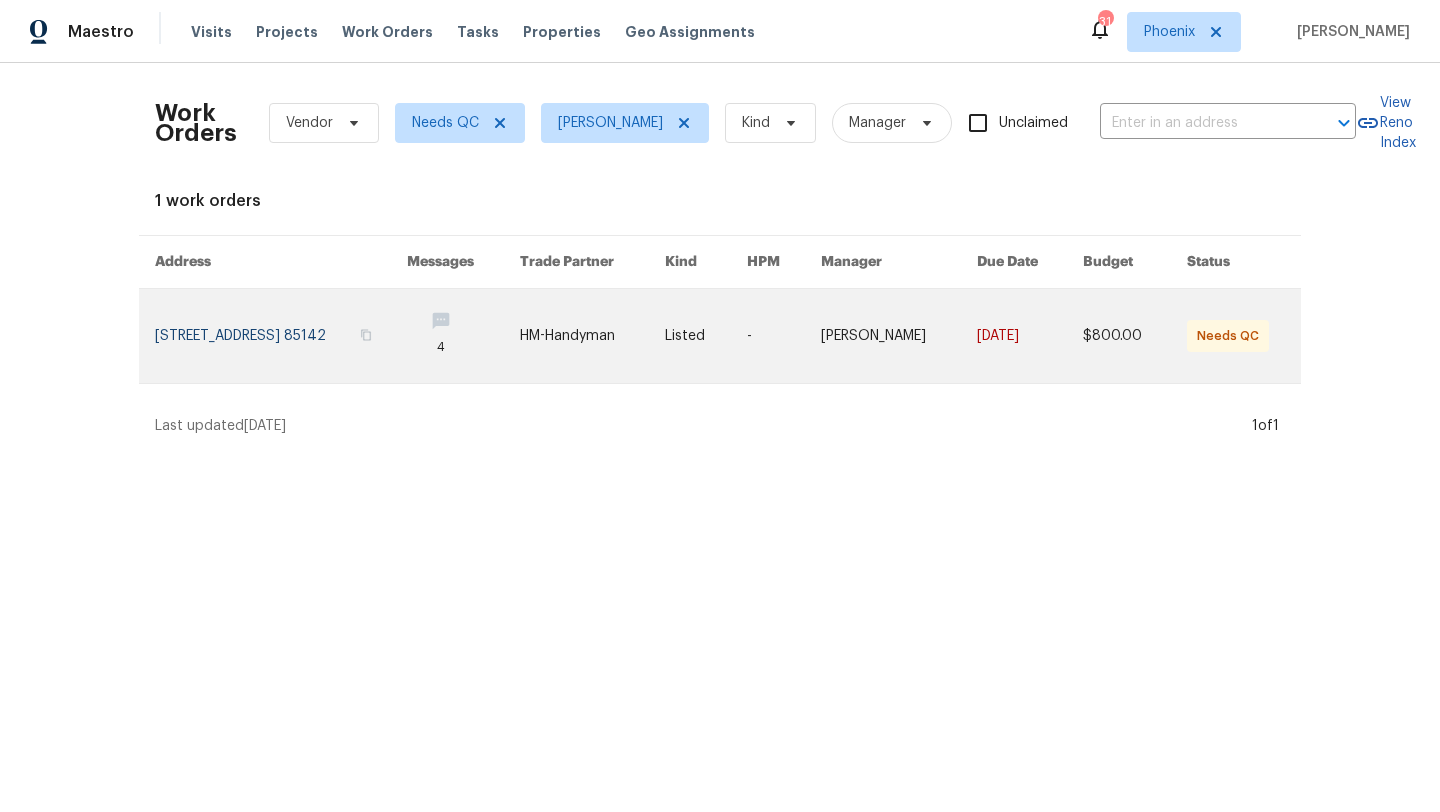 click at bounding box center [281, 336] 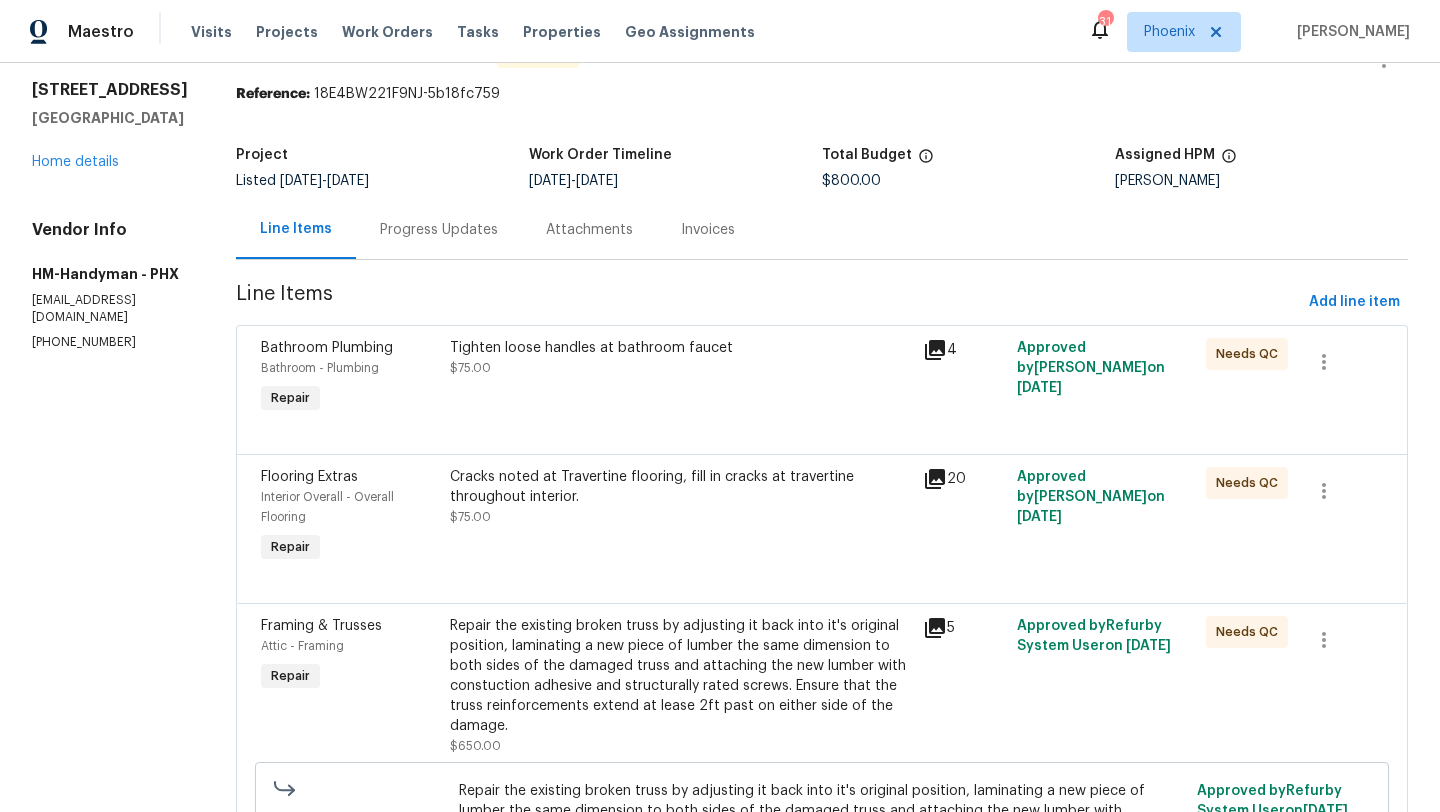 scroll, scrollTop: 260, scrollLeft: 0, axis: vertical 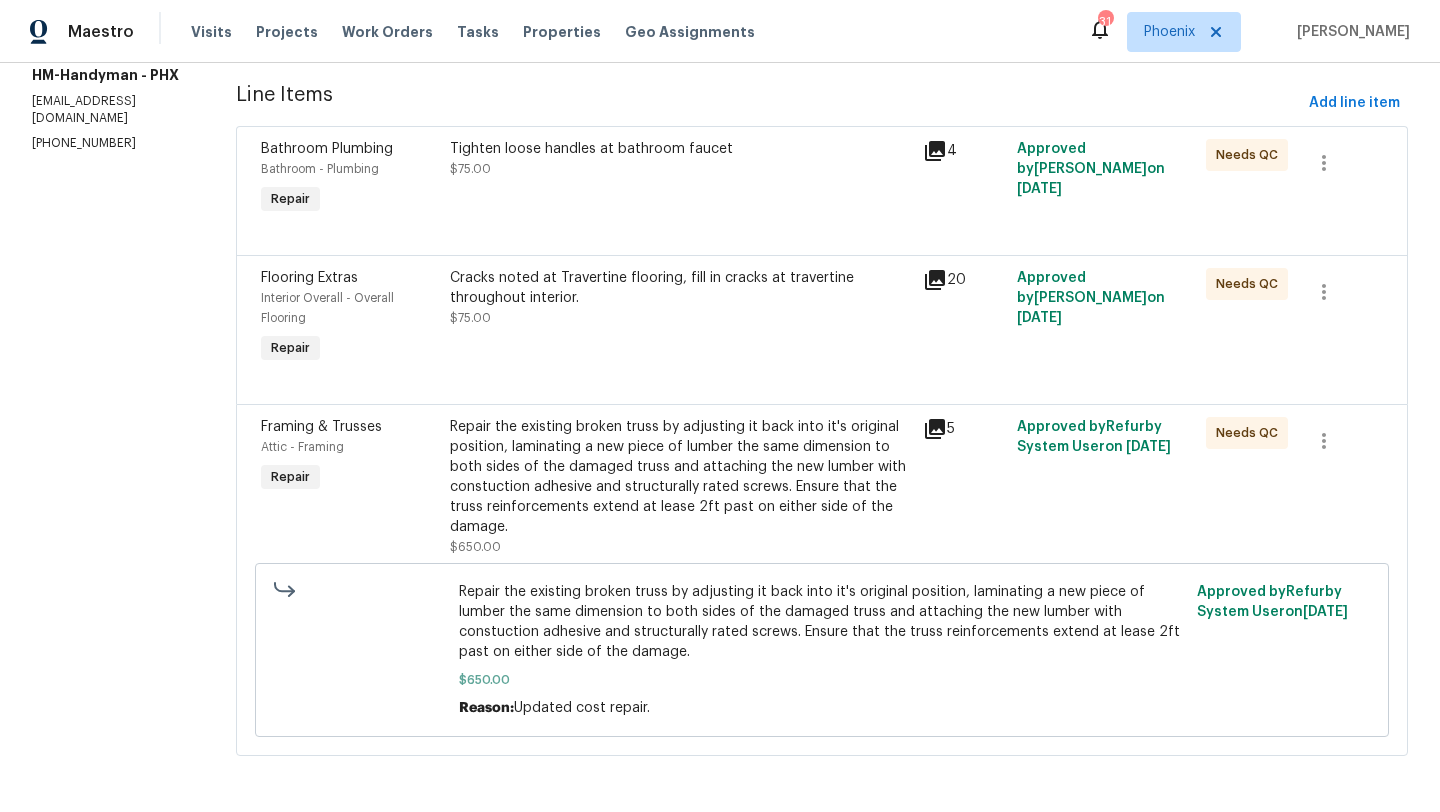 click on "Tighten loose handles at bathroom faucet" at bounding box center [680, 149] 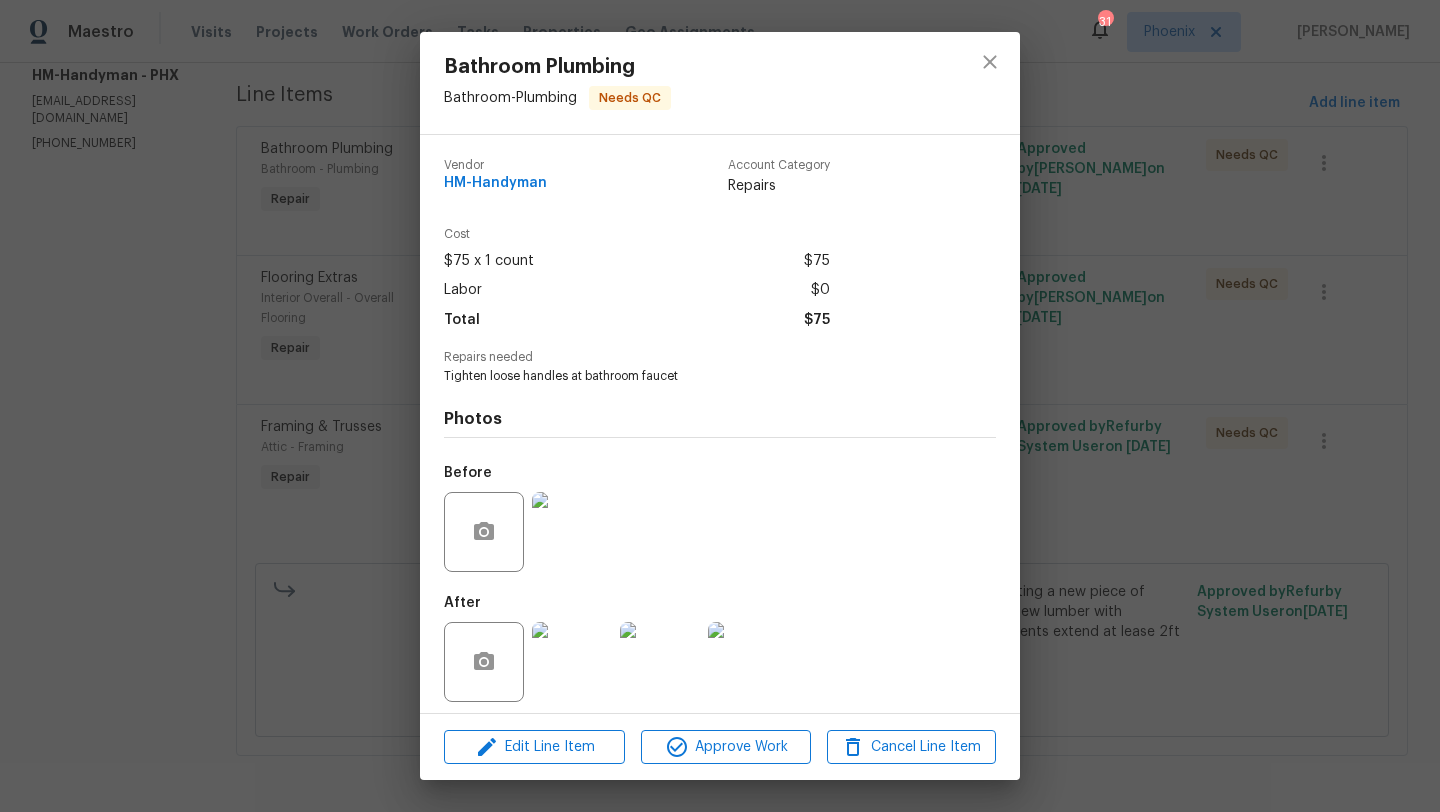 click on "Bathroom Plumbing Bathroom  -  Plumbing Needs QC Vendor HM-Handyman Account Category Repairs Cost $75 x 1 count $75 Labor $0 Total $75 Repairs needed Tighten loose handles at bathroom faucet Photos Before After  Edit Line Item  Approve Work  Cancel Line Item" at bounding box center (720, 406) 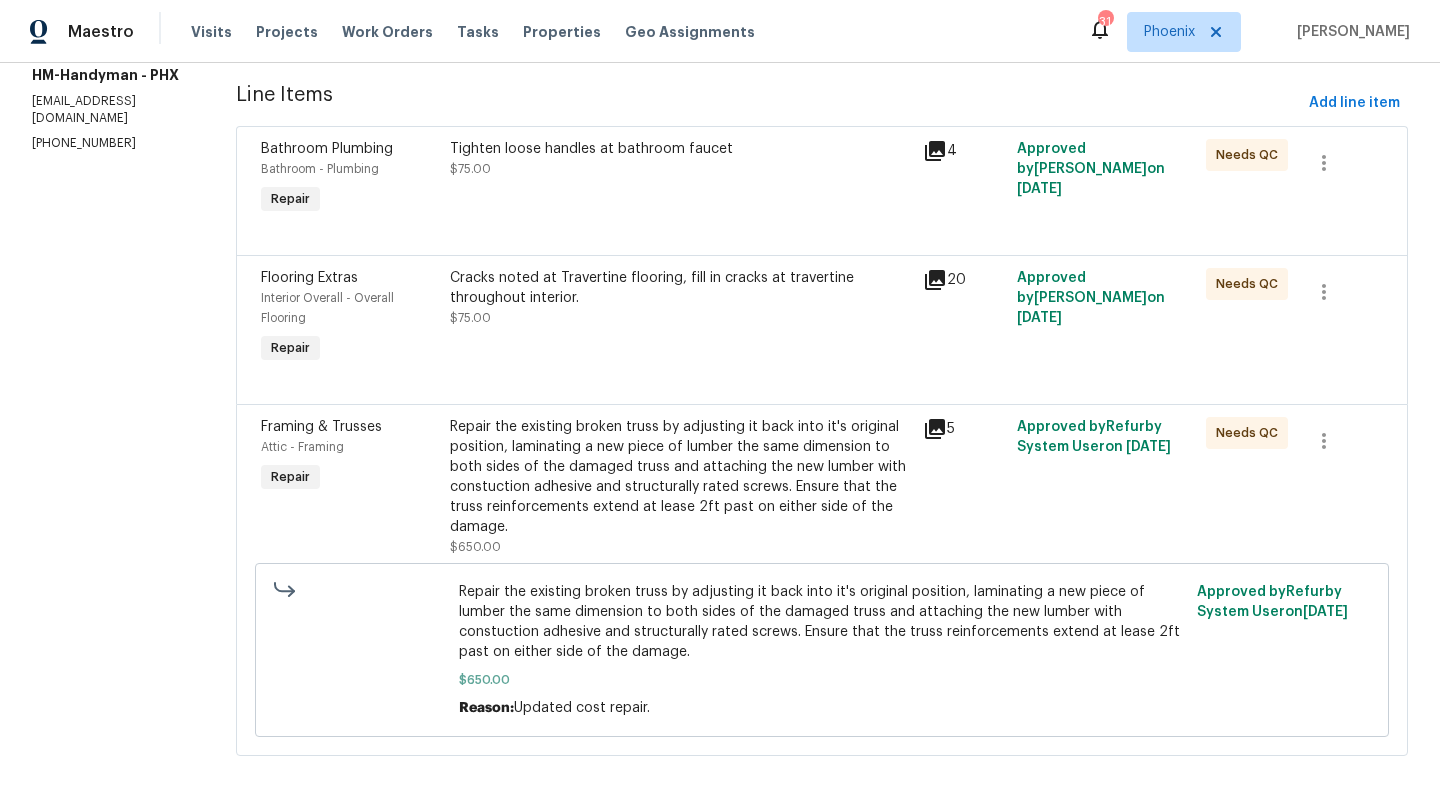 click on "Tighten loose handles at bathroom faucet" at bounding box center (680, 149) 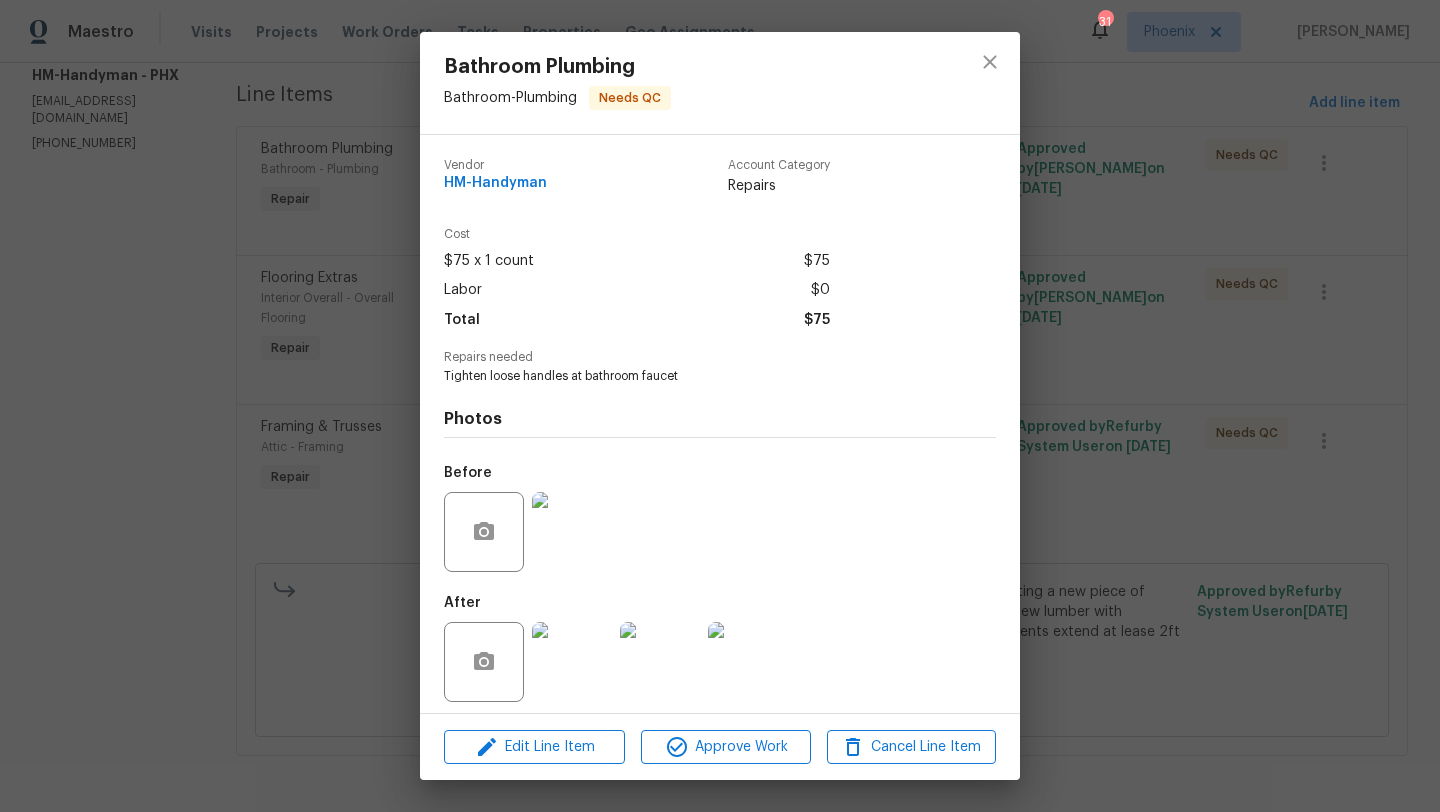 scroll, scrollTop: 9, scrollLeft: 0, axis: vertical 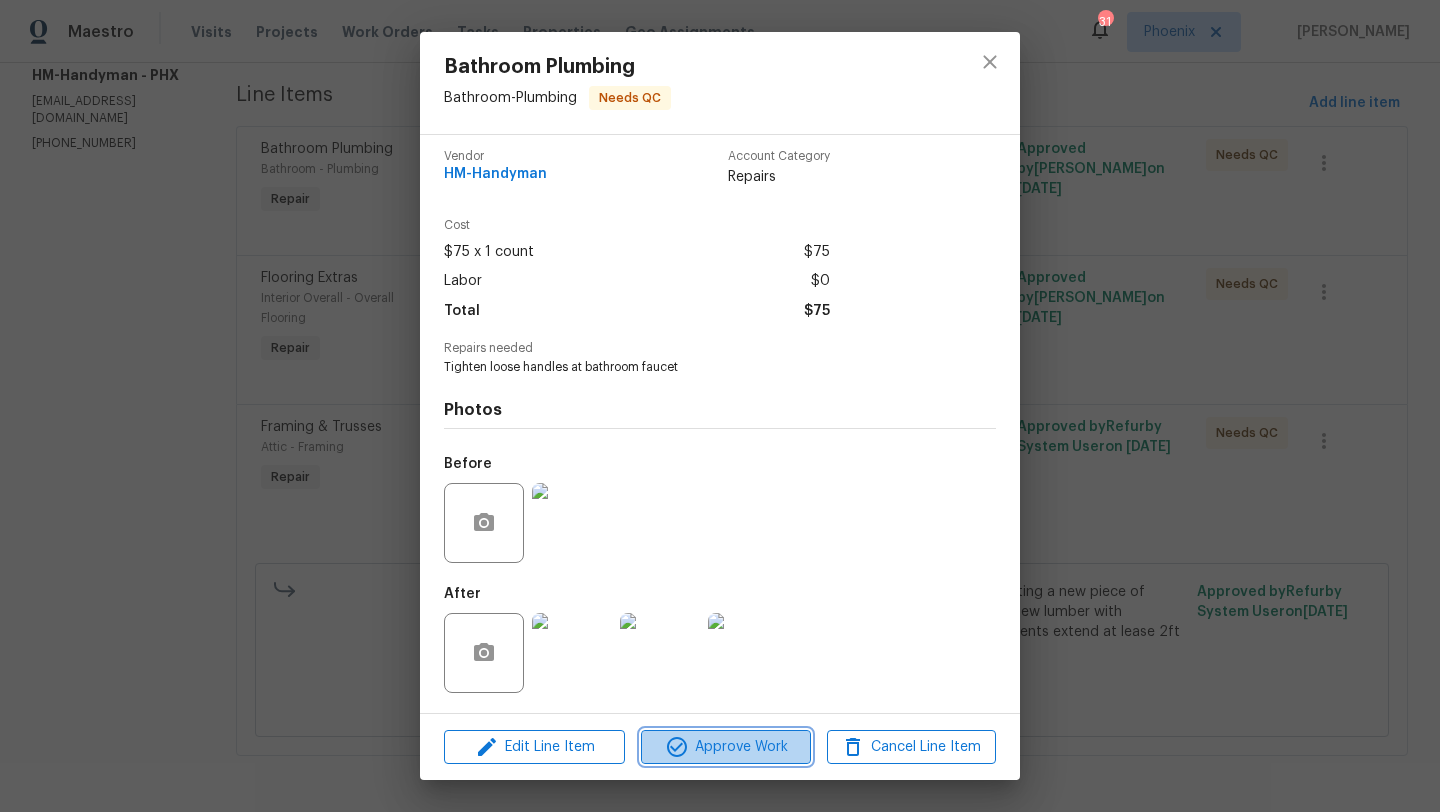 click on "Approve Work" at bounding box center (725, 747) 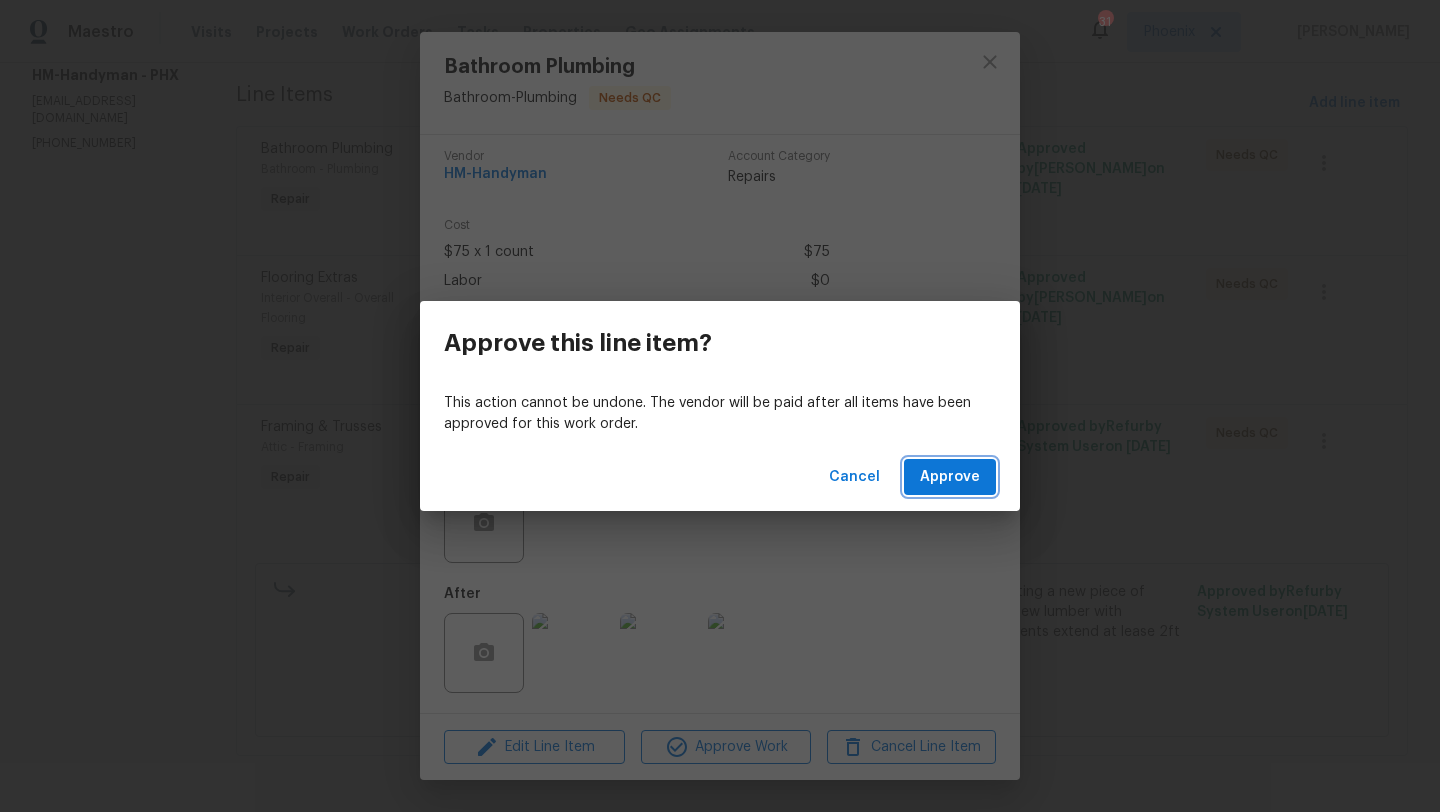 click on "Approve" at bounding box center [950, 477] 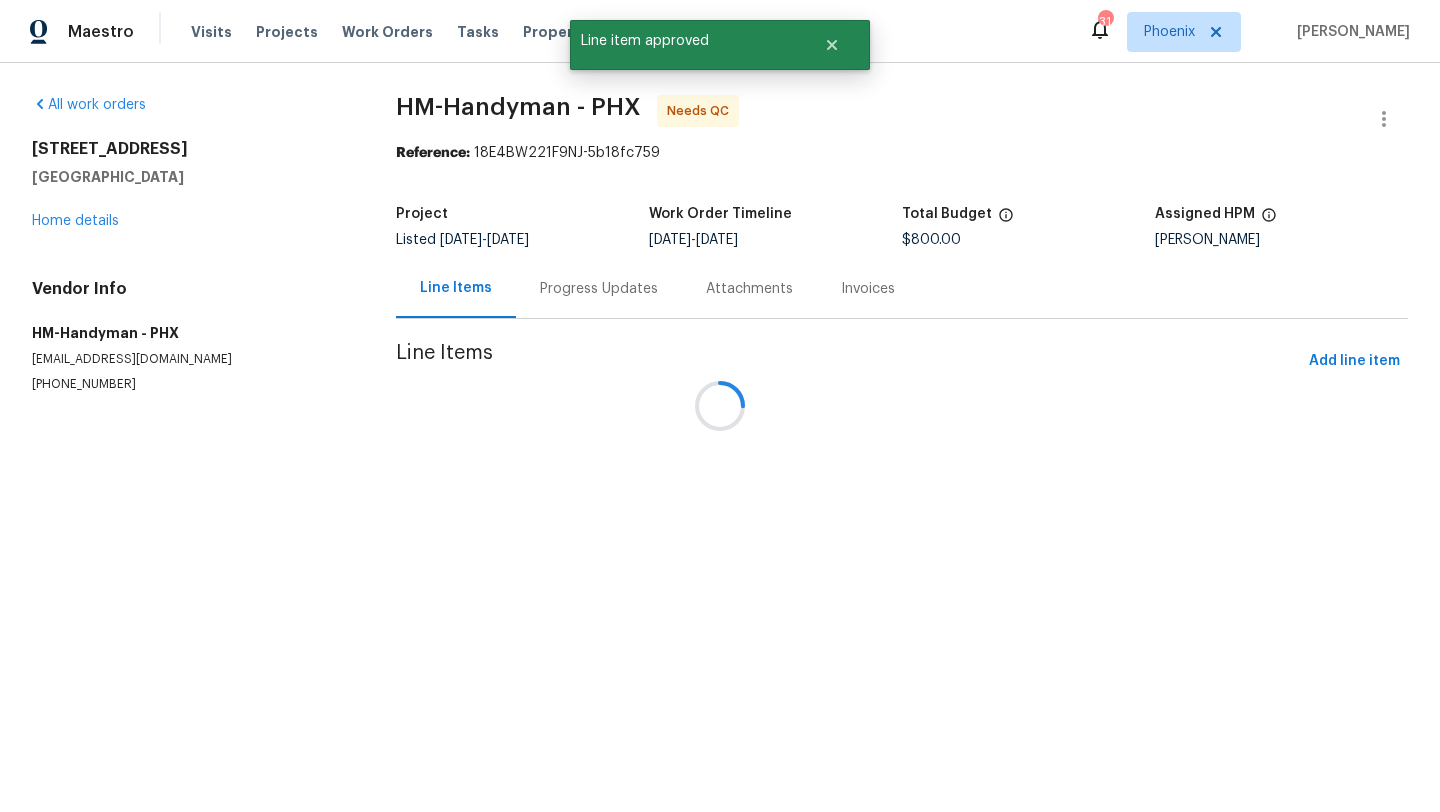 scroll, scrollTop: 0, scrollLeft: 0, axis: both 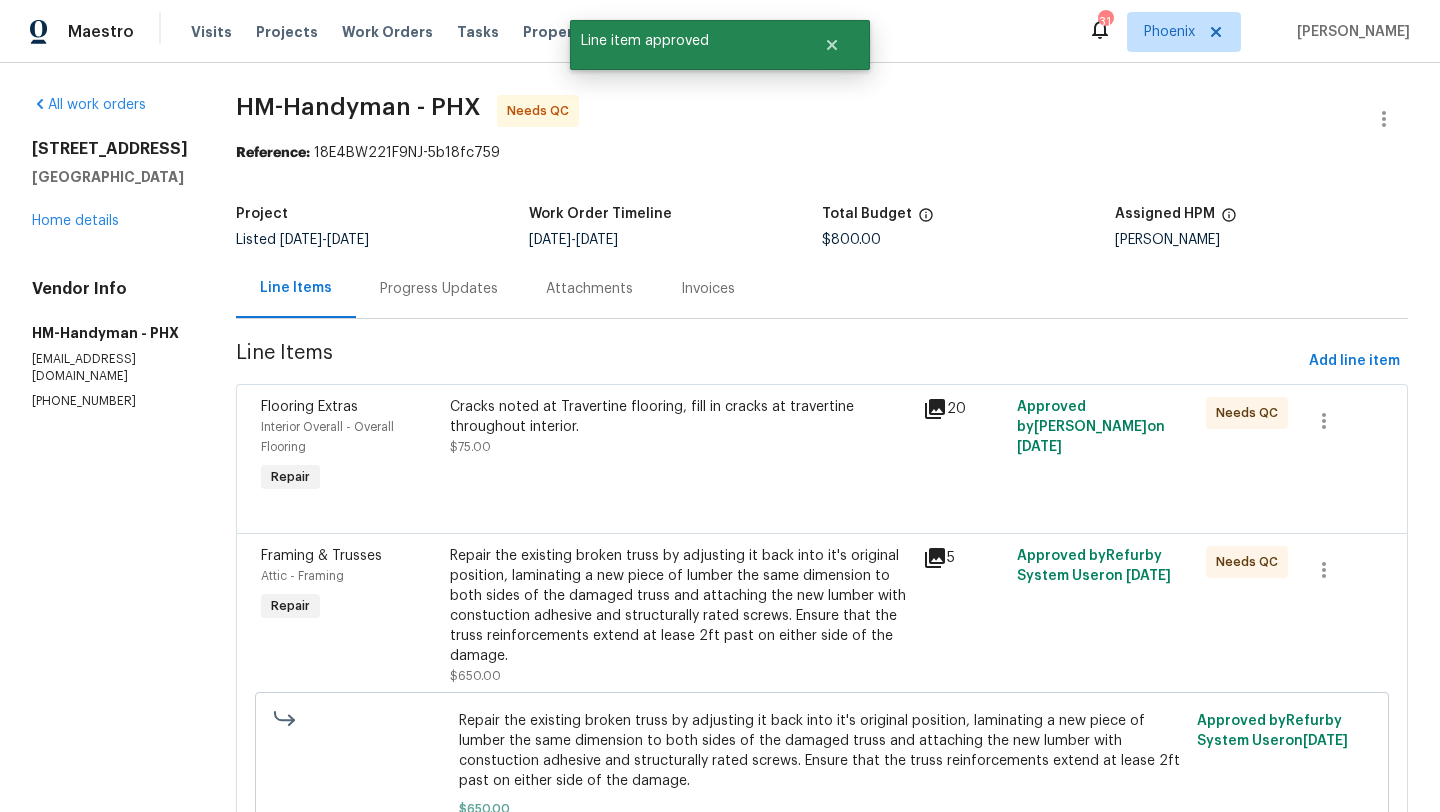 click on "Cracks noted at Travertine flooring, fill in cracks at travertine throughout interior." at bounding box center [680, 417] 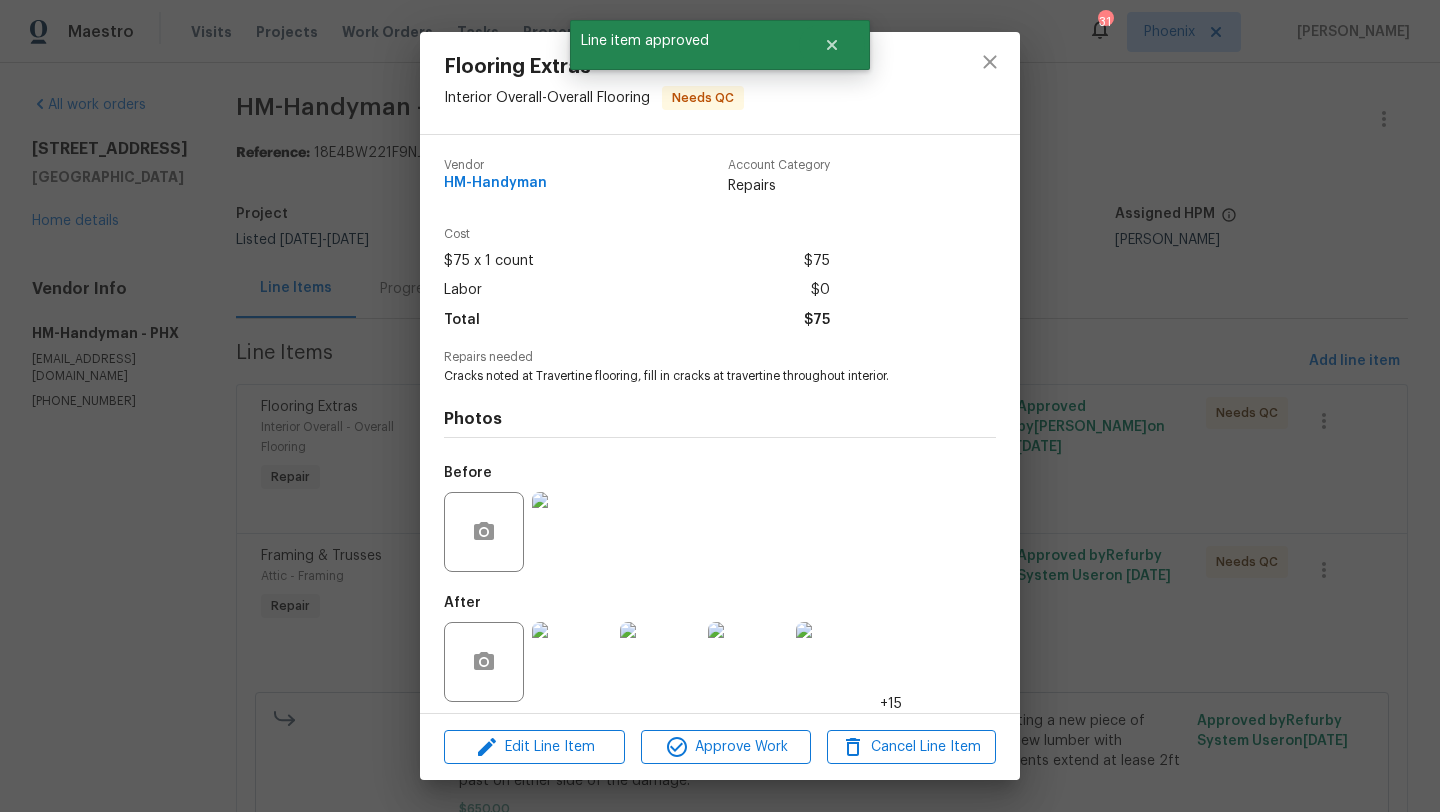 click at bounding box center (572, 662) 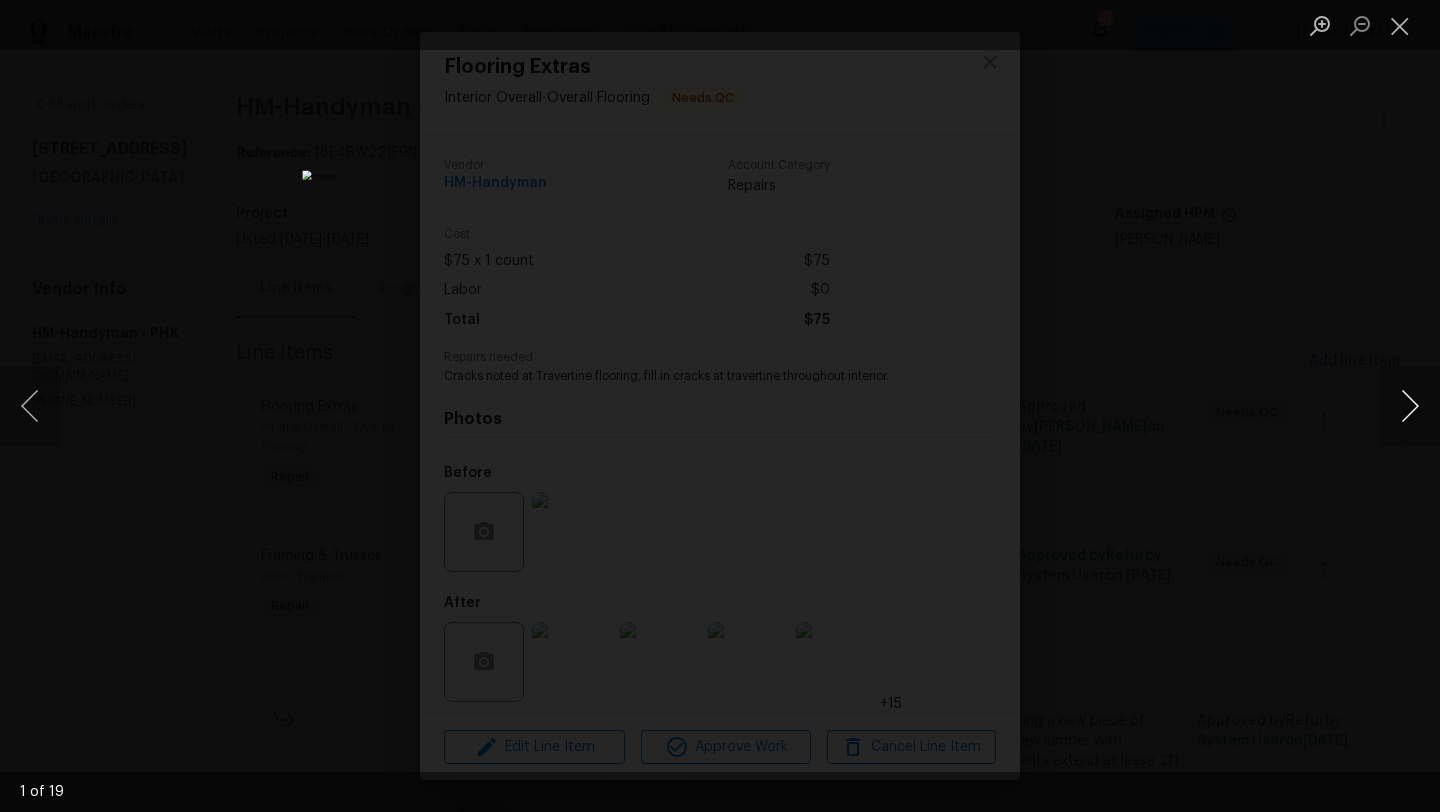 click at bounding box center [1410, 406] 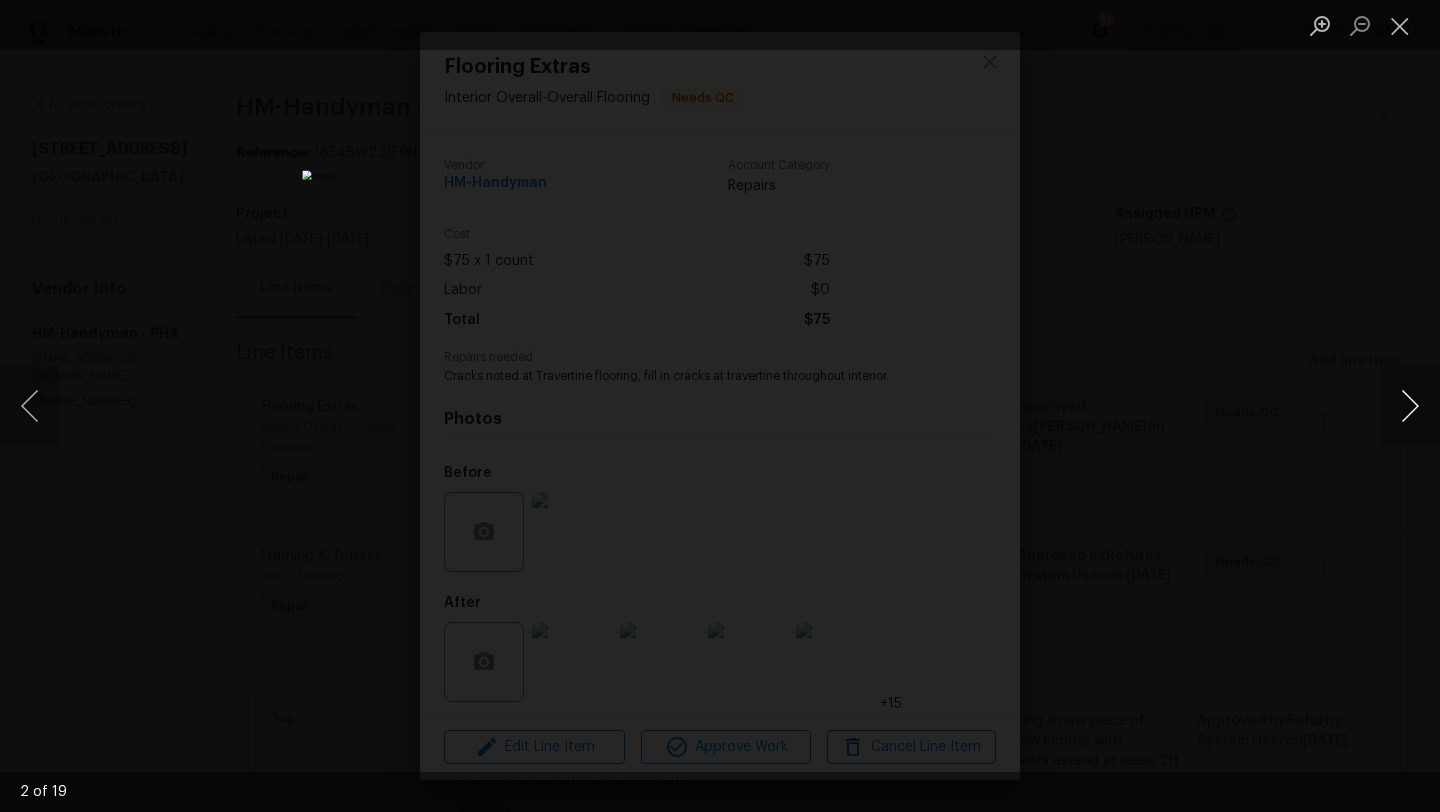 click at bounding box center [1410, 406] 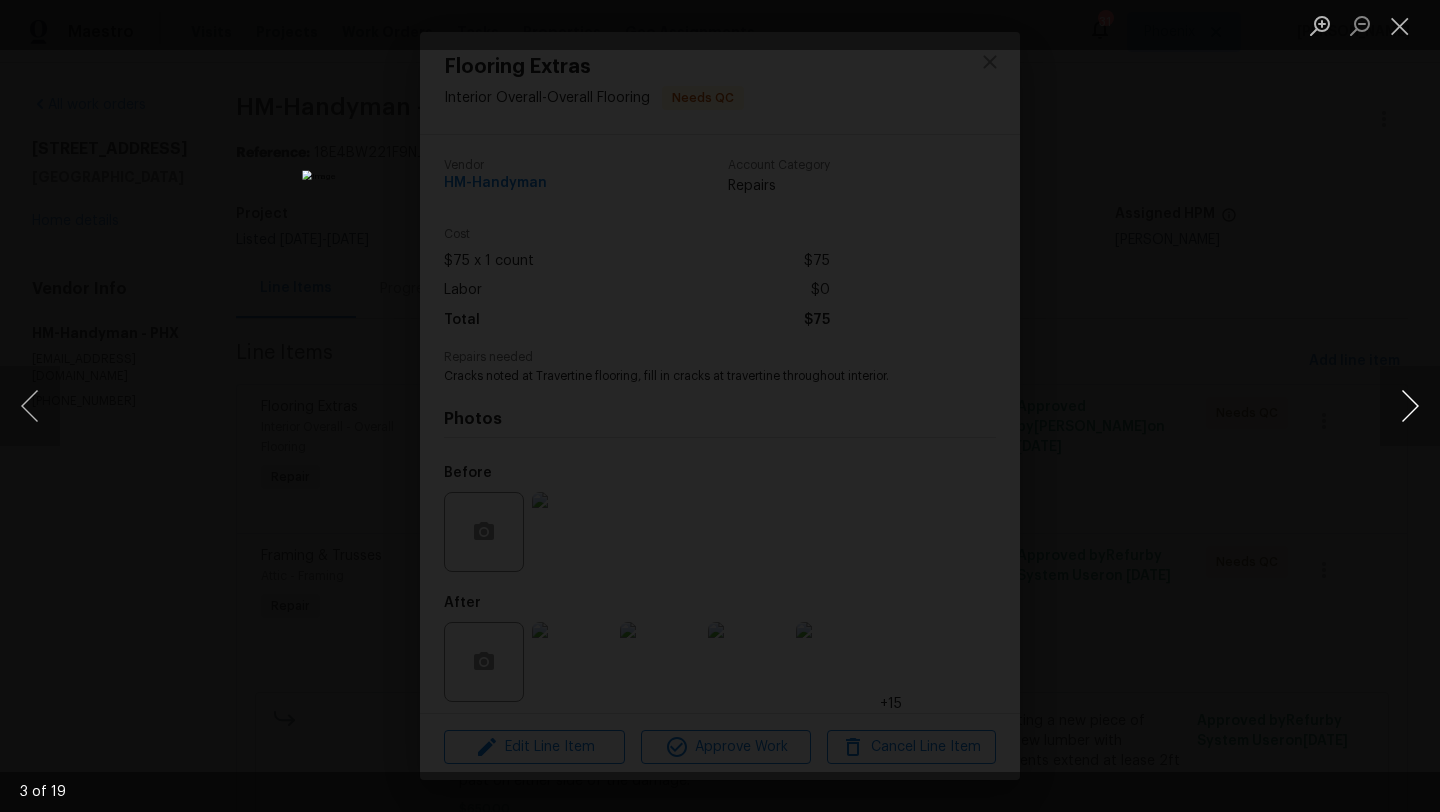 click at bounding box center [1410, 406] 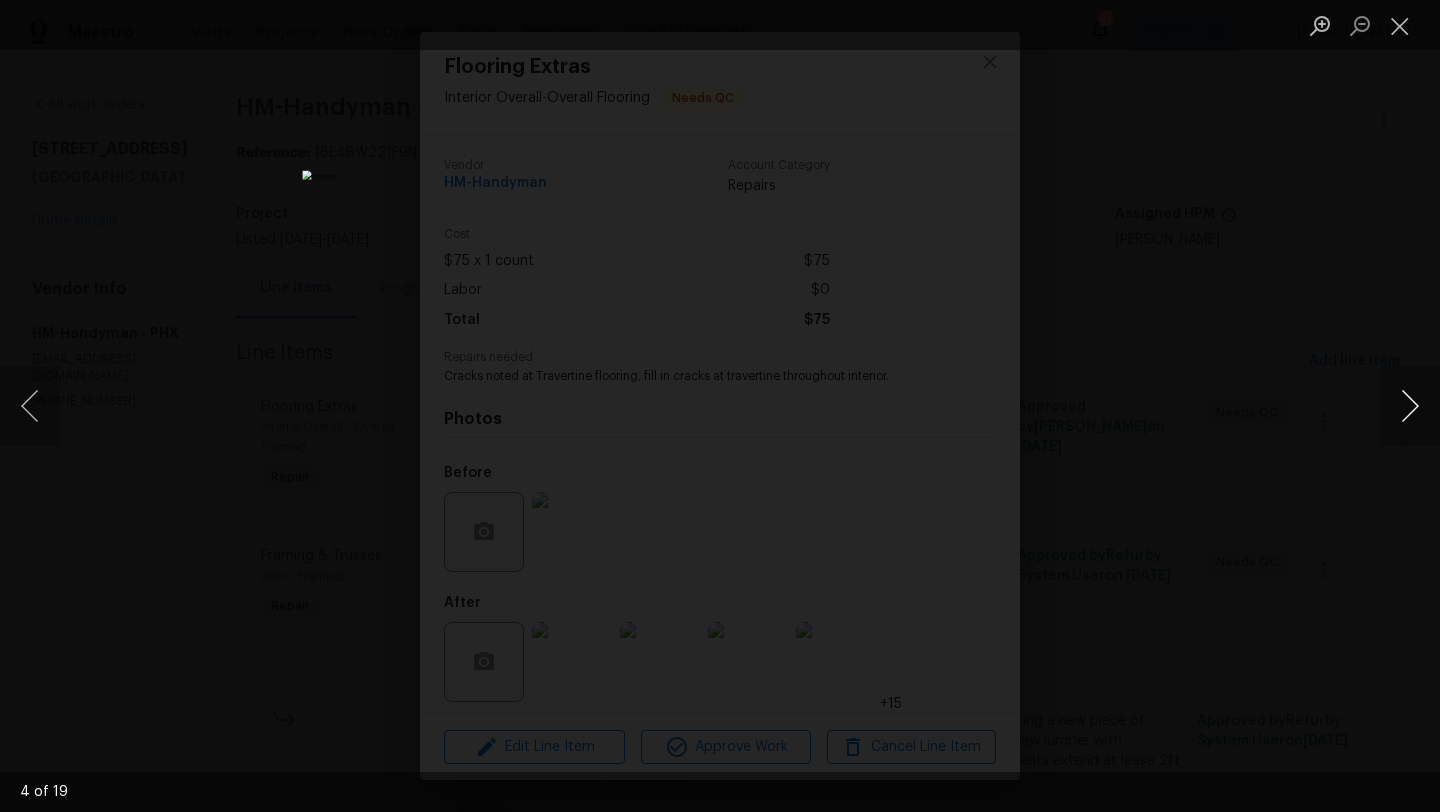 click at bounding box center [1410, 406] 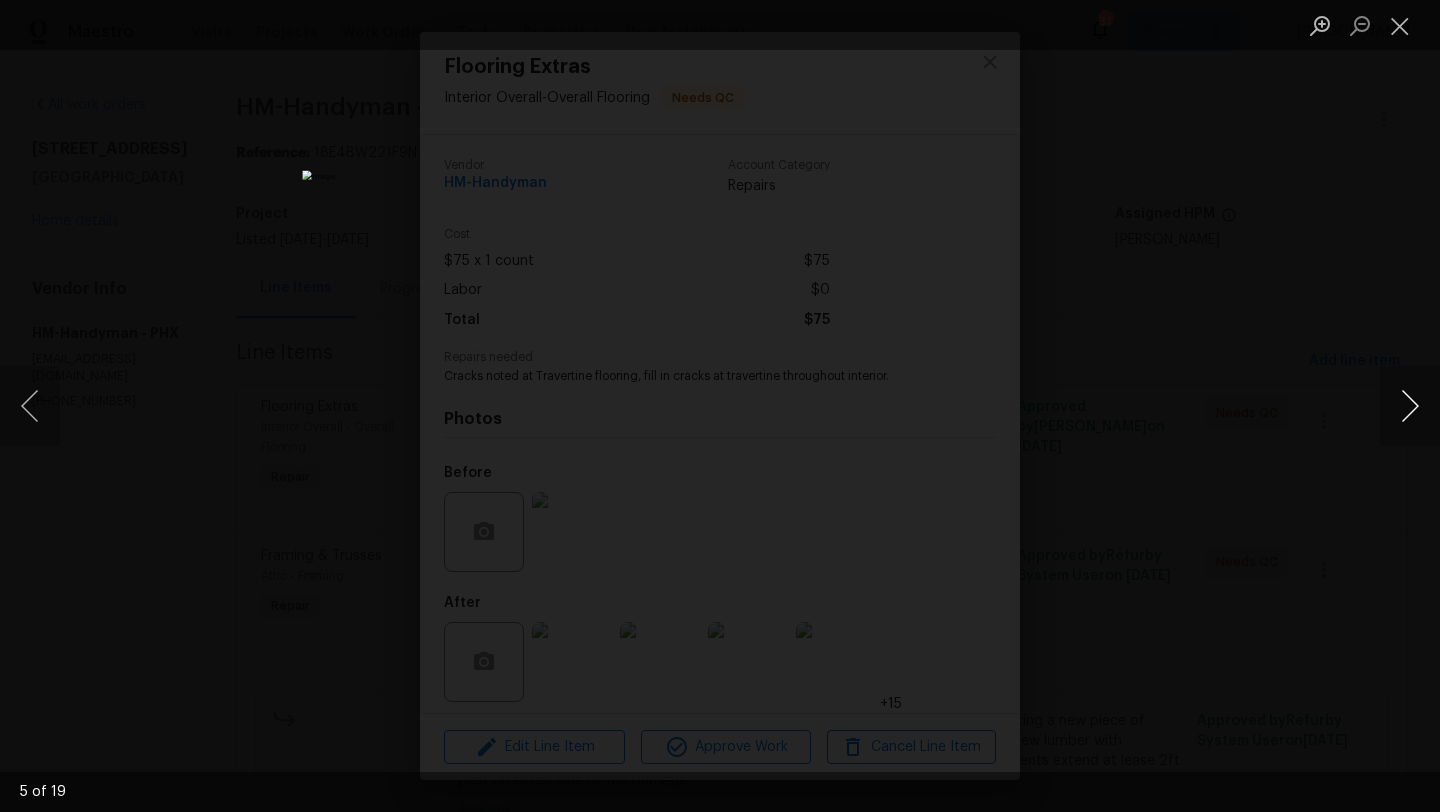 click at bounding box center [1410, 406] 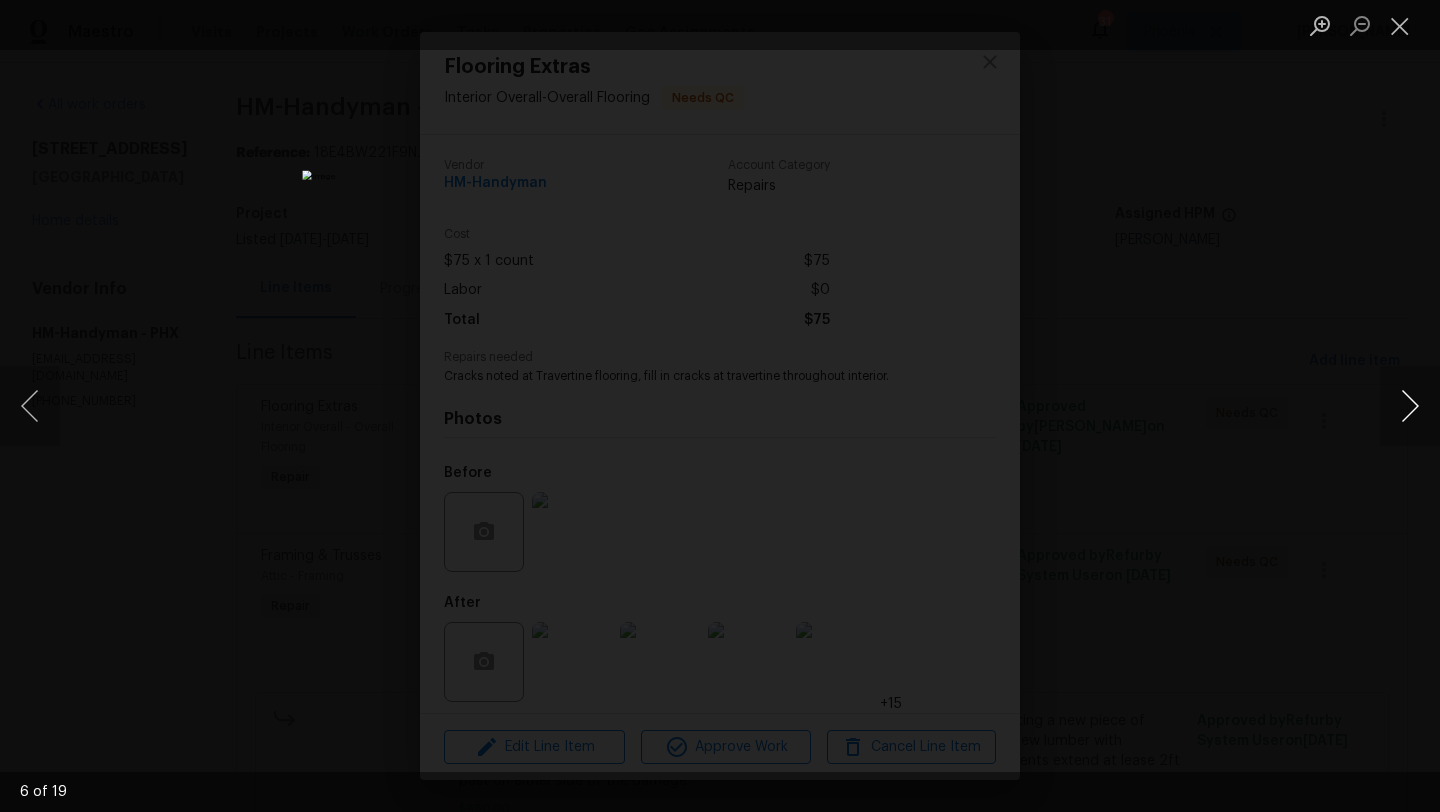 click at bounding box center [1410, 406] 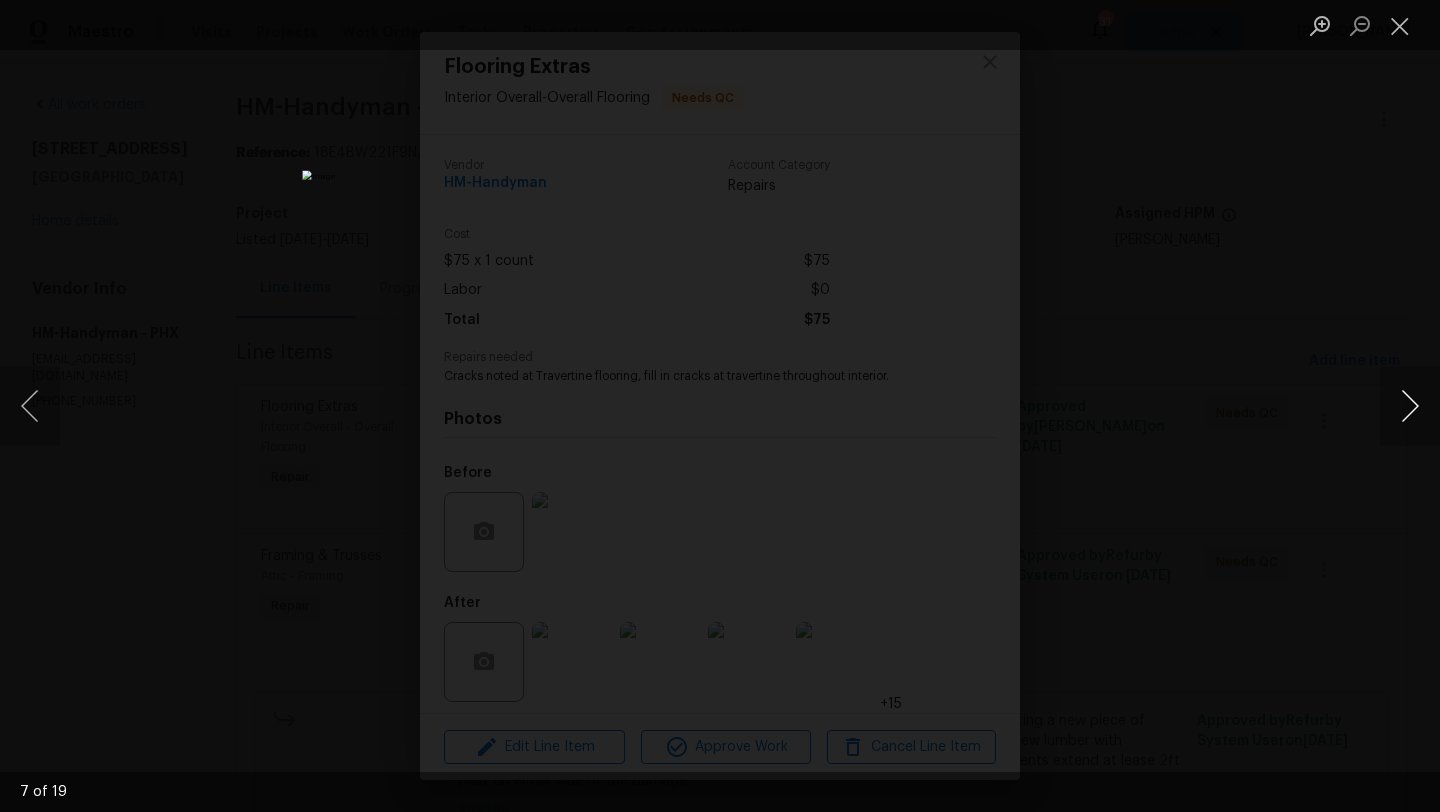 click at bounding box center (1410, 406) 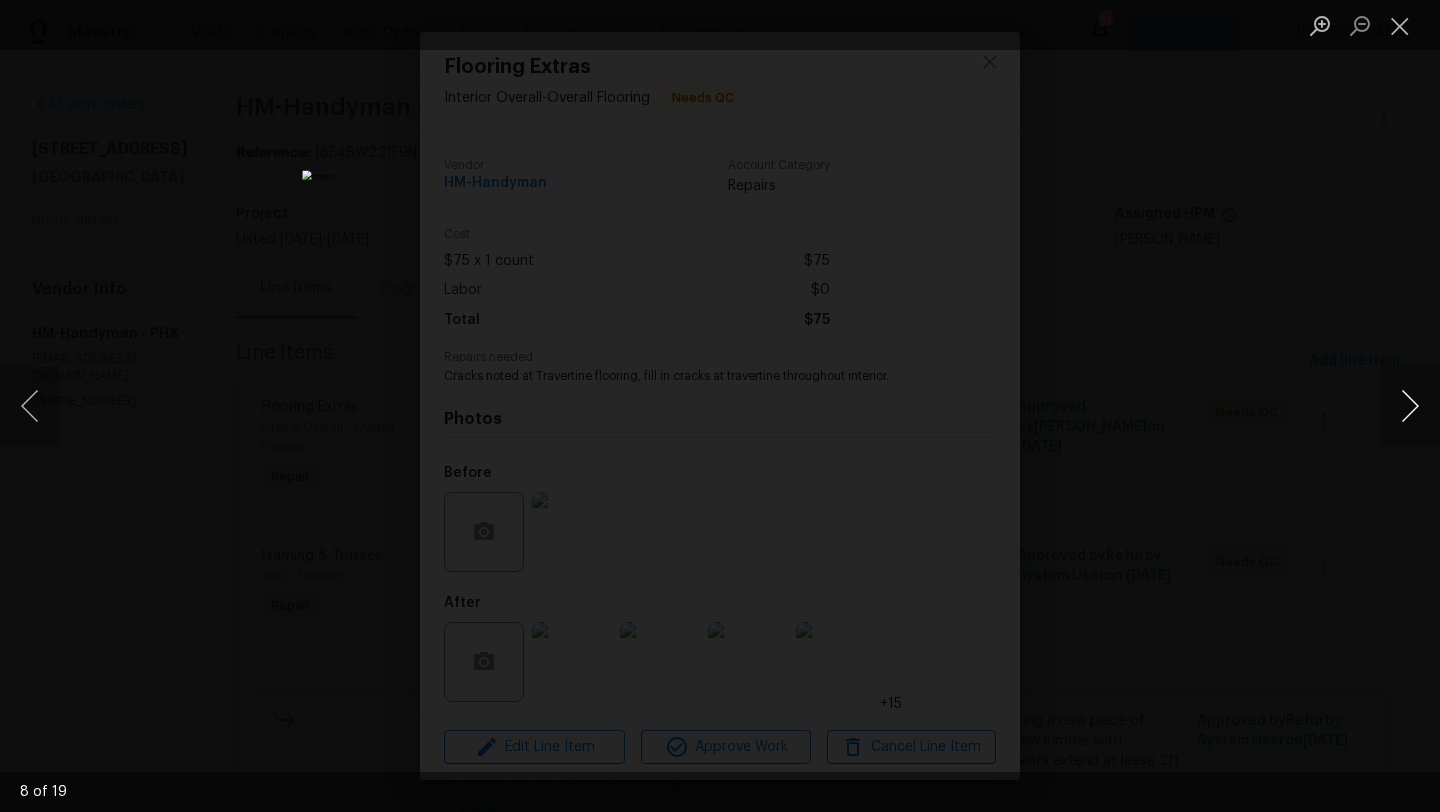click at bounding box center [1410, 406] 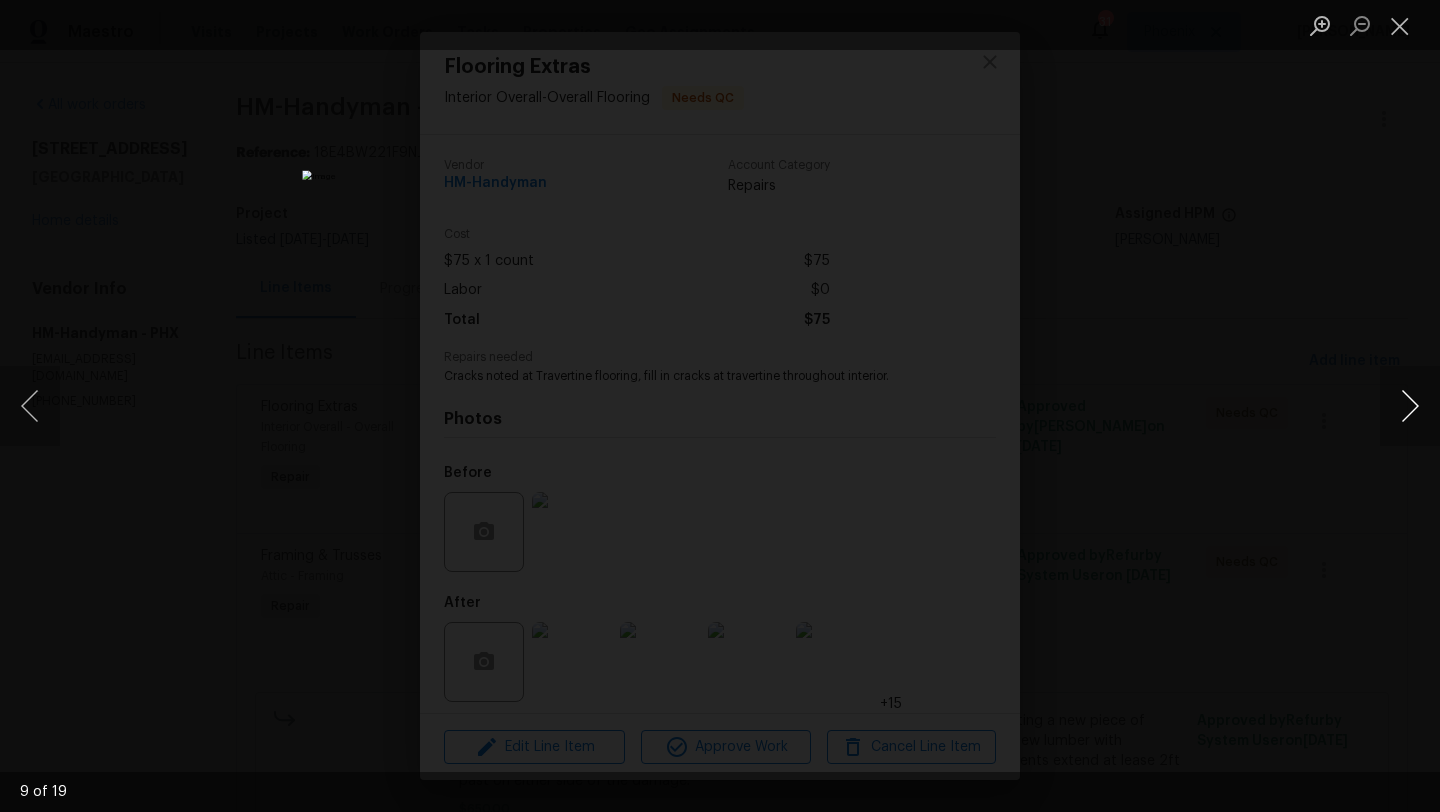 click at bounding box center [1410, 406] 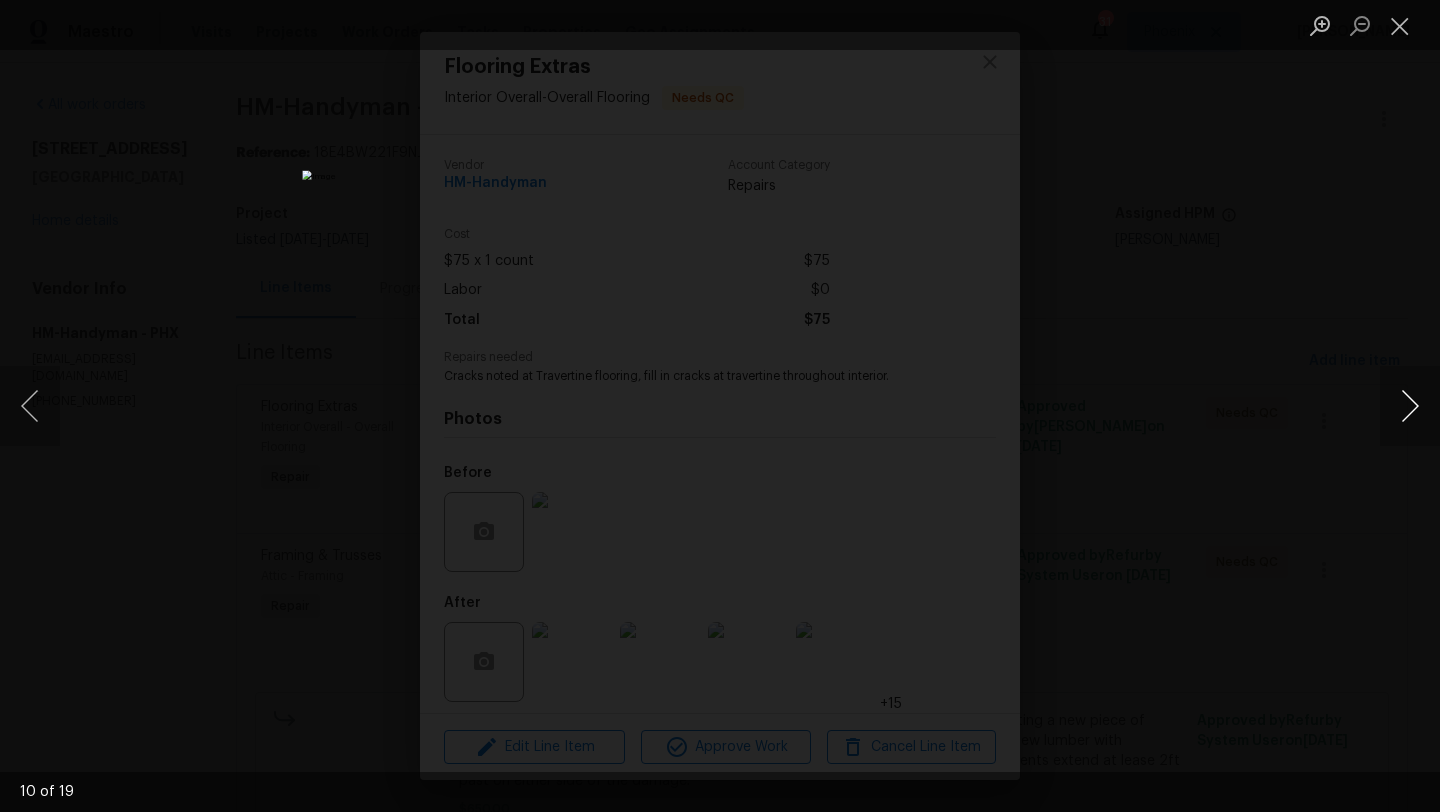 click at bounding box center [1410, 406] 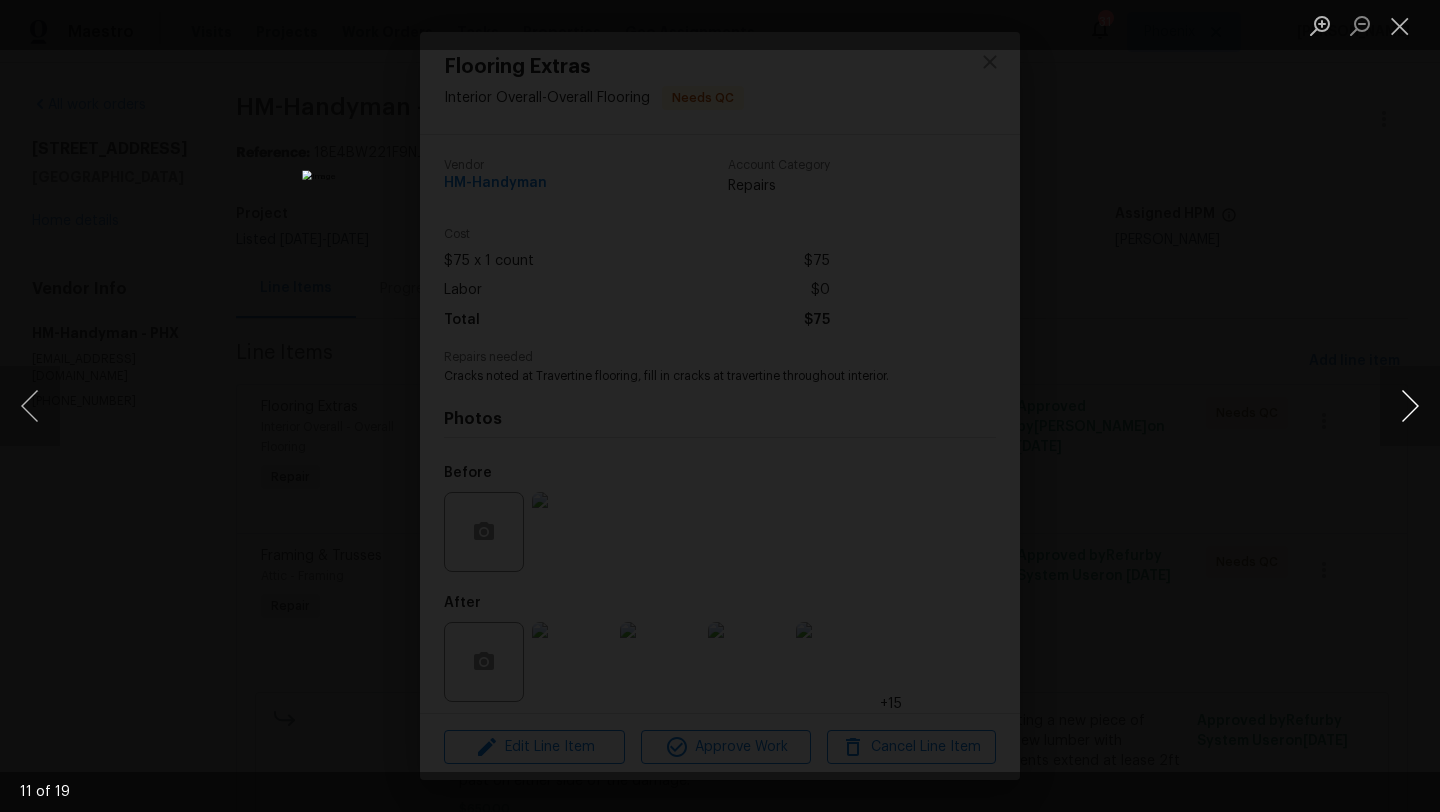 click at bounding box center [1410, 406] 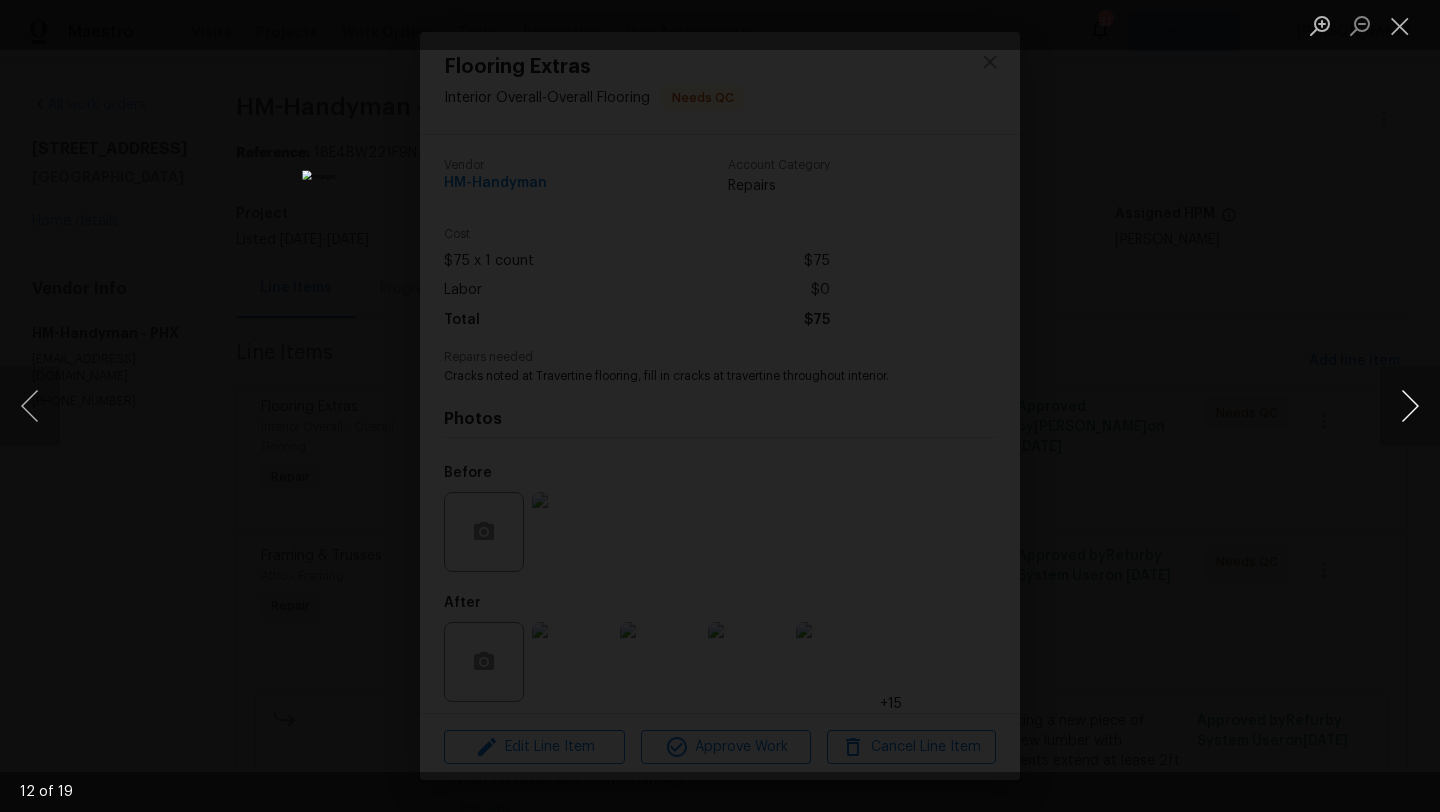 click at bounding box center [1410, 406] 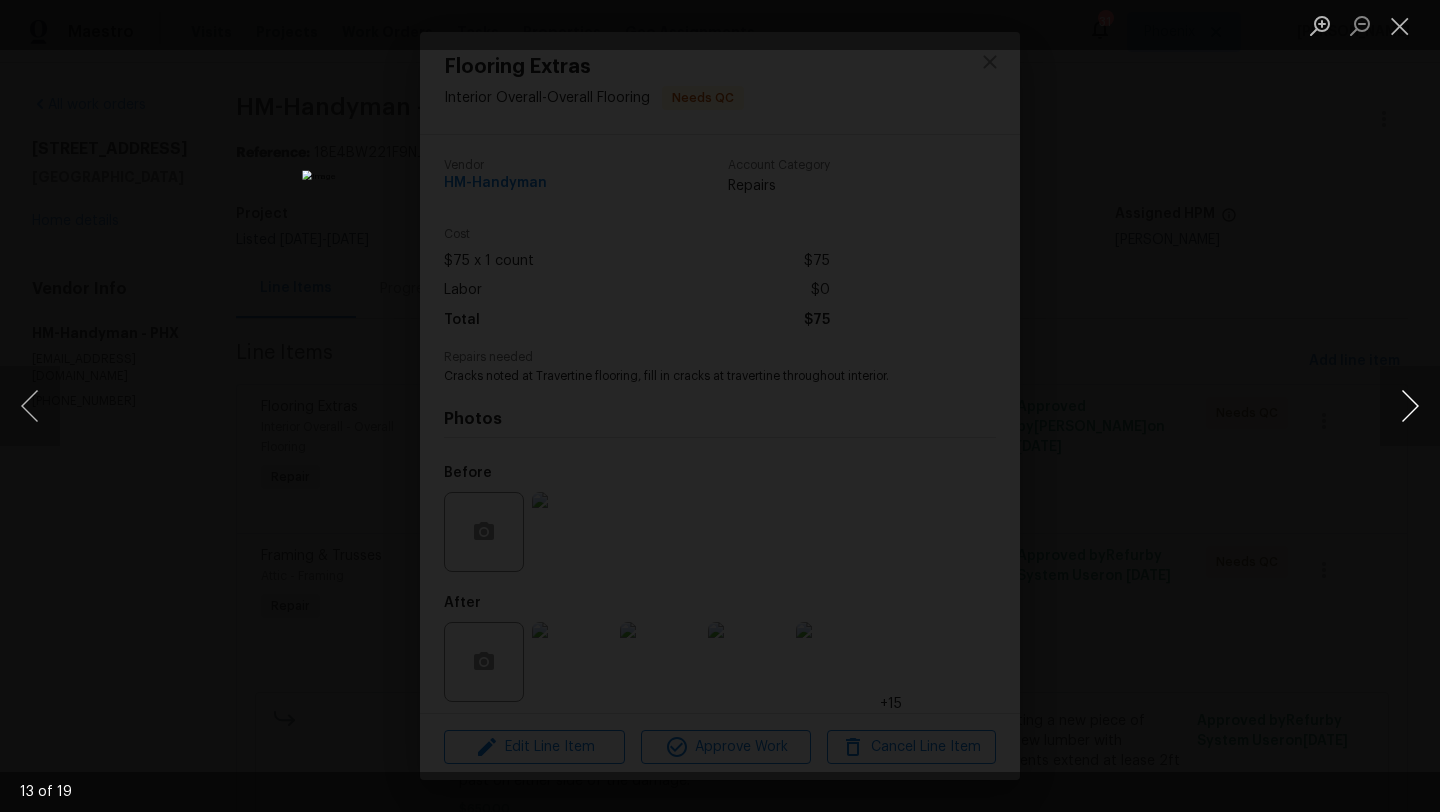 click at bounding box center (1410, 406) 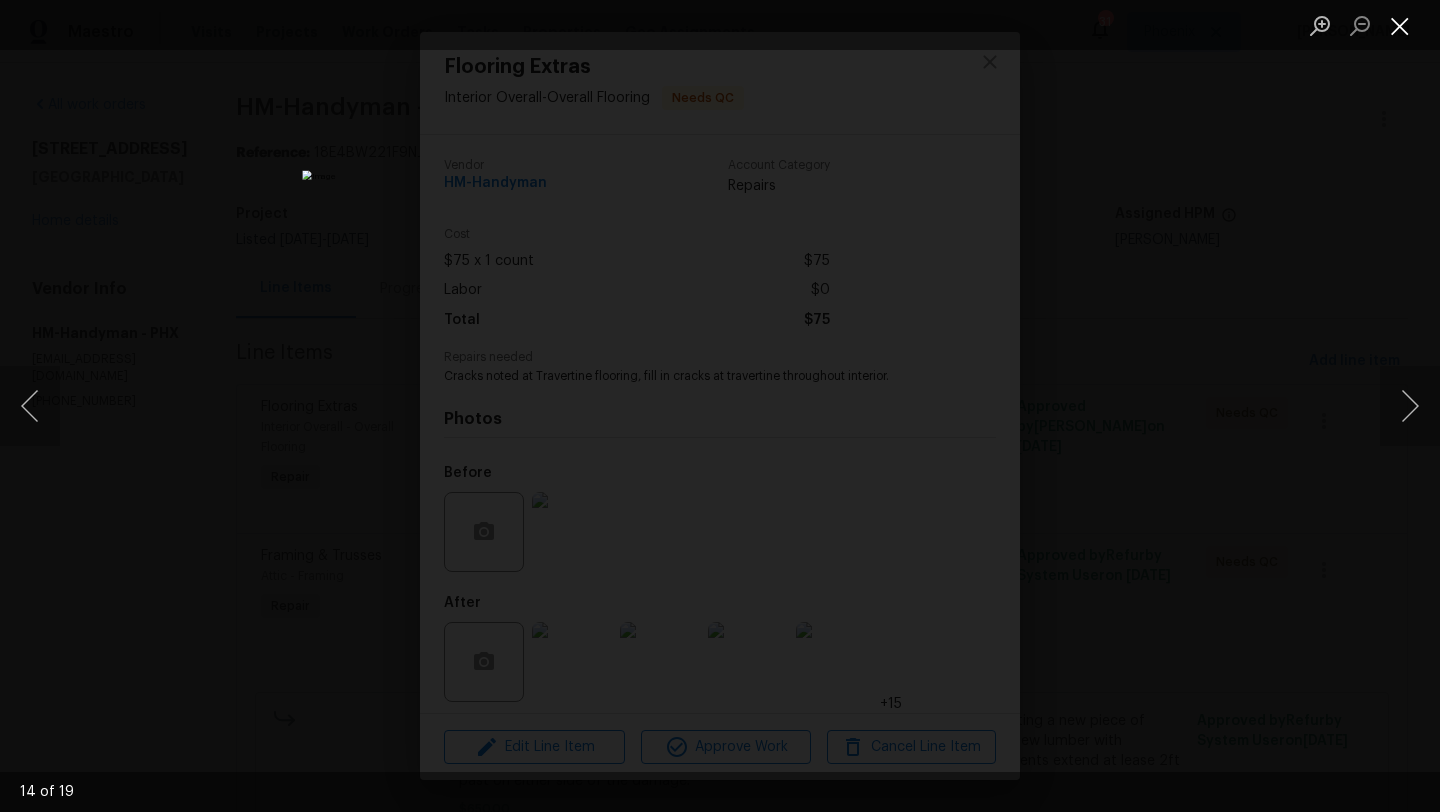 click at bounding box center (1400, 25) 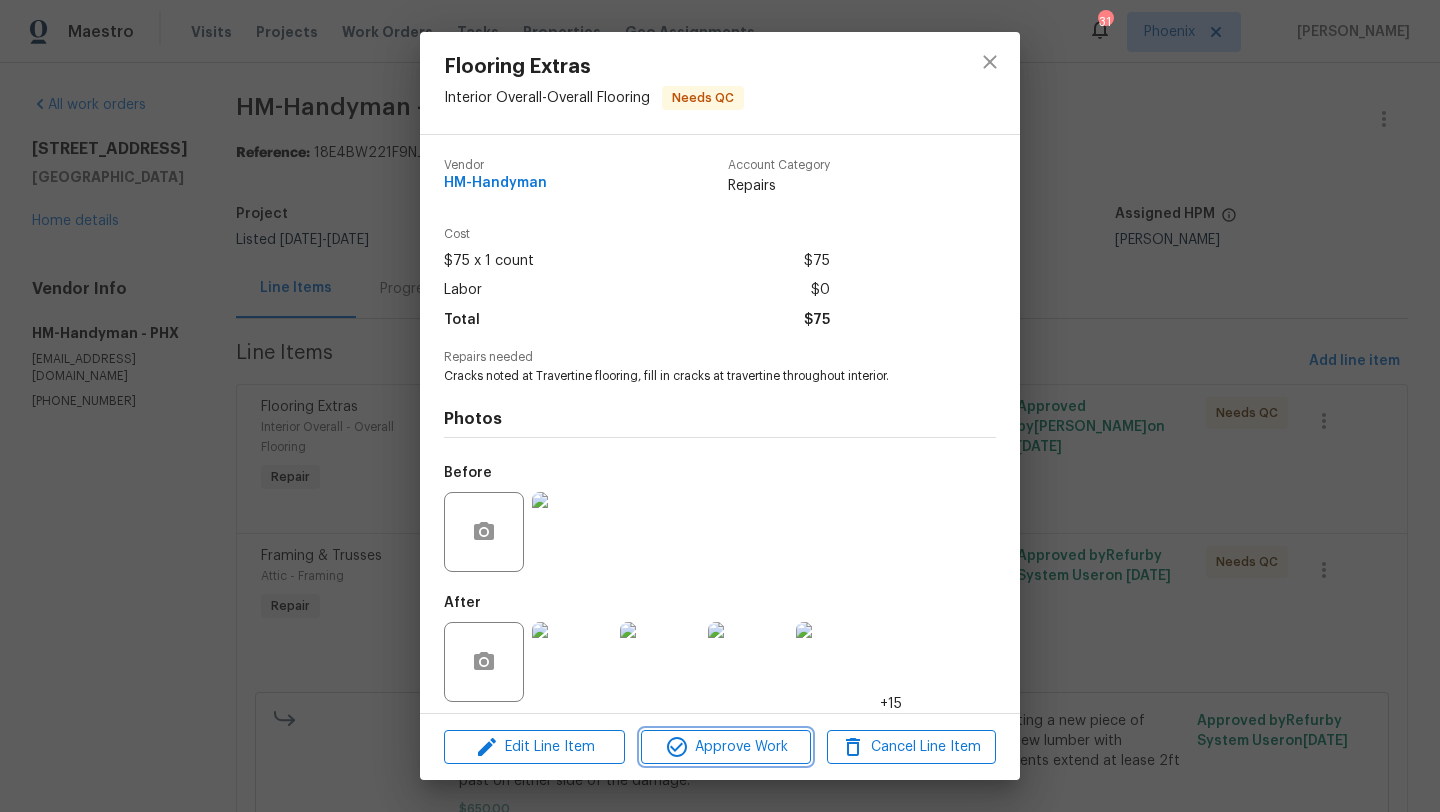 click on "Approve Work" at bounding box center (725, 747) 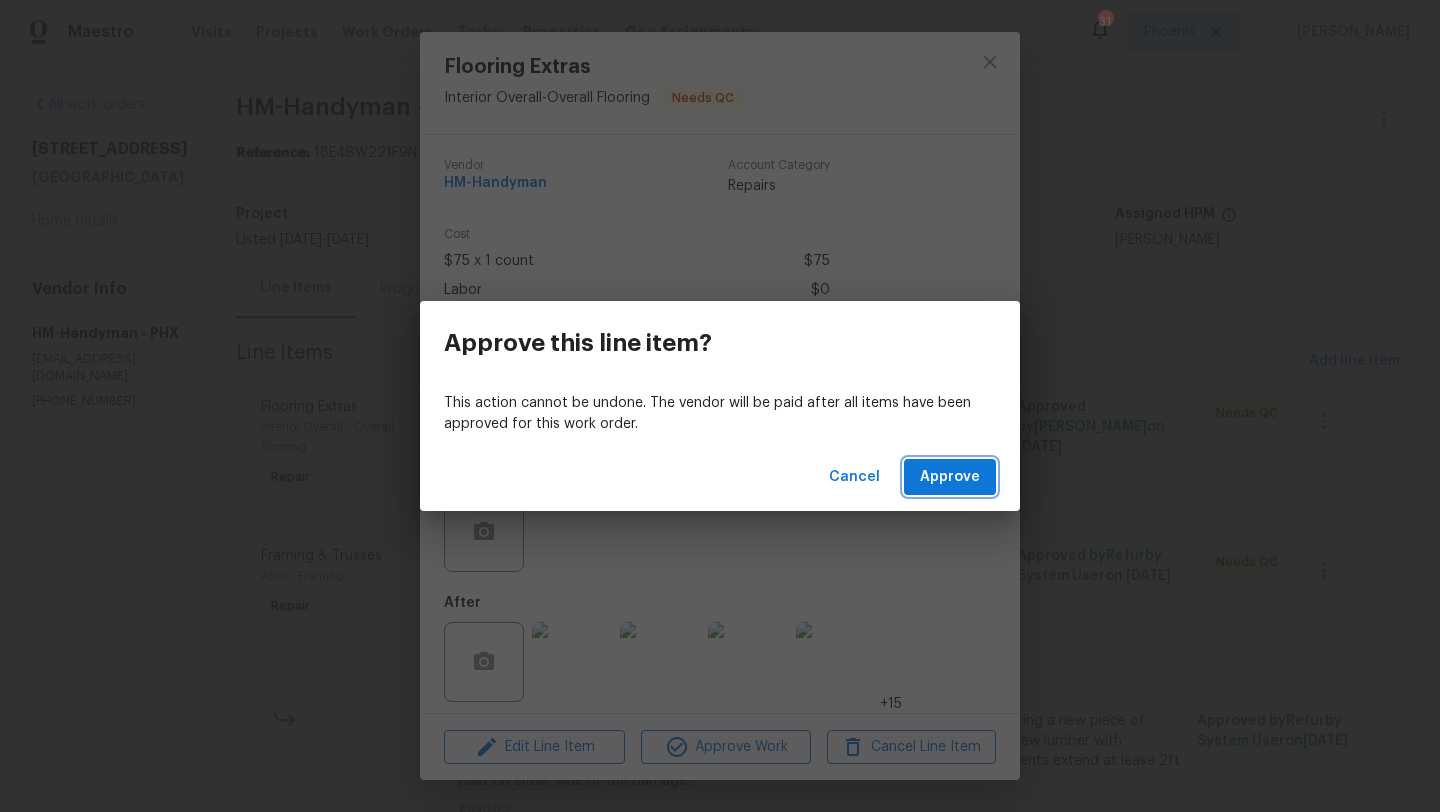 click on "Approve" at bounding box center [950, 477] 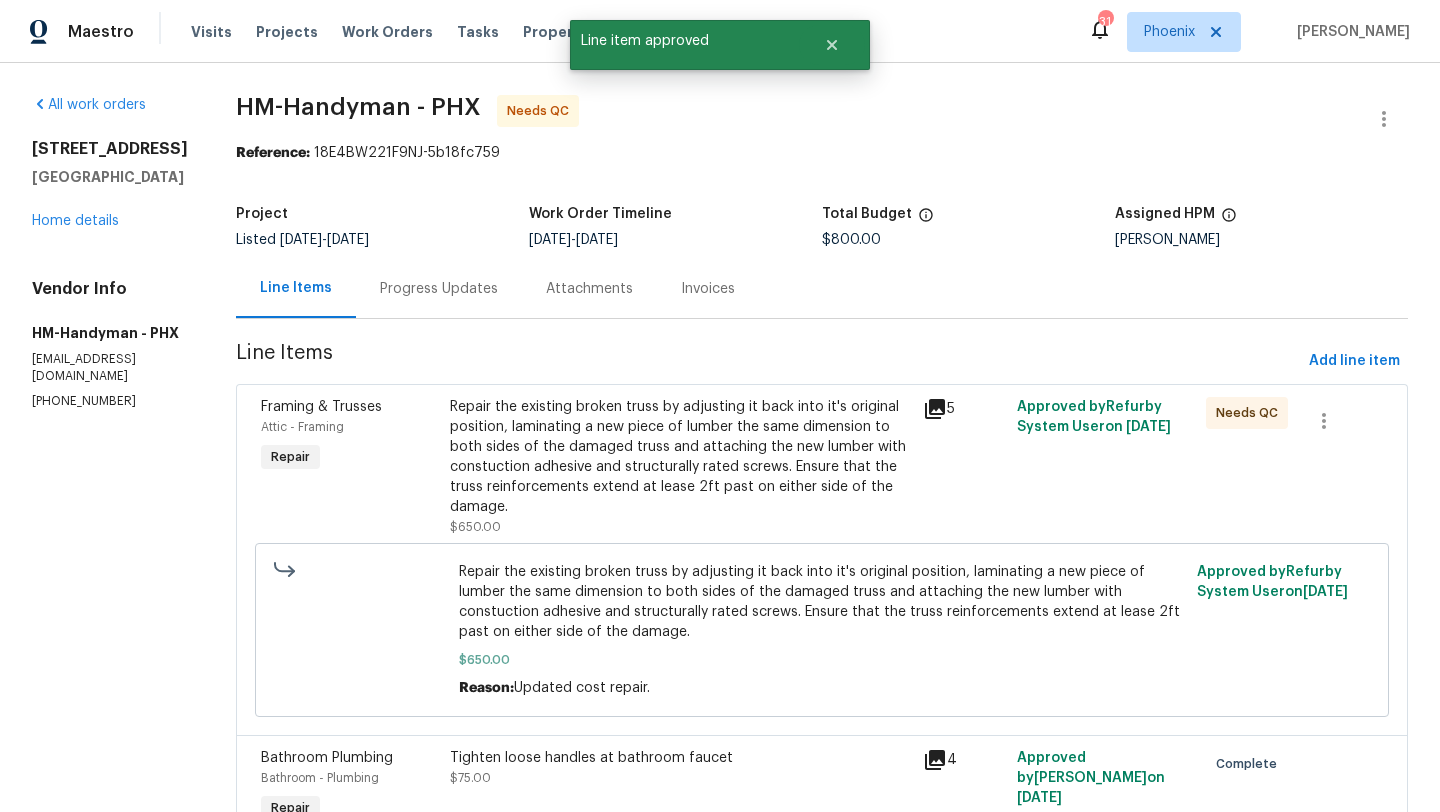 click on "Repair the existing broken truss by adjusting it back into it's original position, laminating a new piece of lumber the same dimension to both sides of the damaged truss and attaching the new lumber with constuction adhesive and structurally rated screws. Ensure that the truss reinforcements extend at lease 2ft past on either side of the damage." at bounding box center (680, 457) 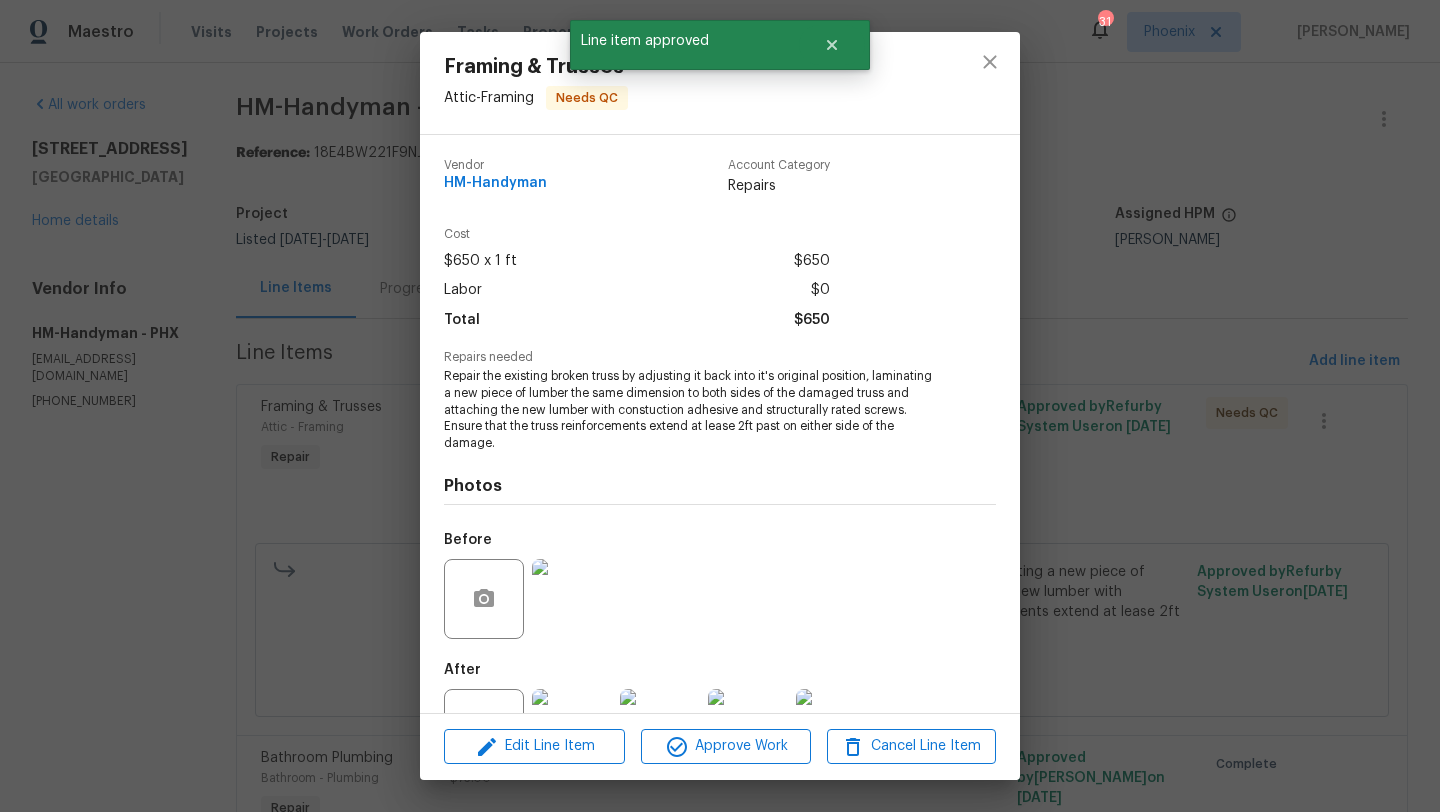 scroll, scrollTop: 76, scrollLeft: 0, axis: vertical 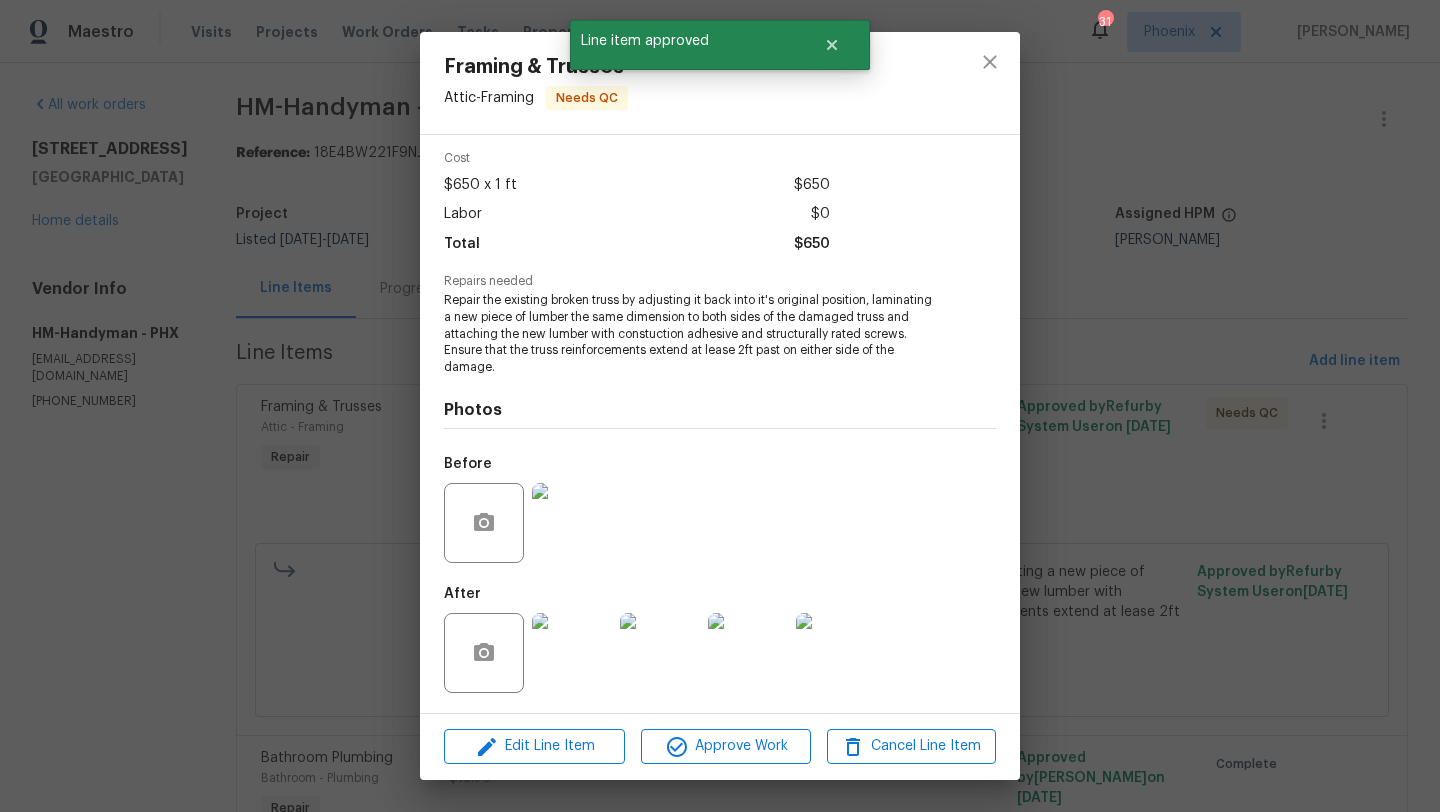 click at bounding box center (572, 653) 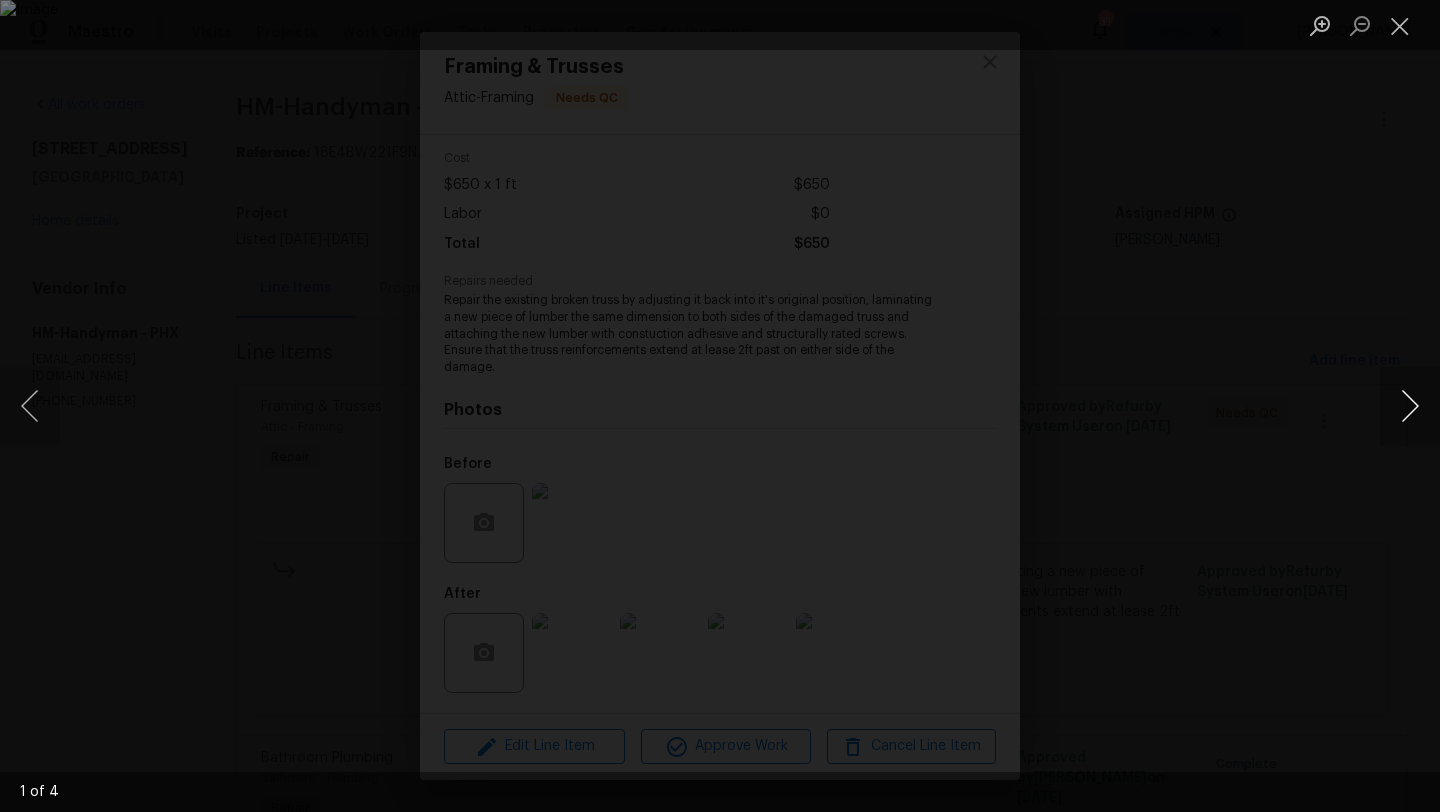 click at bounding box center [1410, 406] 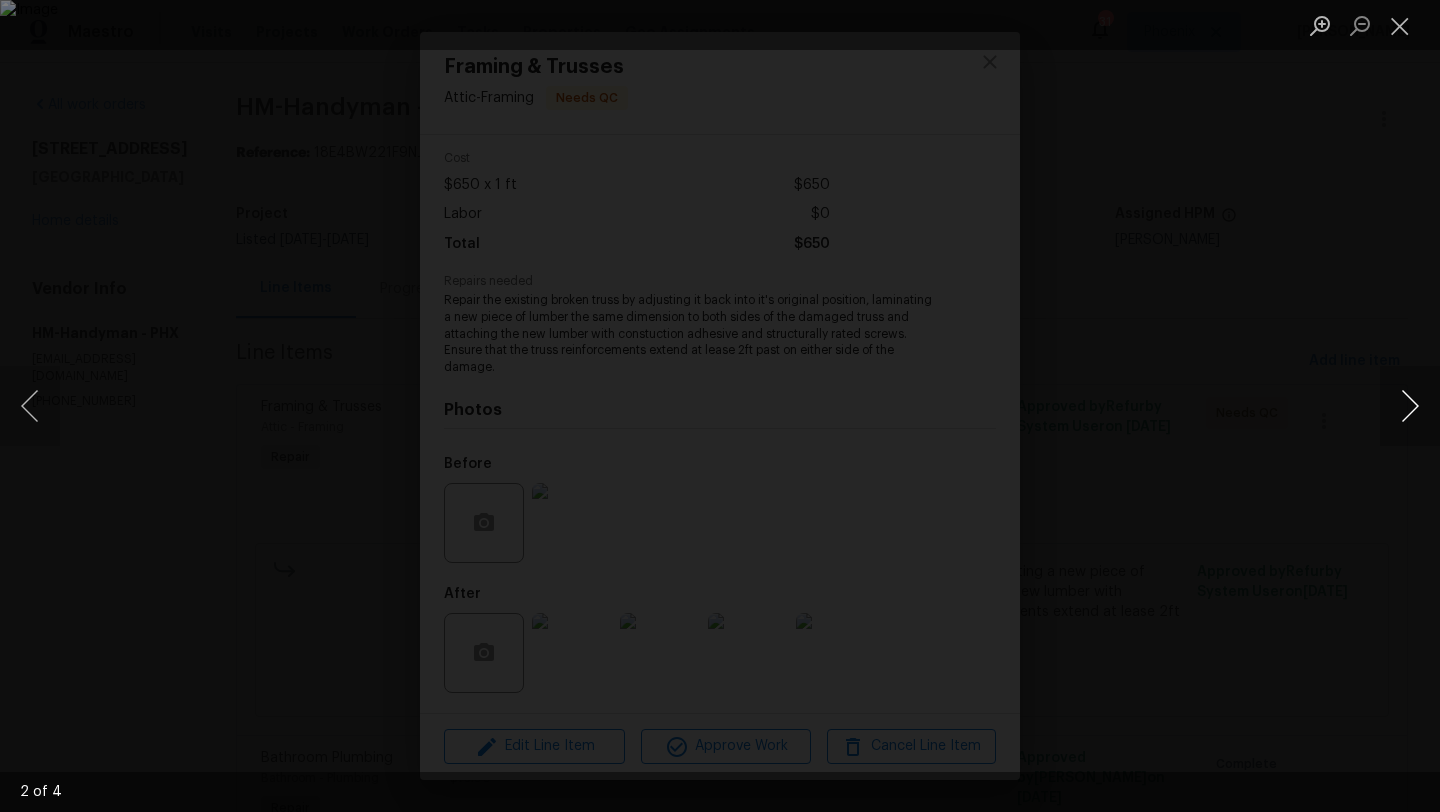 click at bounding box center (1410, 406) 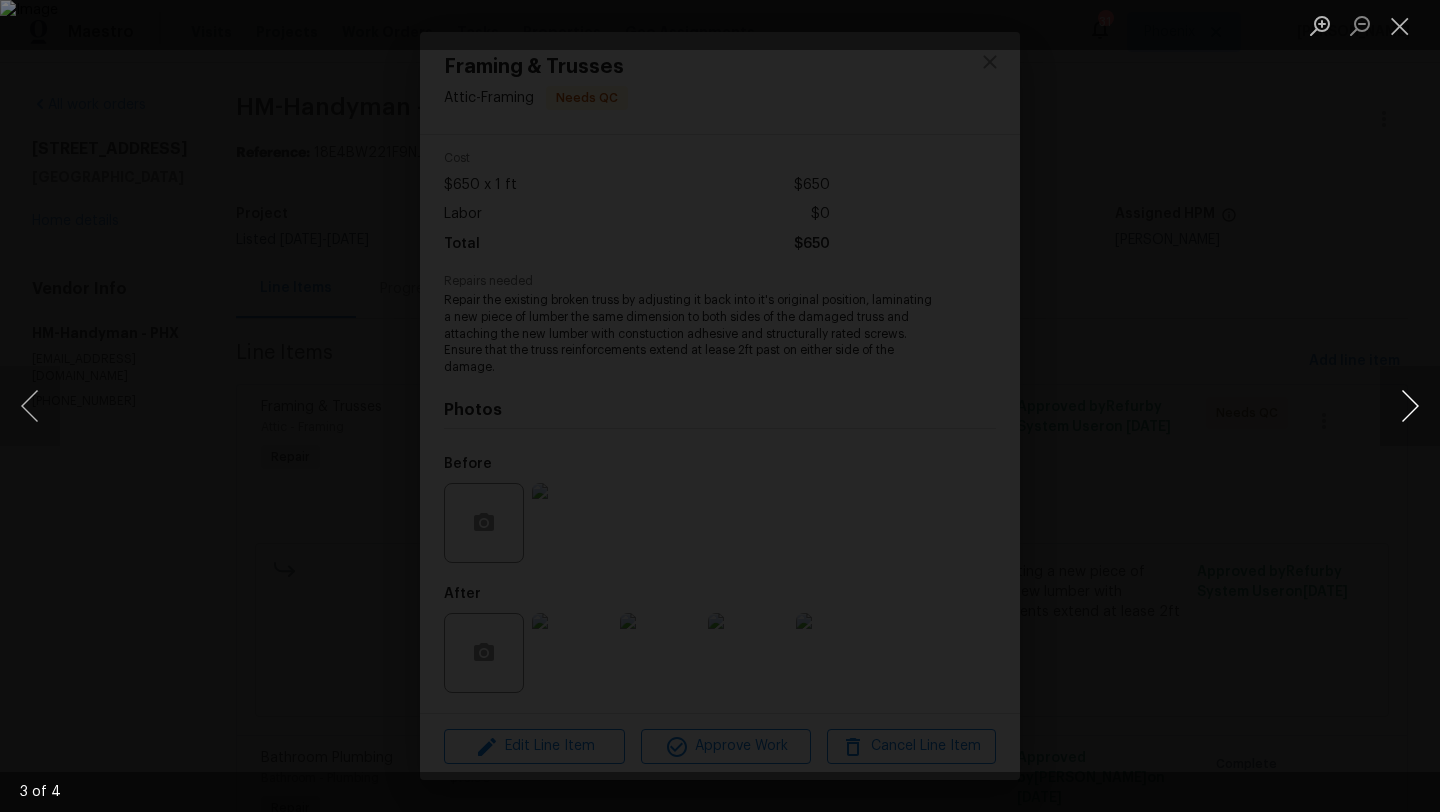 click at bounding box center [1410, 406] 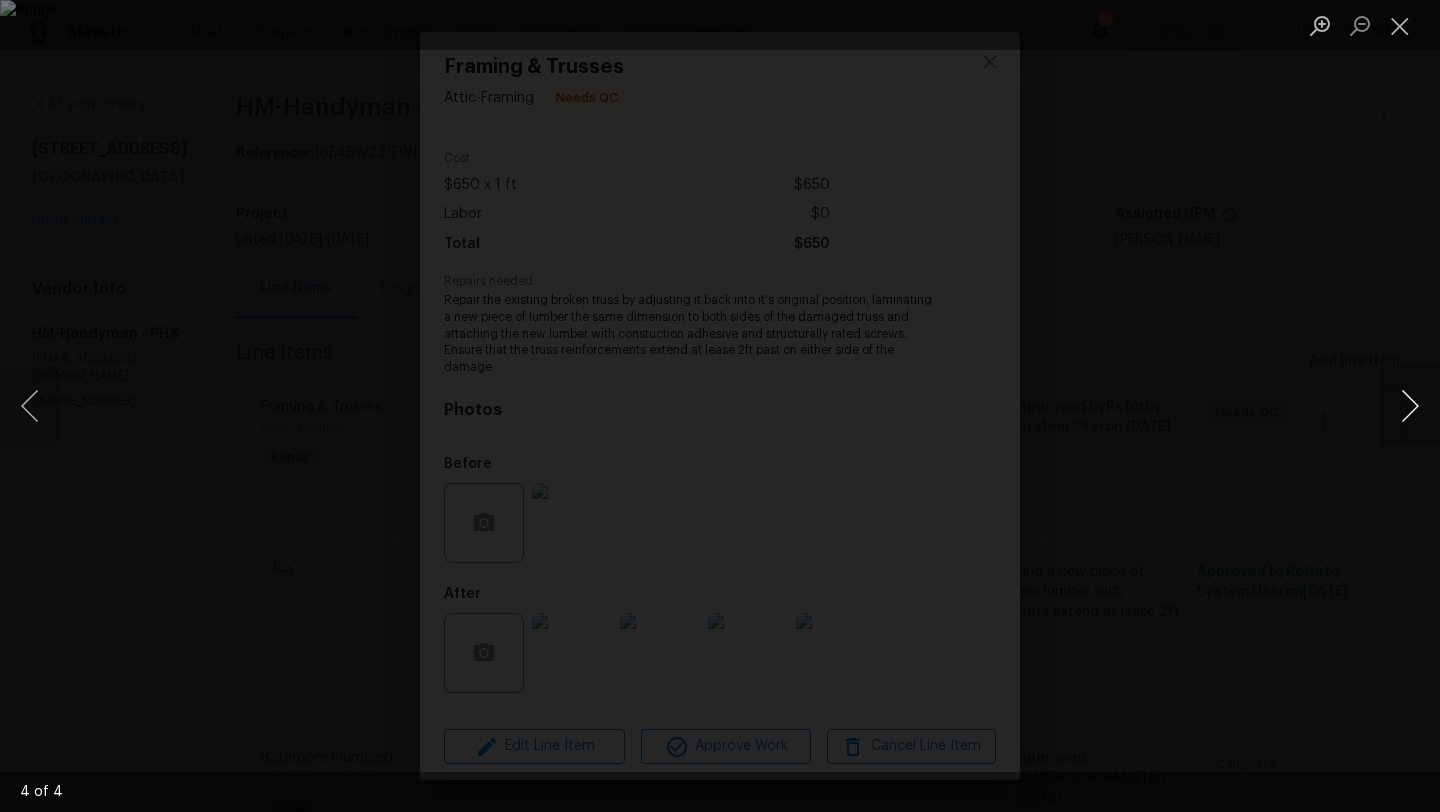 click at bounding box center [1410, 406] 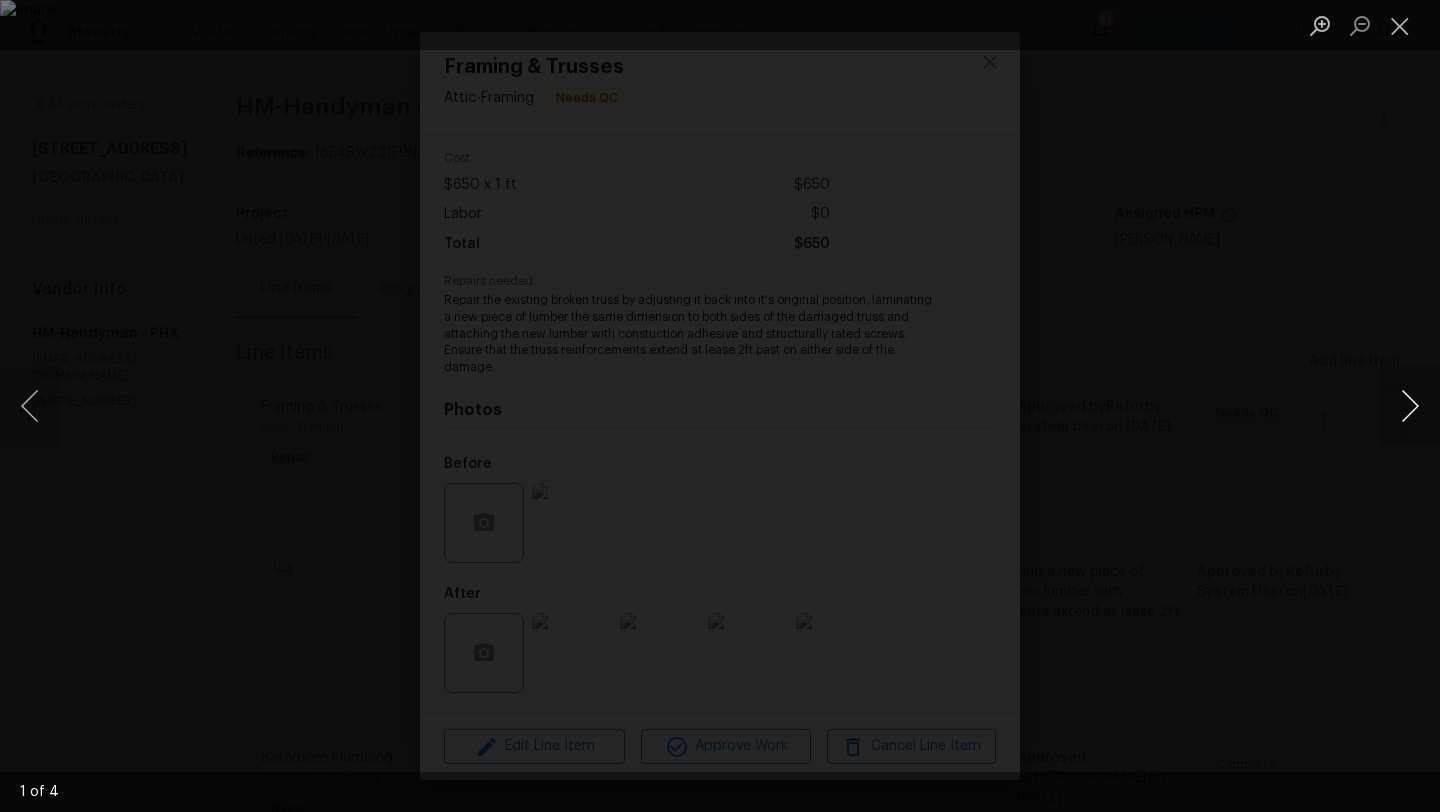 click at bounding box center (1410, 406) 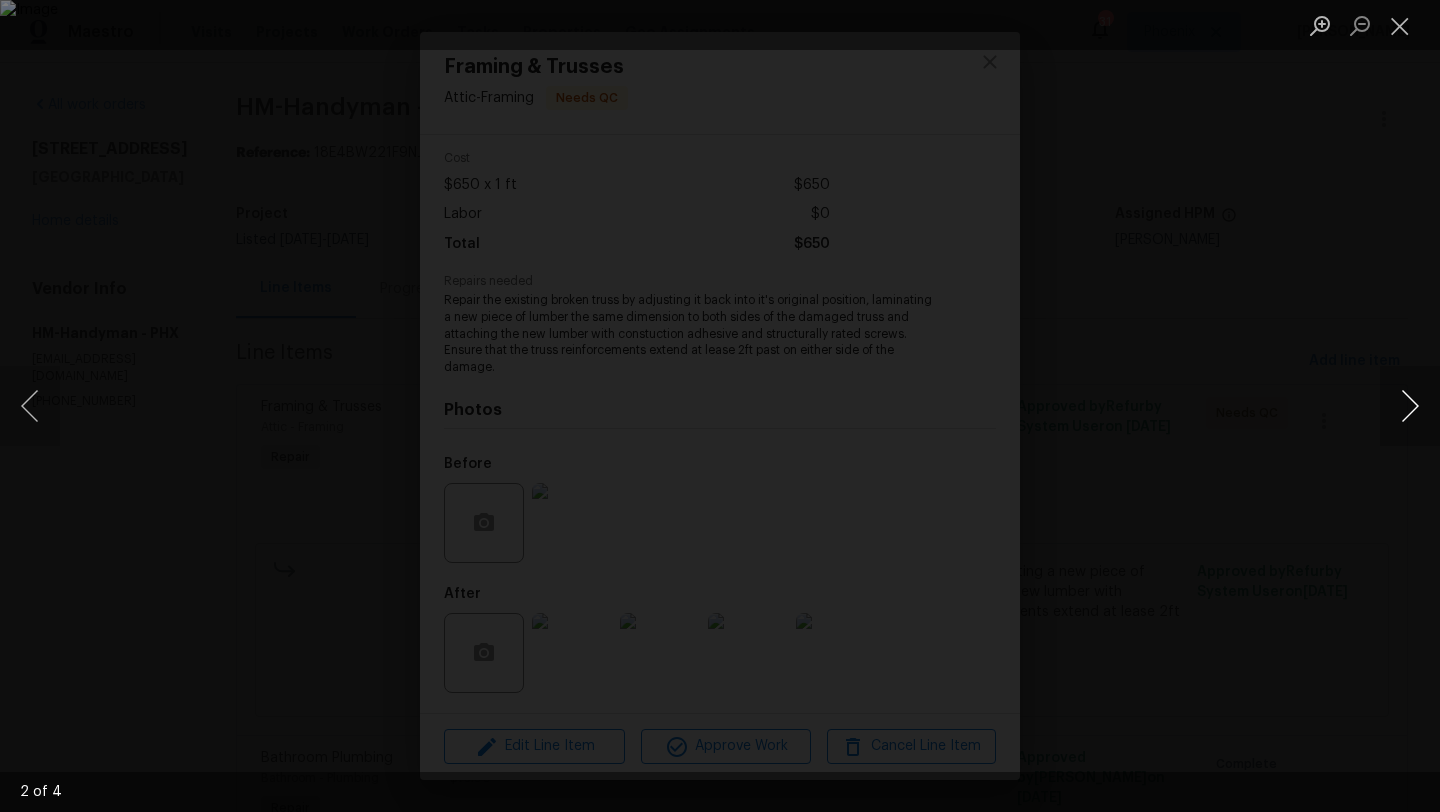 click at bounding box center (1410, 406) 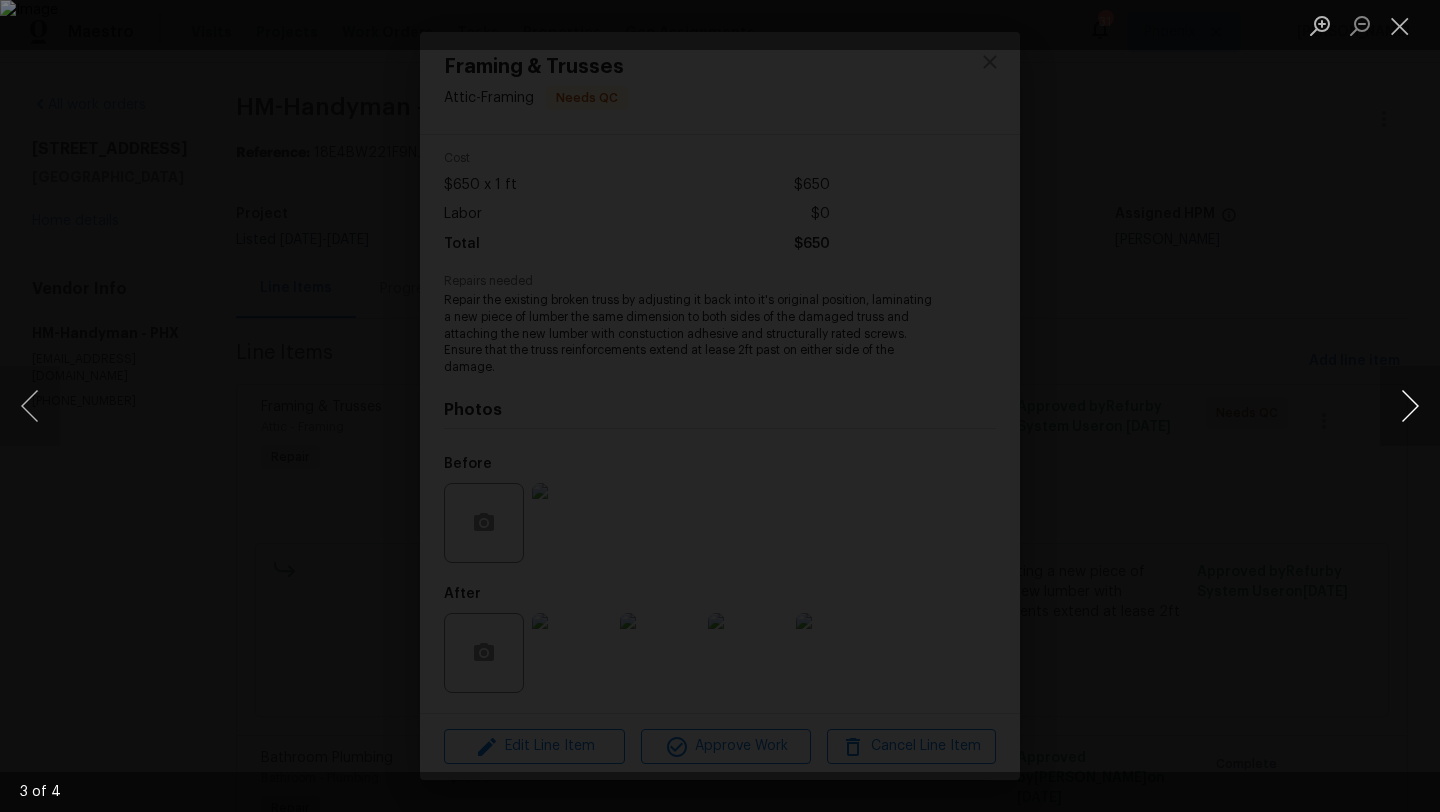 click at bounding box center [1410, 406] 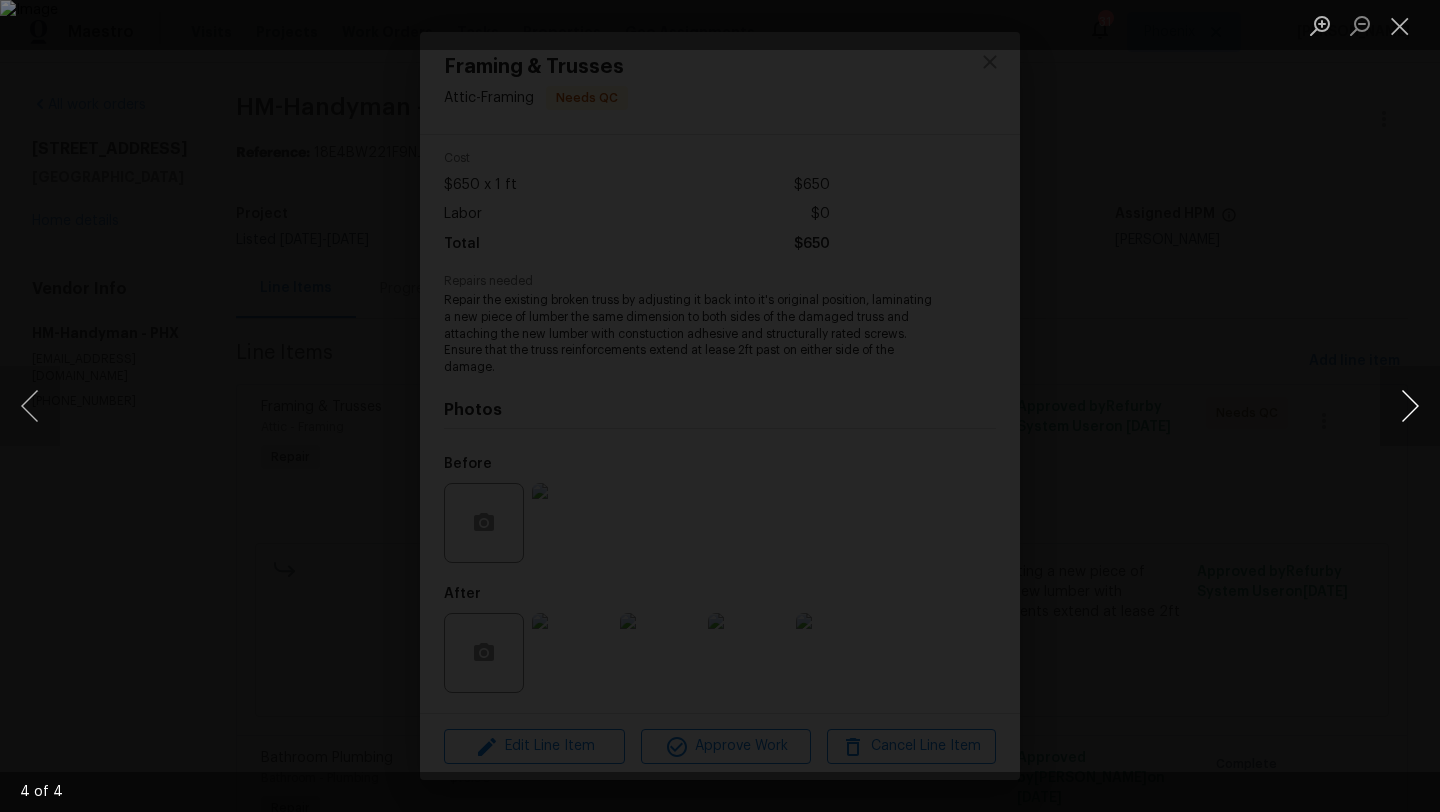 click at bounding box center (1410, 406) 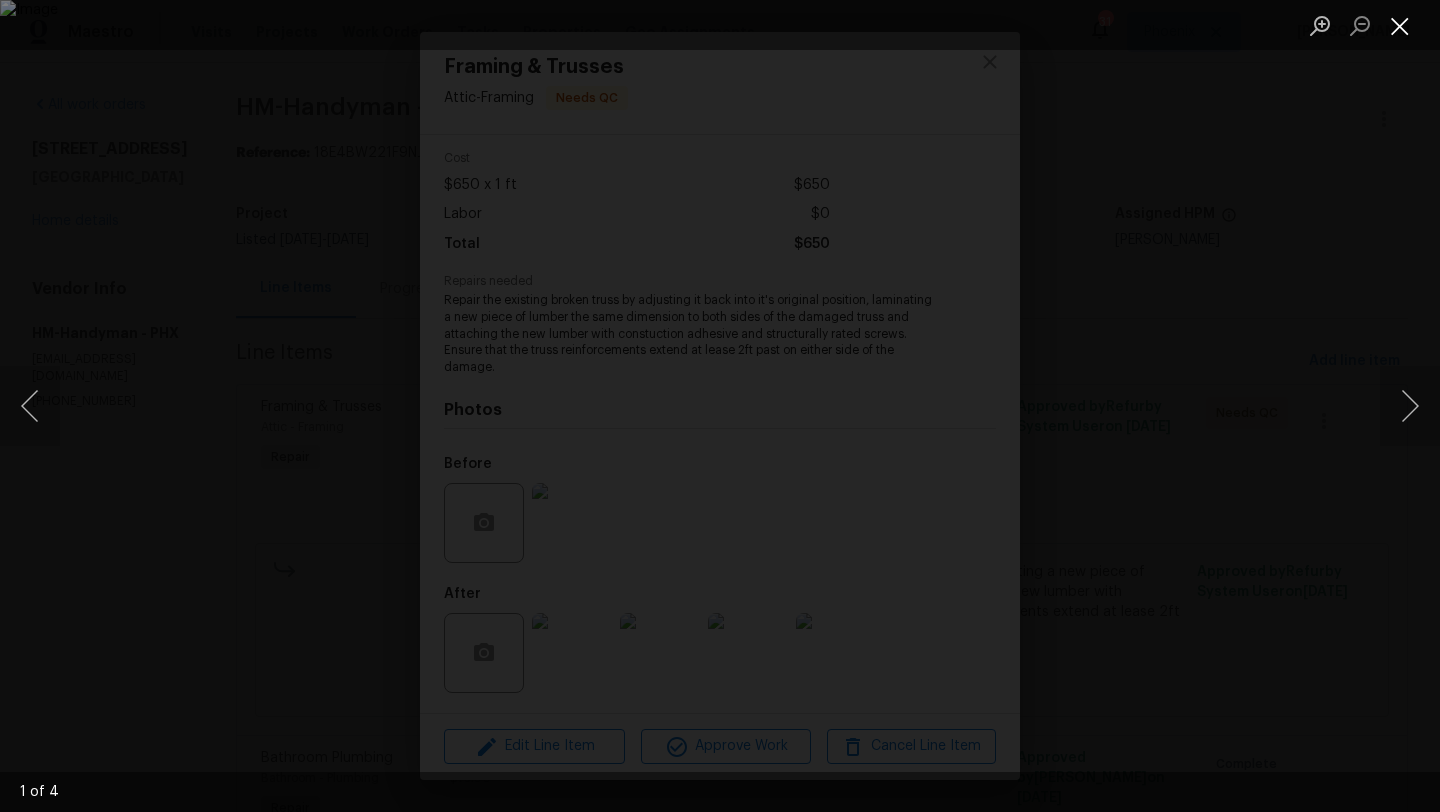 click at bounding box center [1400, 25] 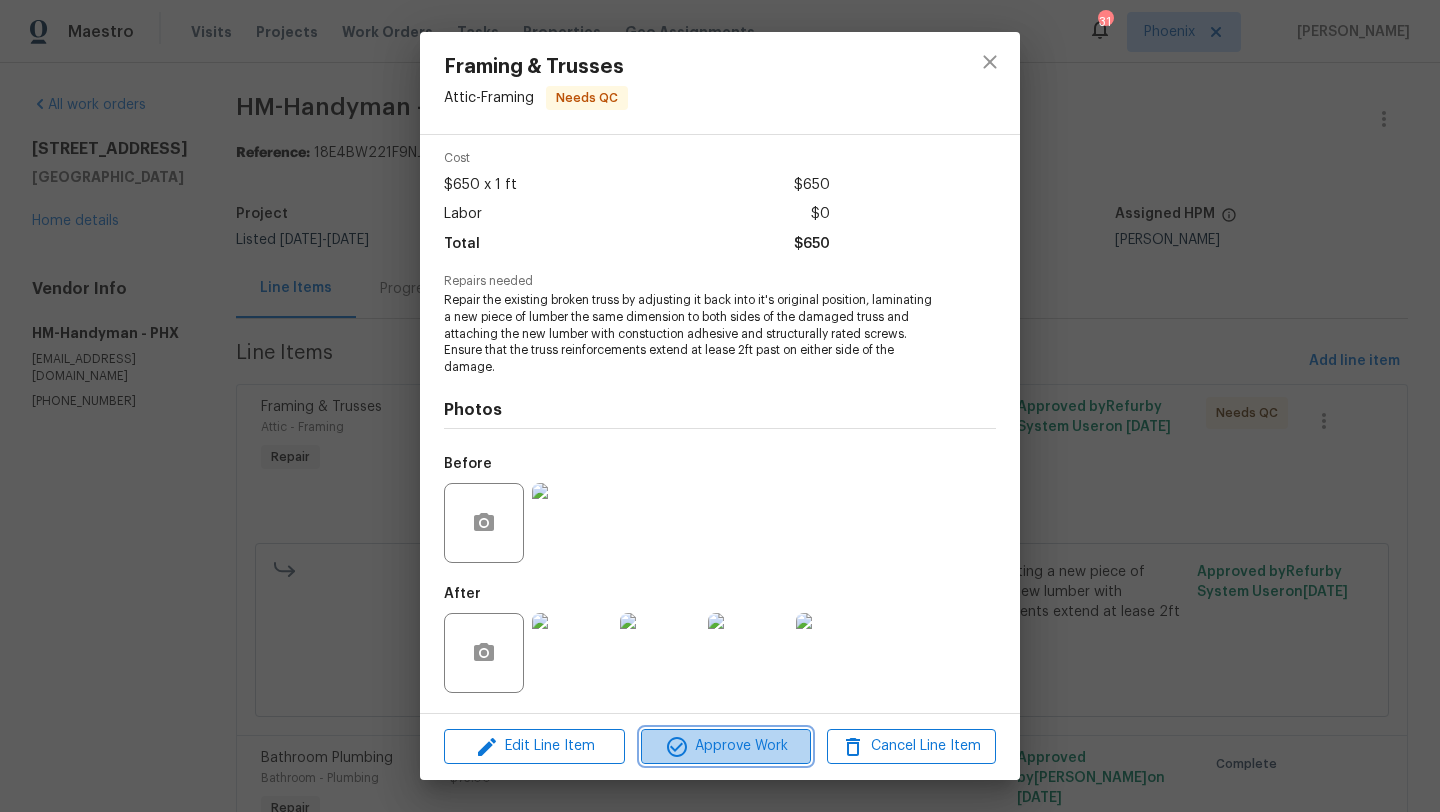 click on "Approve Work" at bounding box center (725, 746) 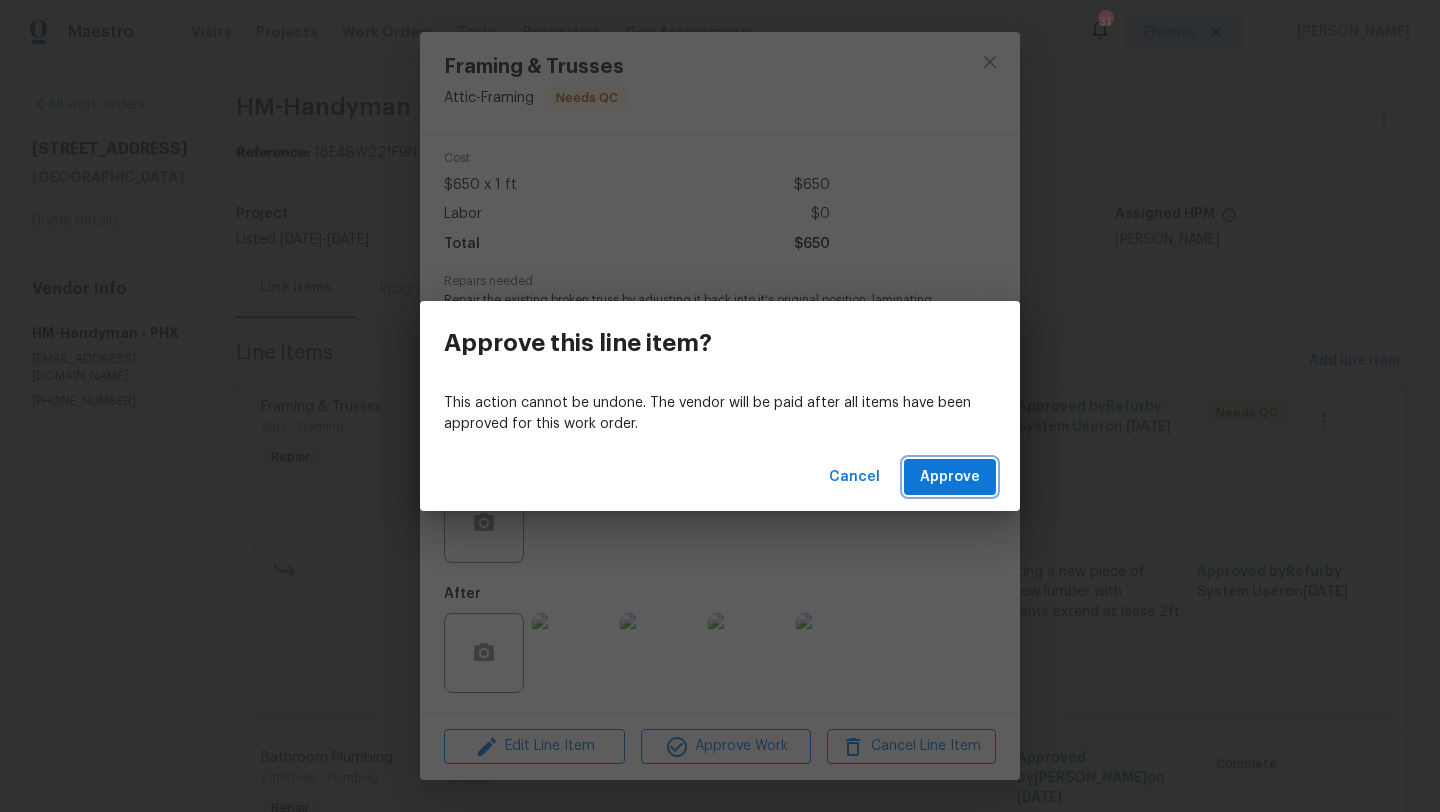 click on "Approve" at bounding box center [950, 477] 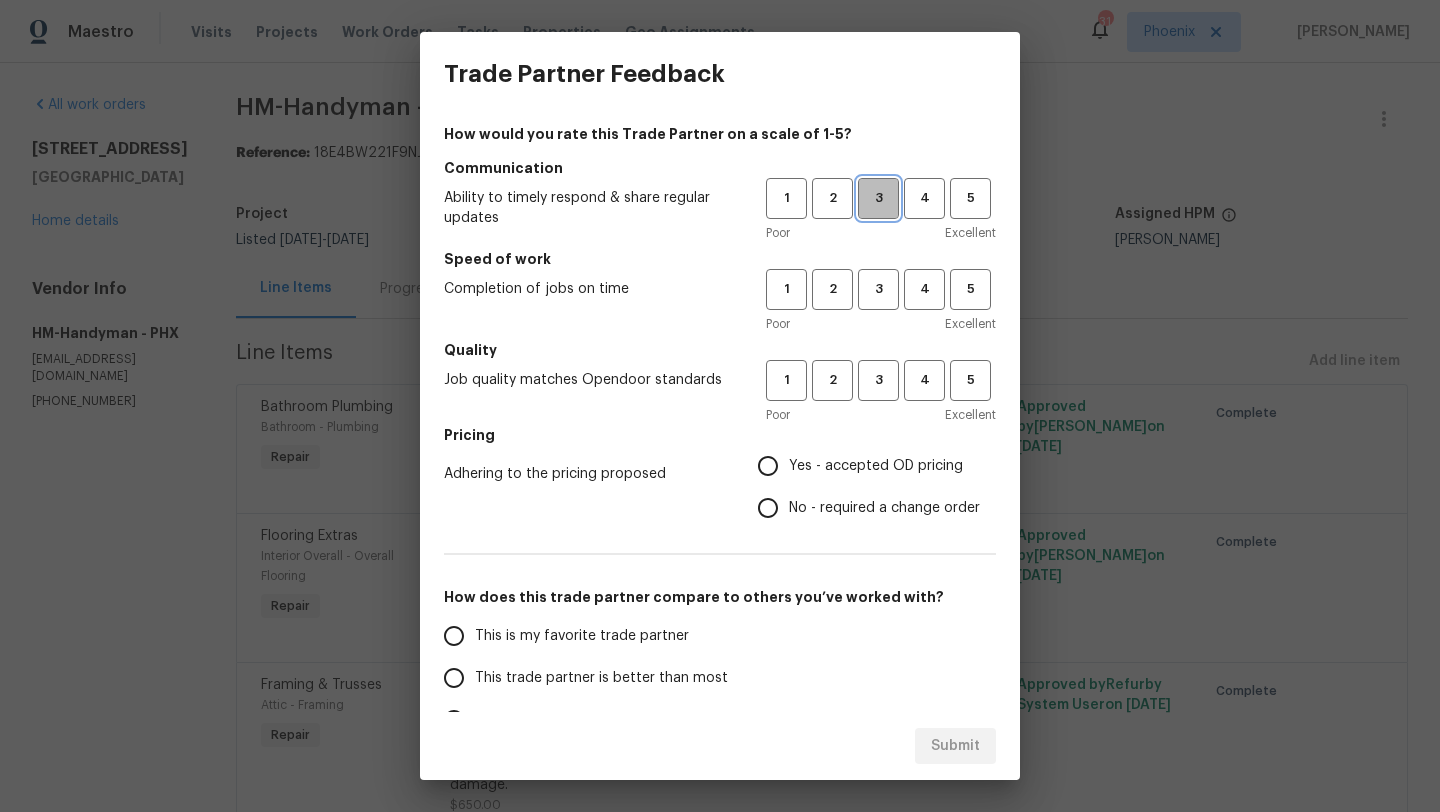 click on "3" at bounding box center (878, 198) 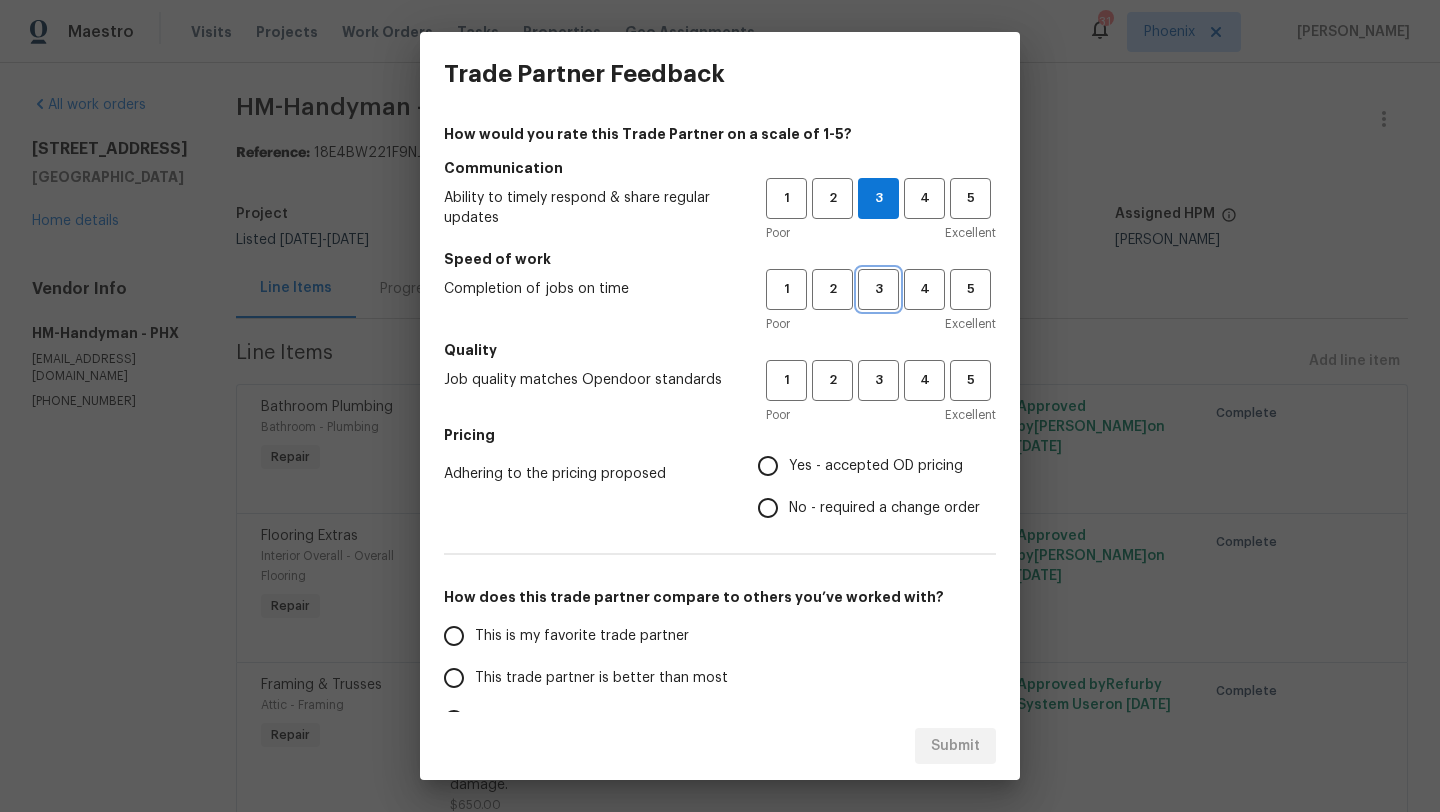 click on "3" at bounding box center (878, 289) 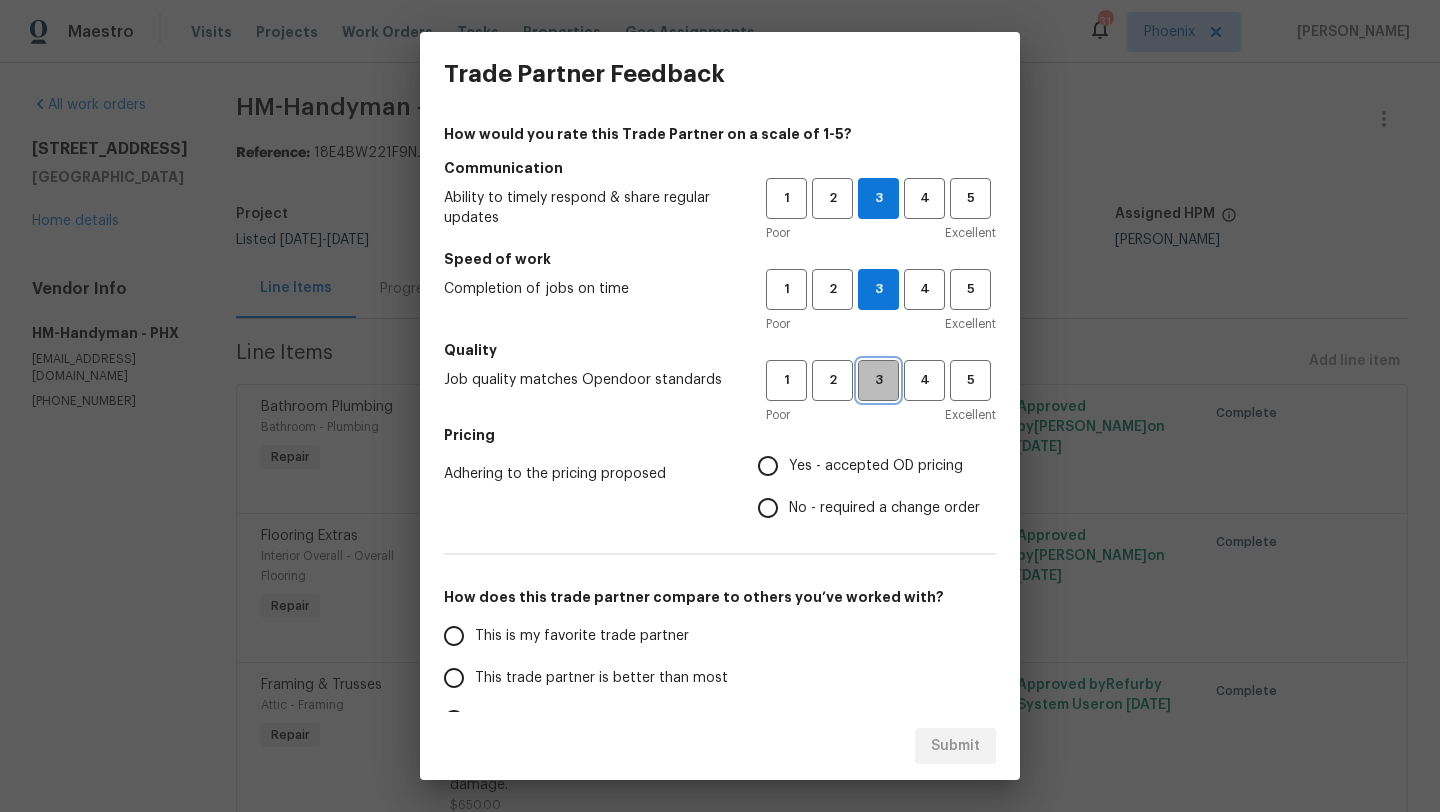 click on "3" at bounding box center [878, 380] 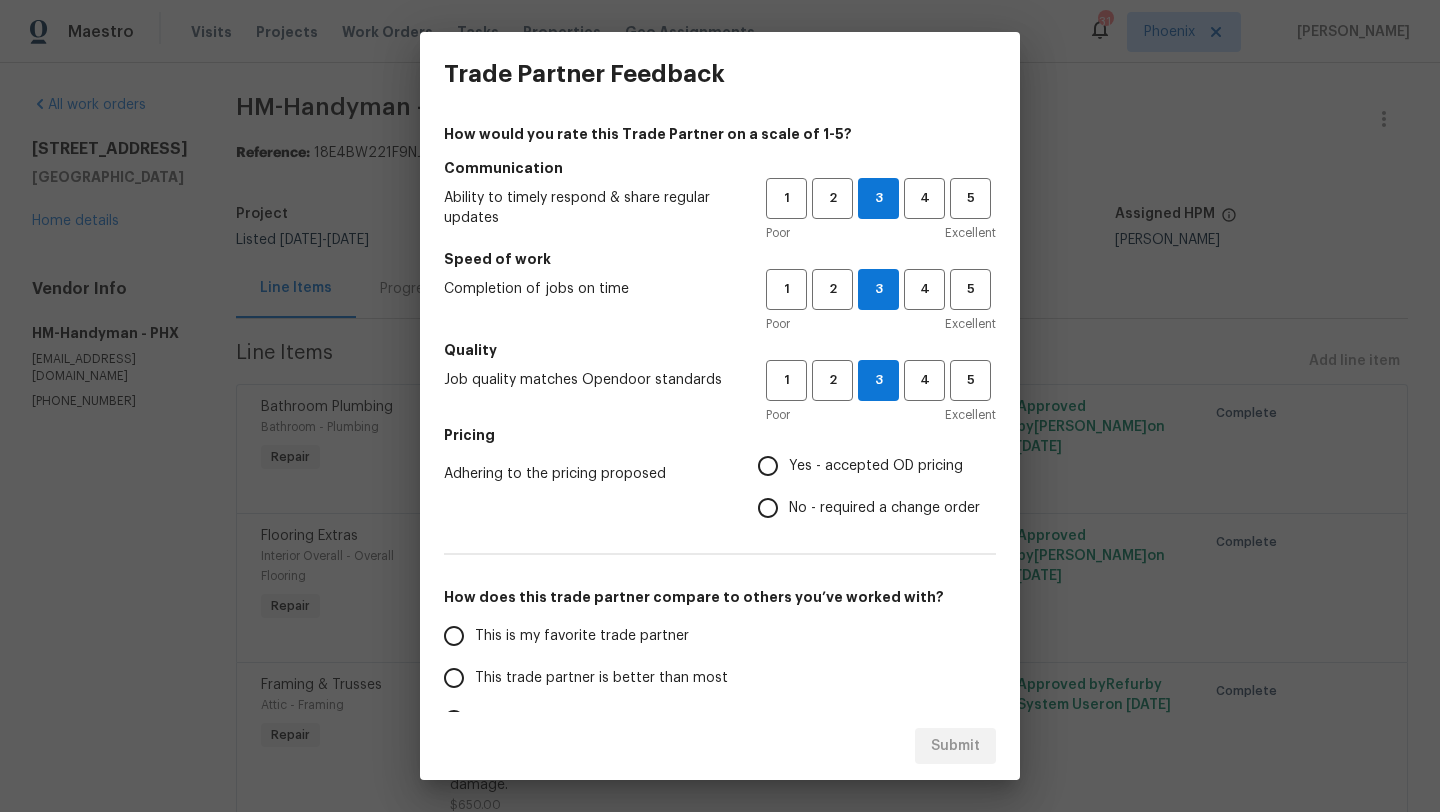 click on "Yes - accepted OD pricing" at bounding box center (768, 466) 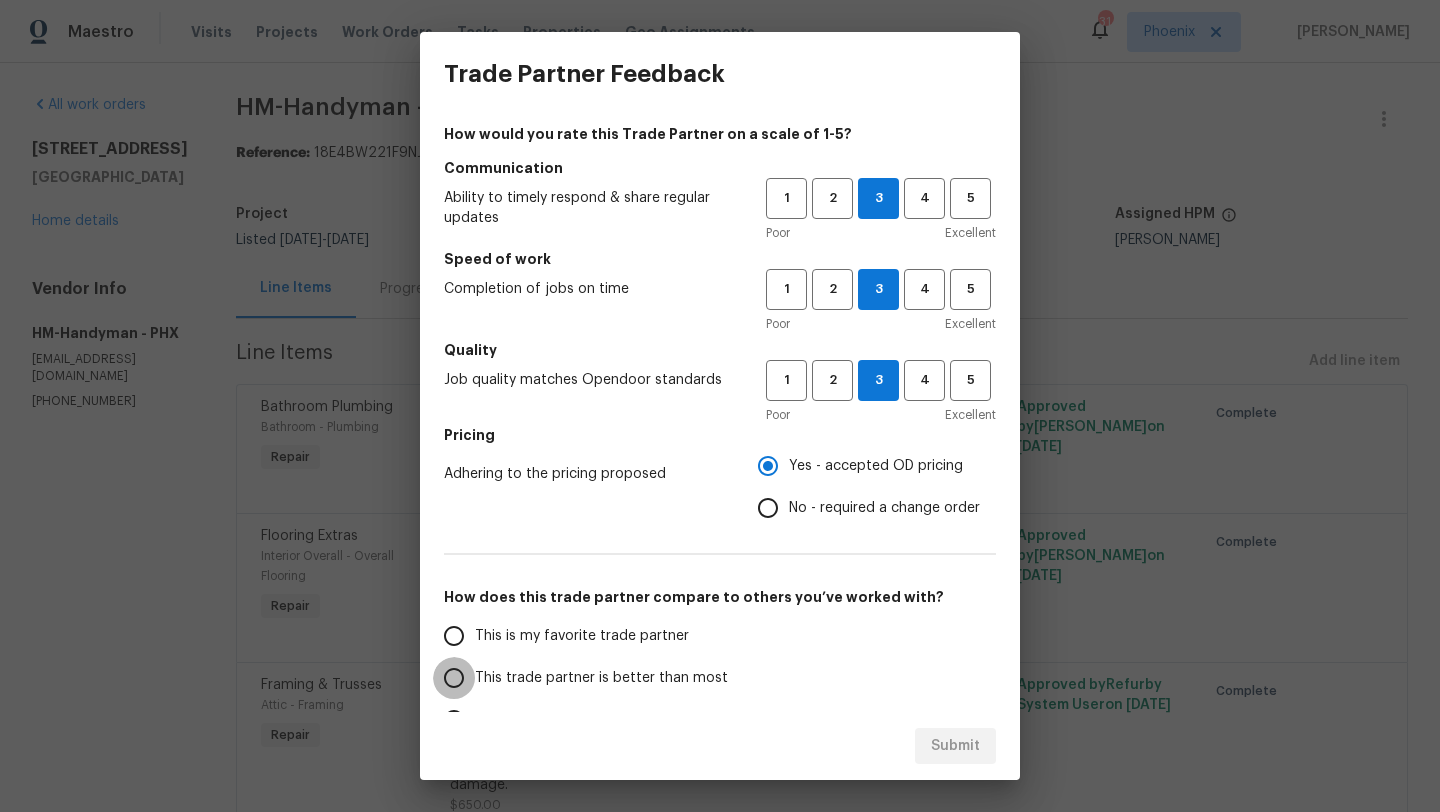 click on "This trade partner is better than most" at bounding box center (454, 678) 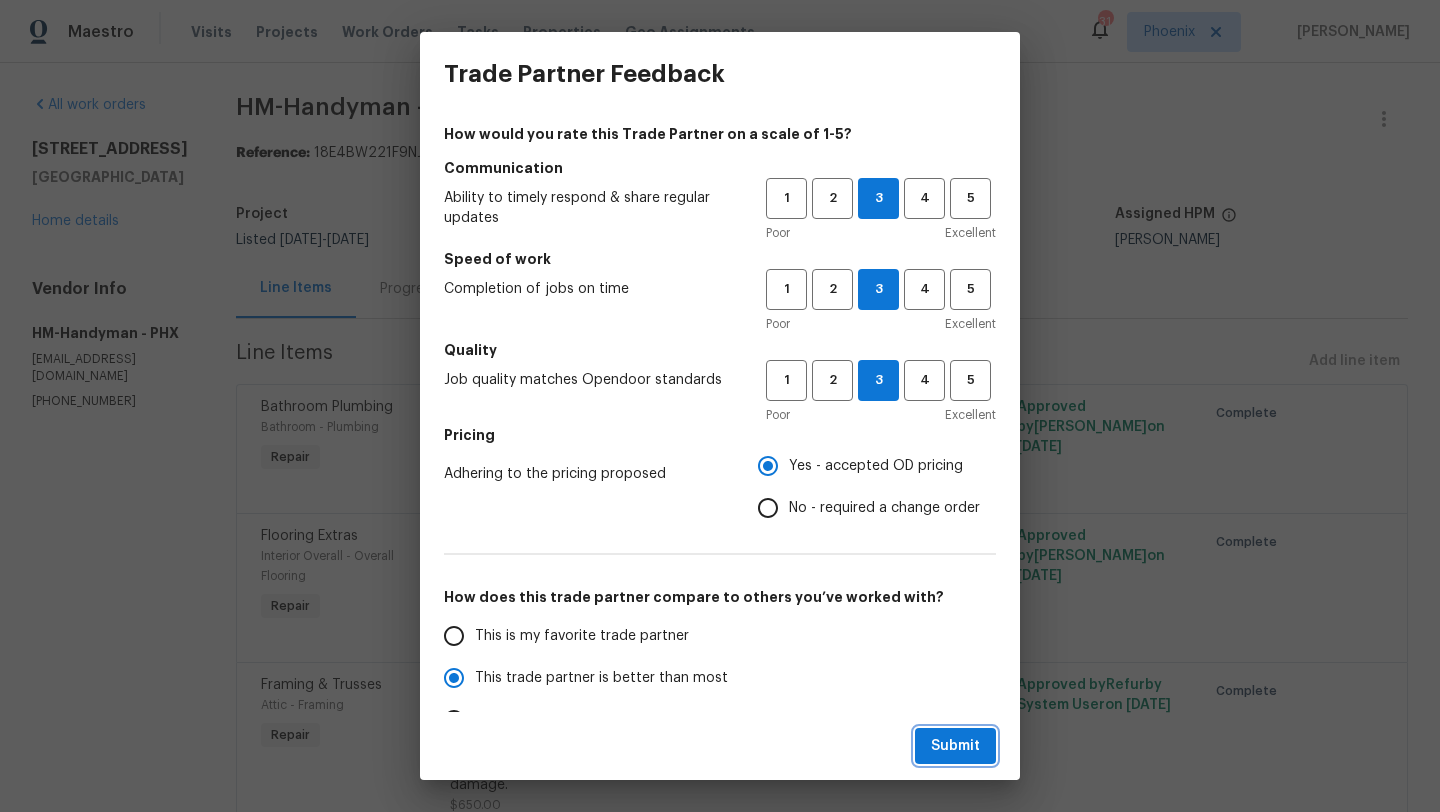 click on "Submit" at bounding box center (955, 746) 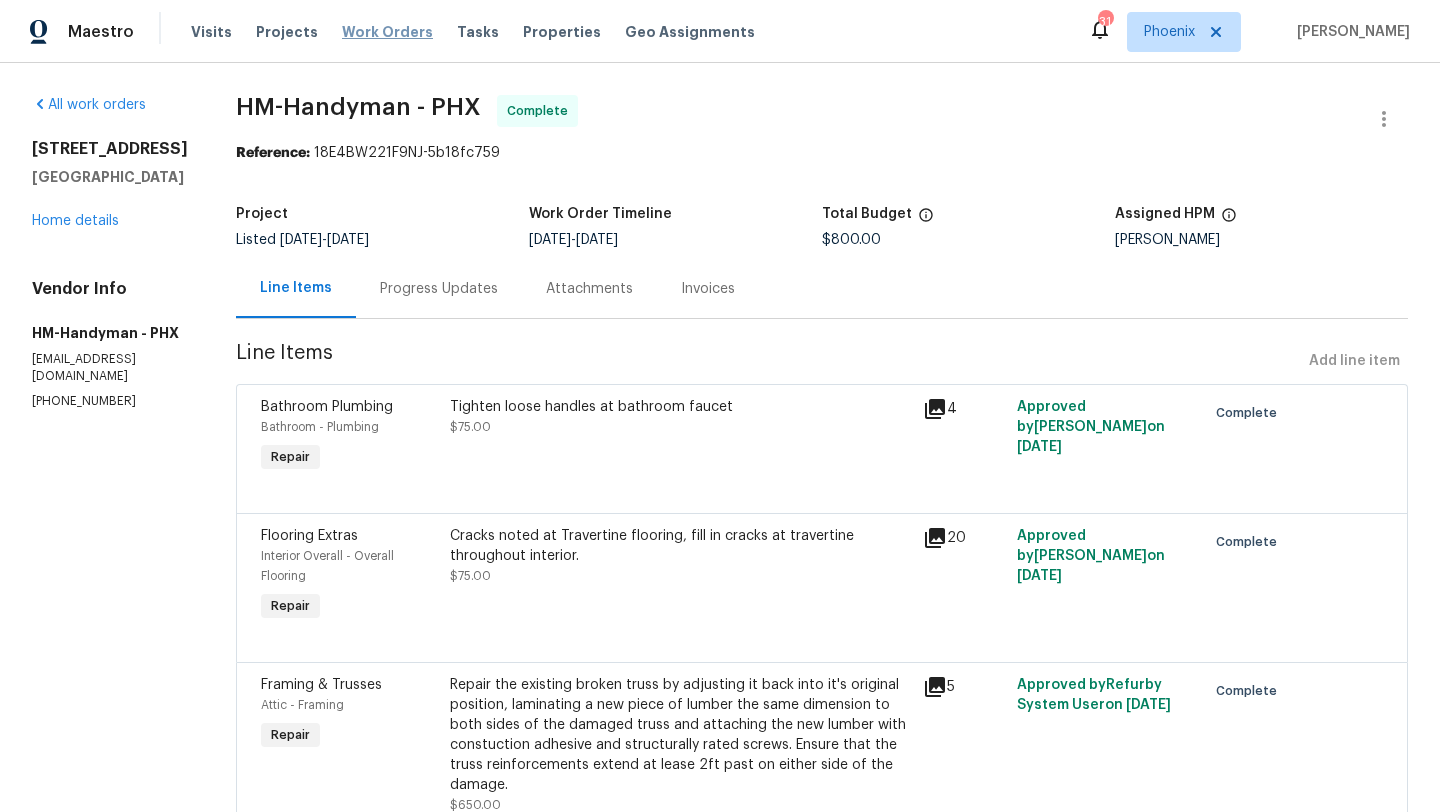click on "Work Orders" at bounding box center (387, 32) 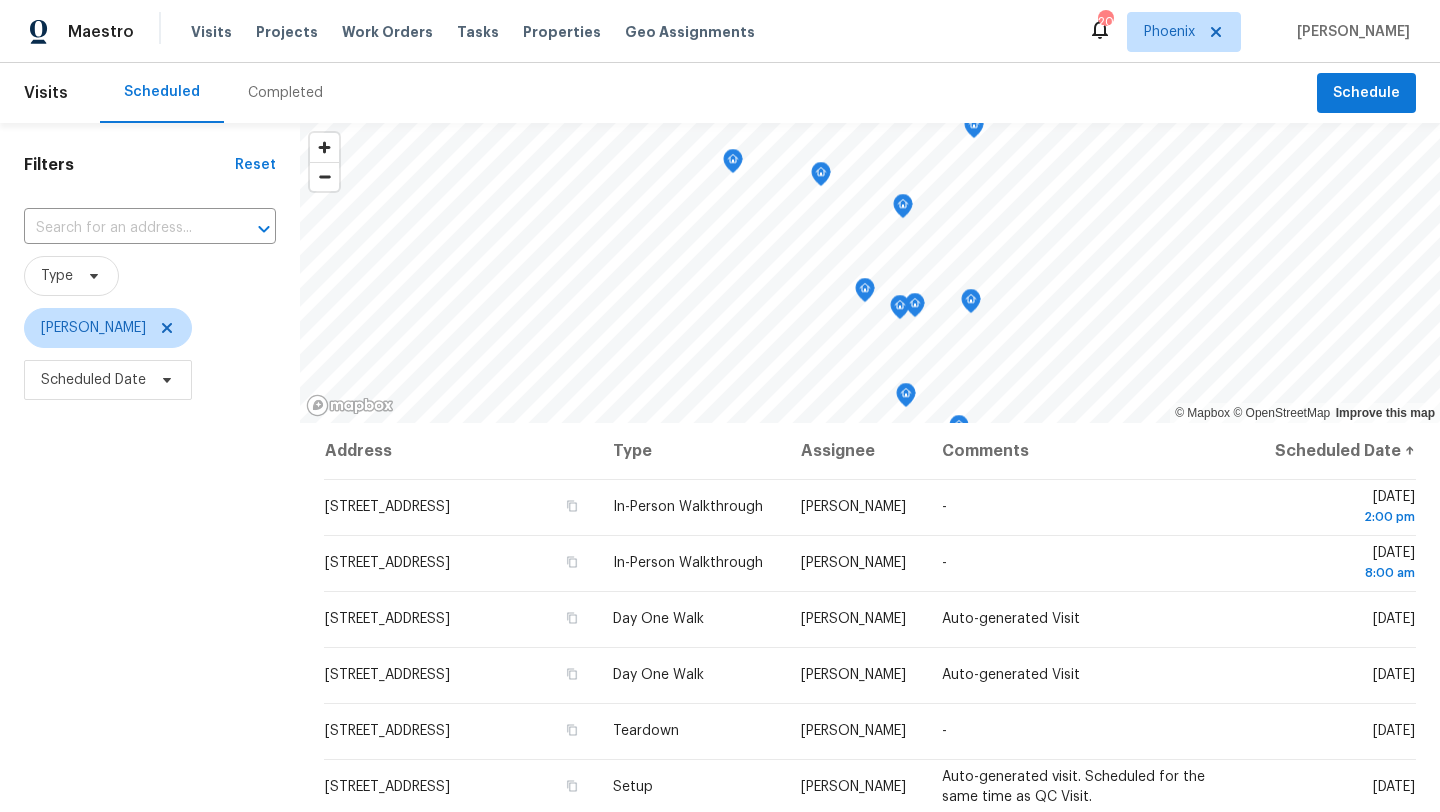scroll, scrollTop: 0, scrollLeft: 0, axis: both 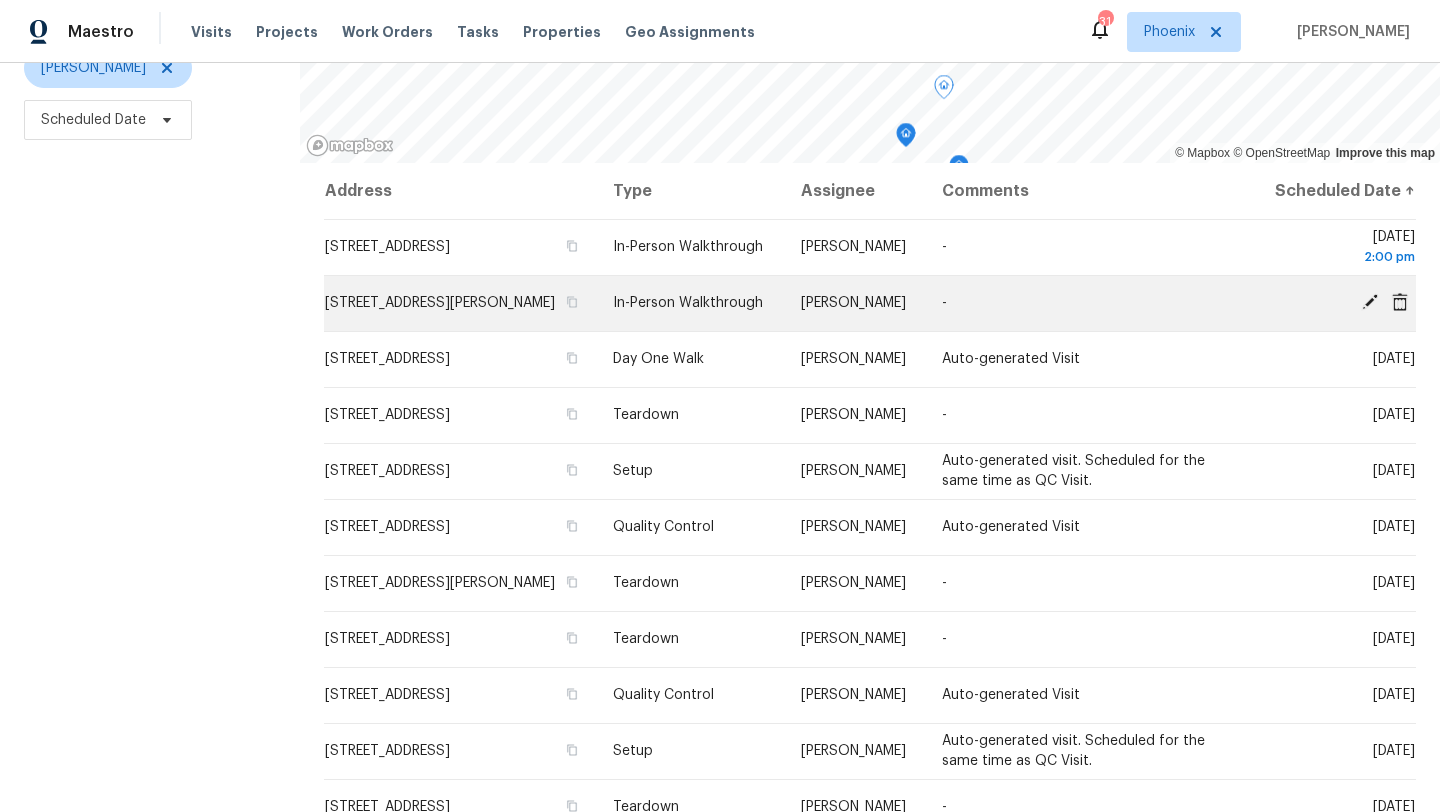 click 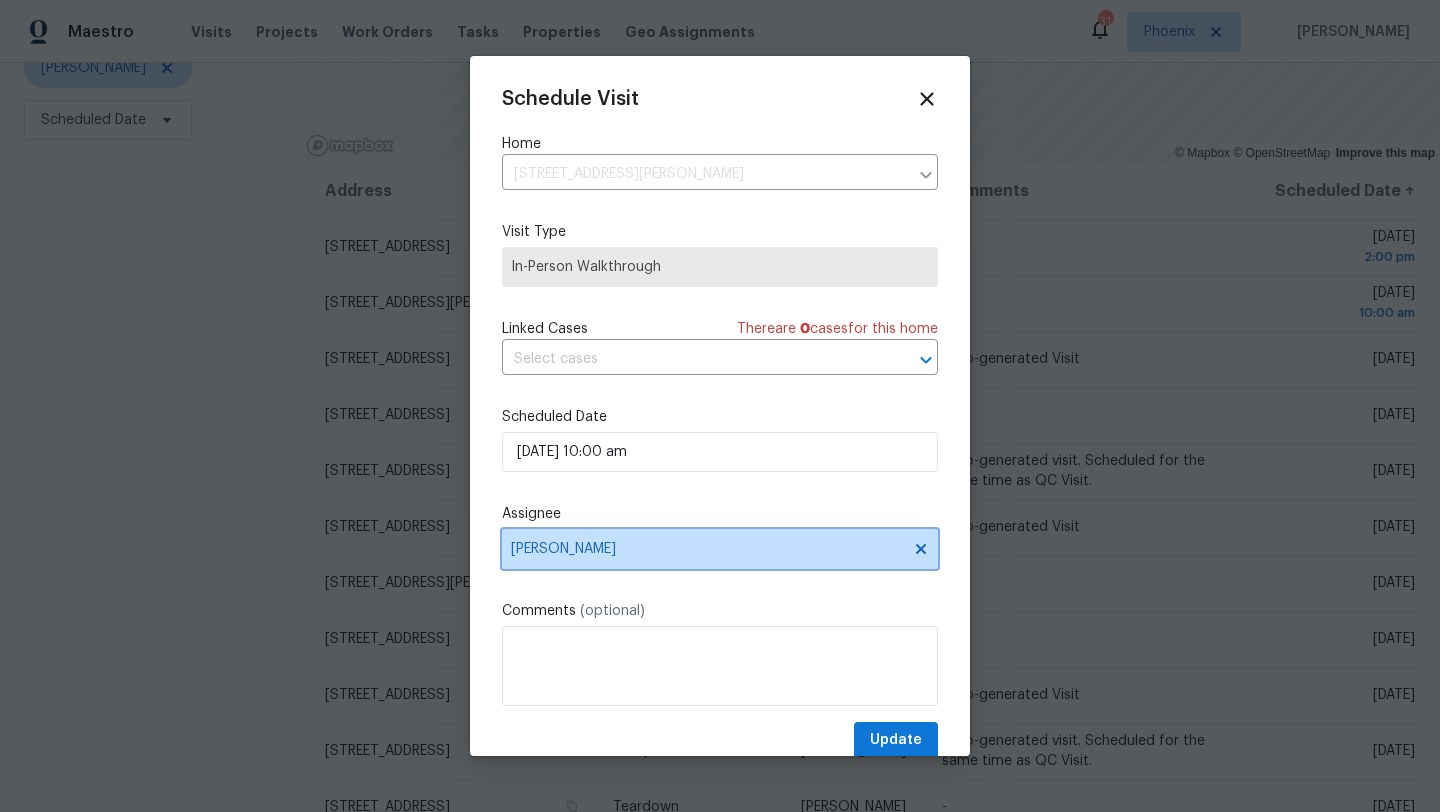 click 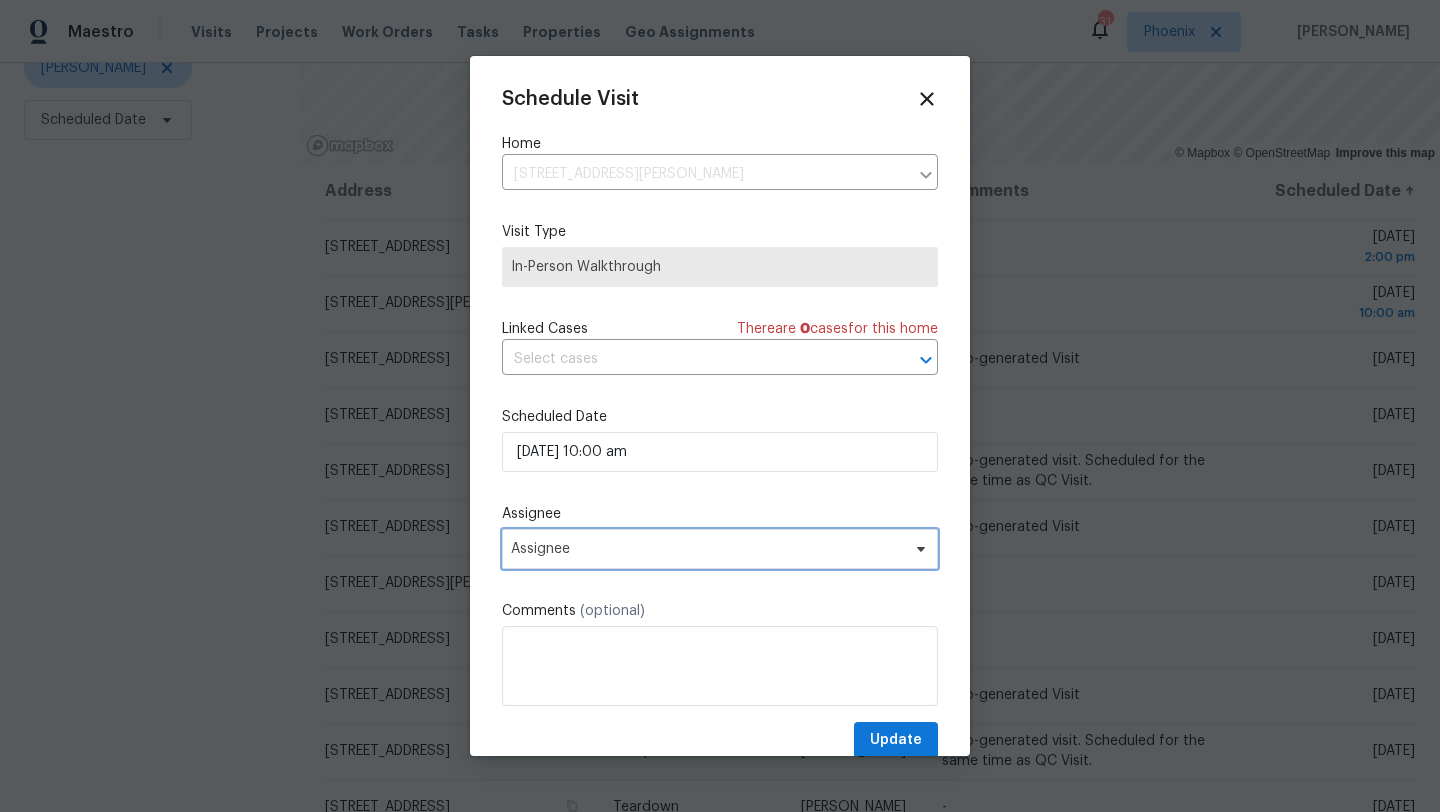 click on "Assignee" at bounding box center [707, 549] 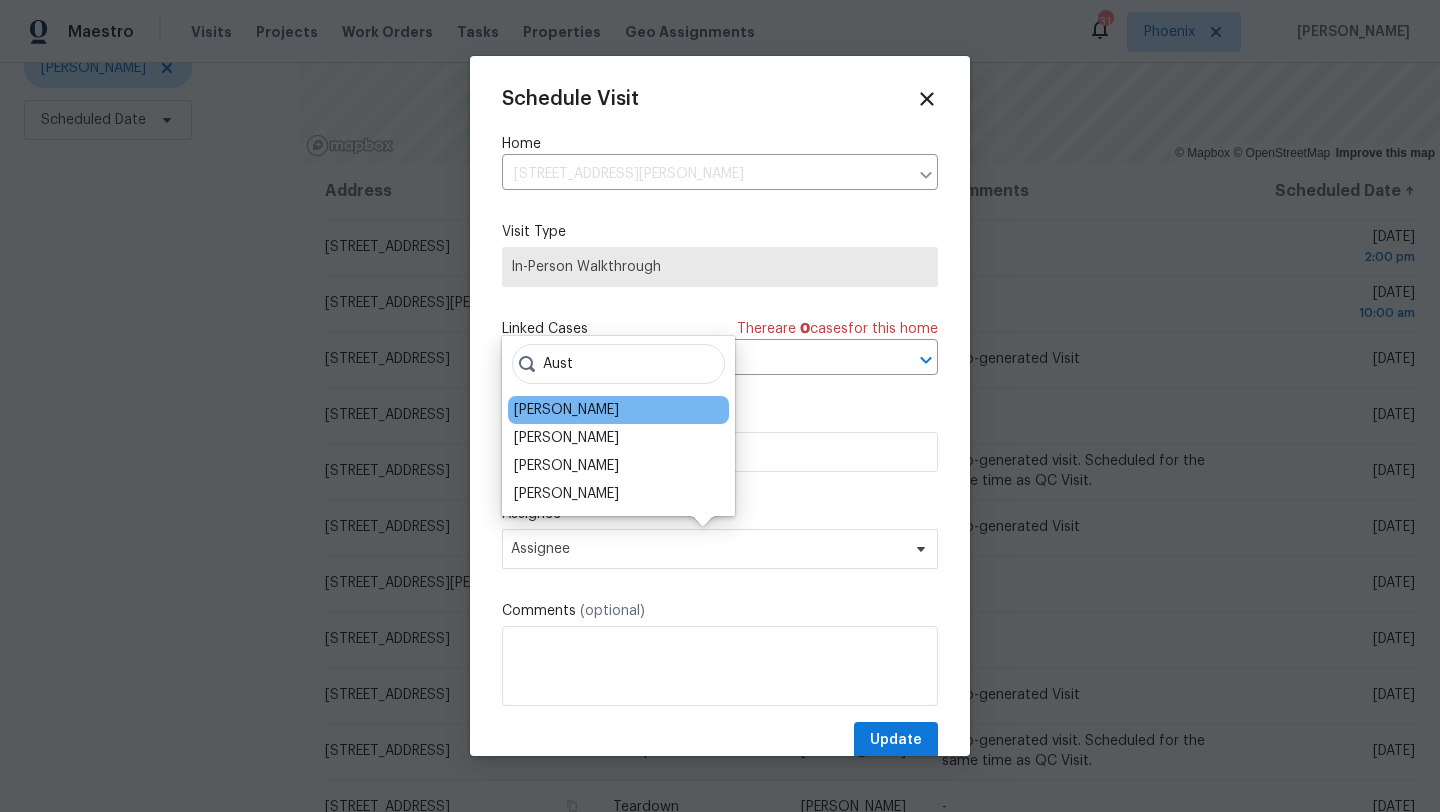 type on "Aust" 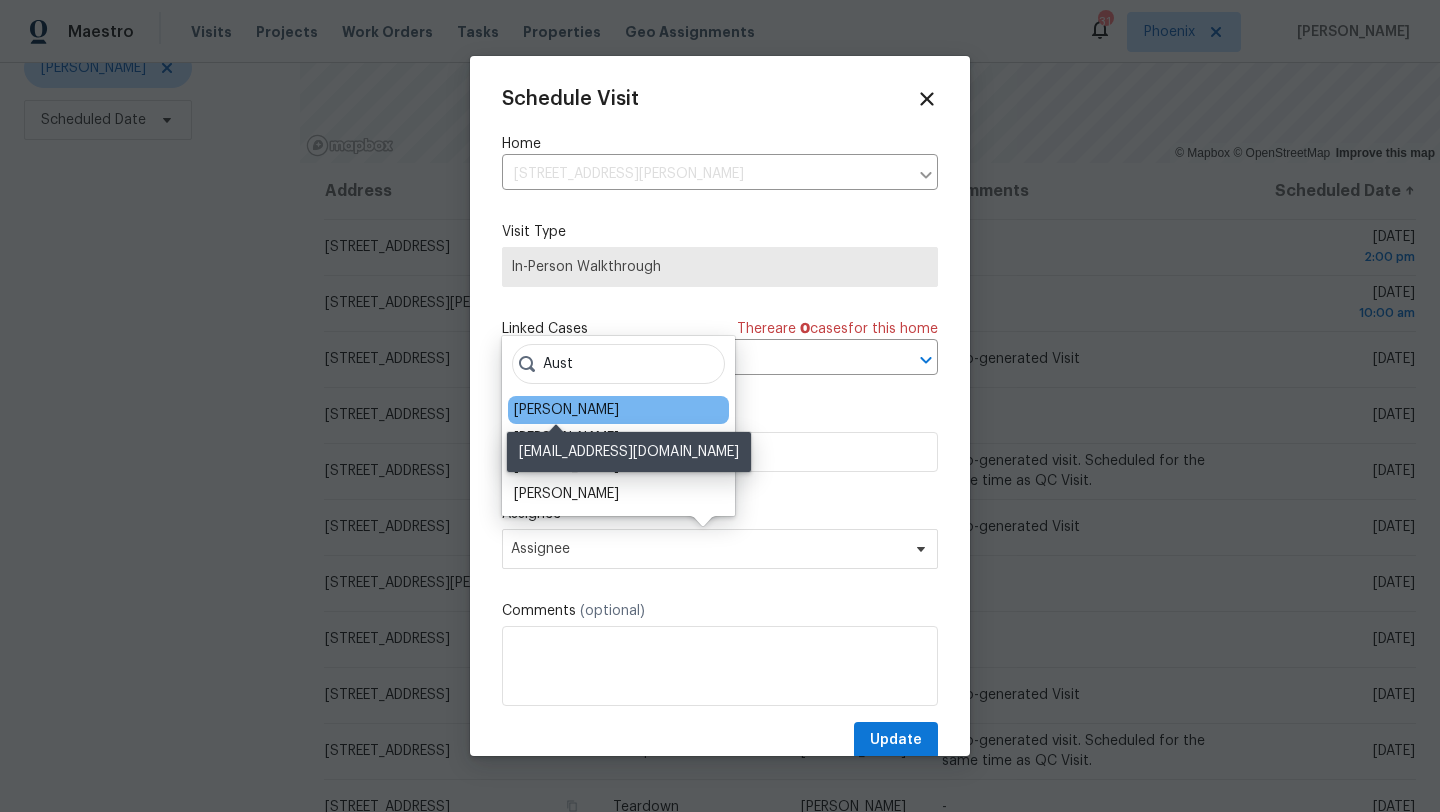 click on "Austin Hatch" at bounding box center (566, 410) 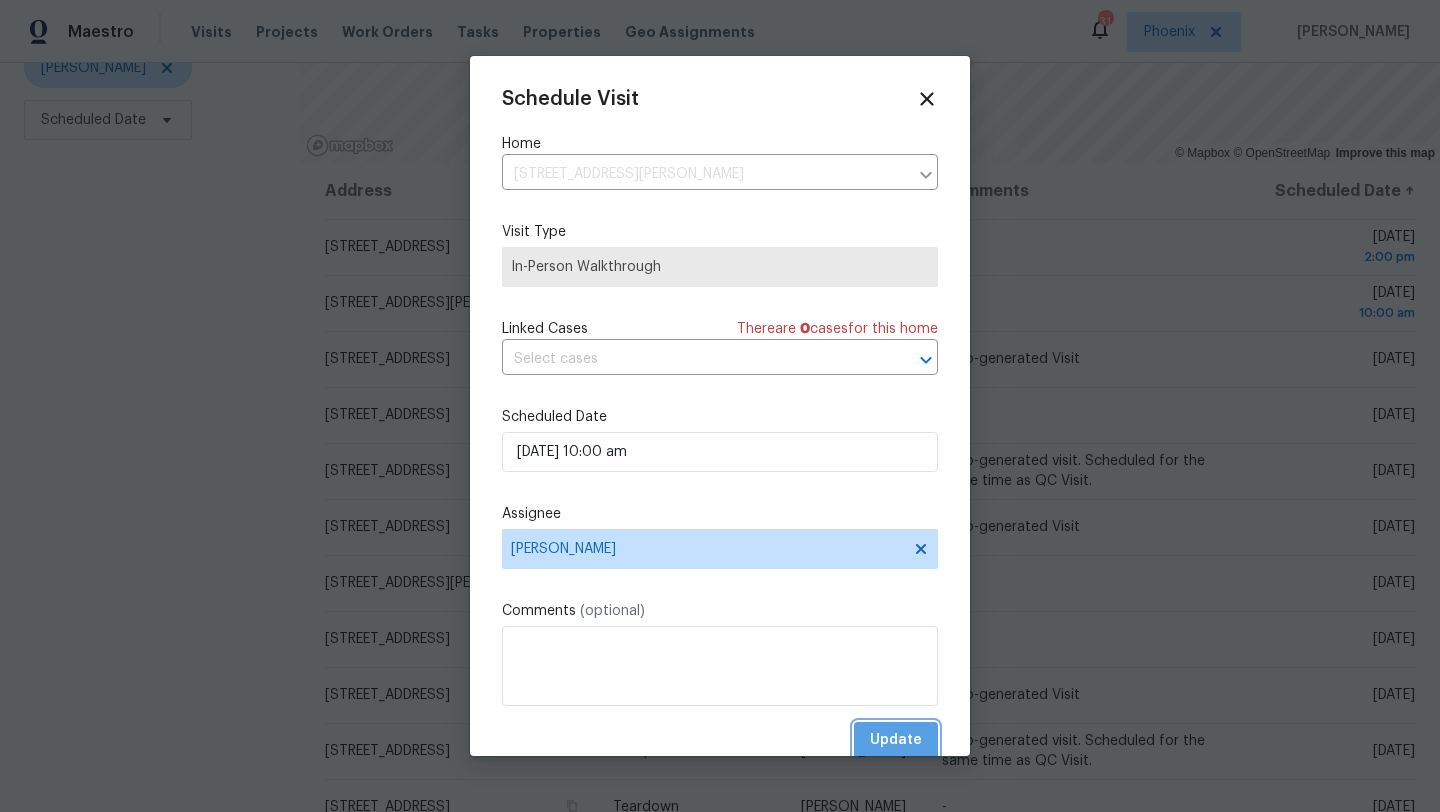 click on "Update" at bounding box center [896, 740] 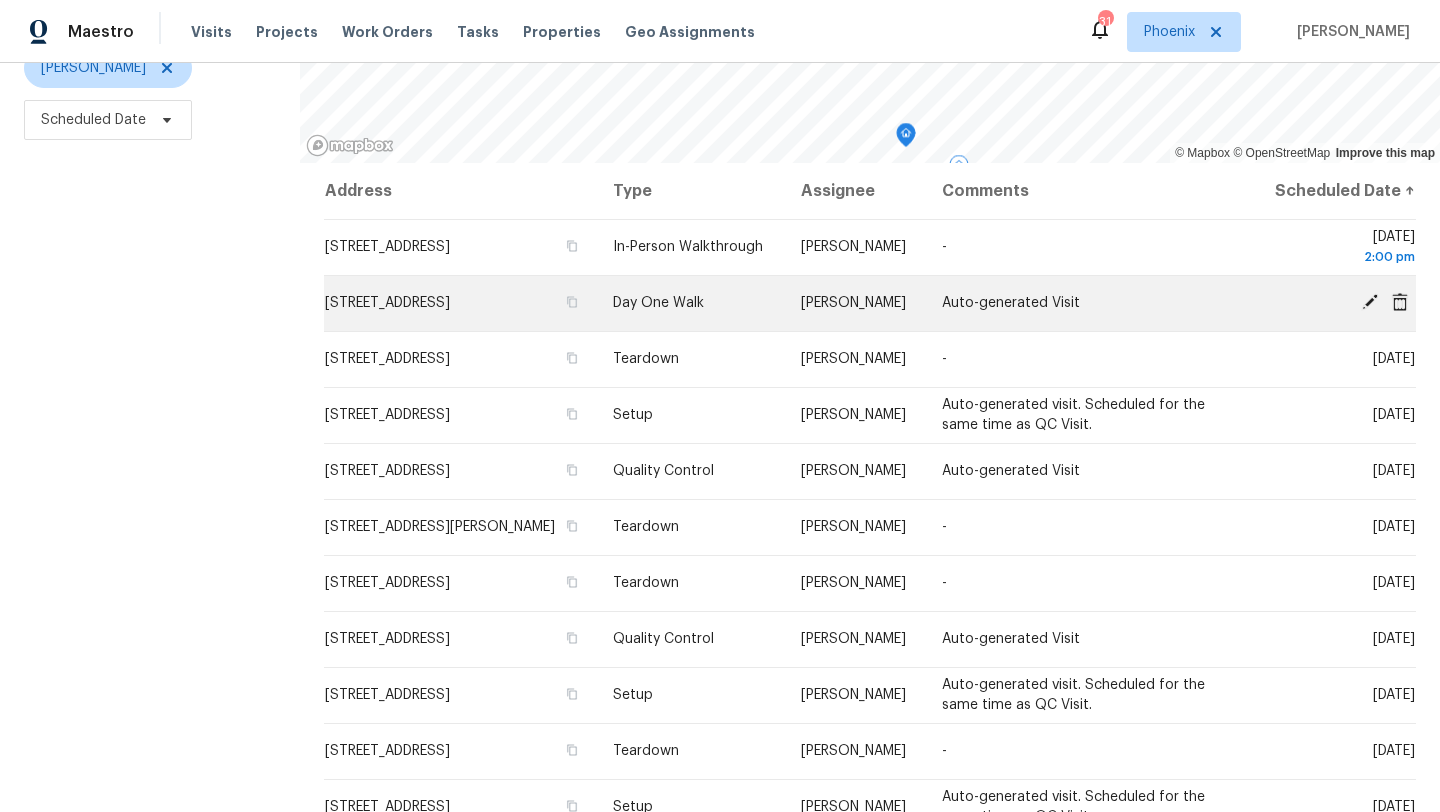 click 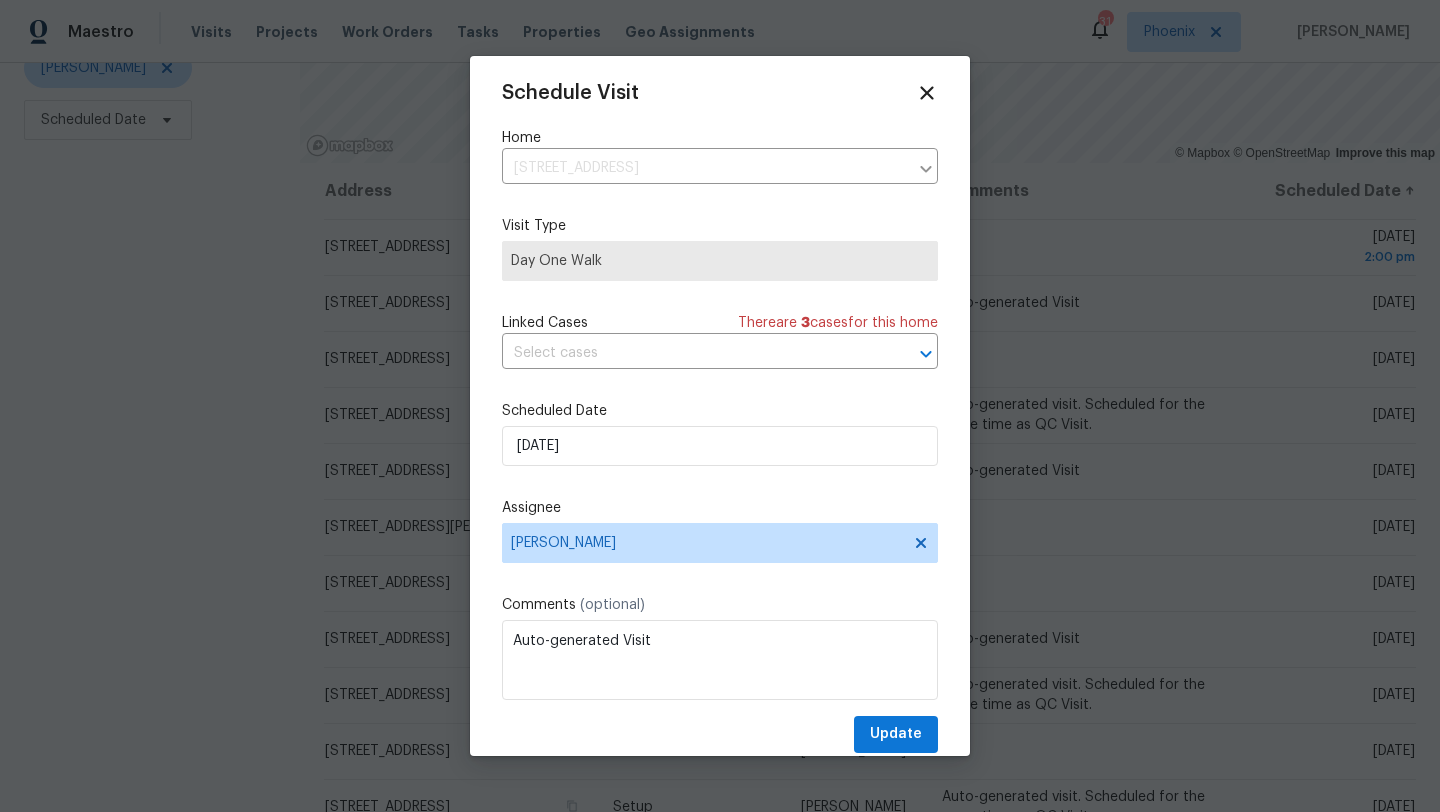 scroll, scrollTop: 0, scrollLeft: 0, axis: both 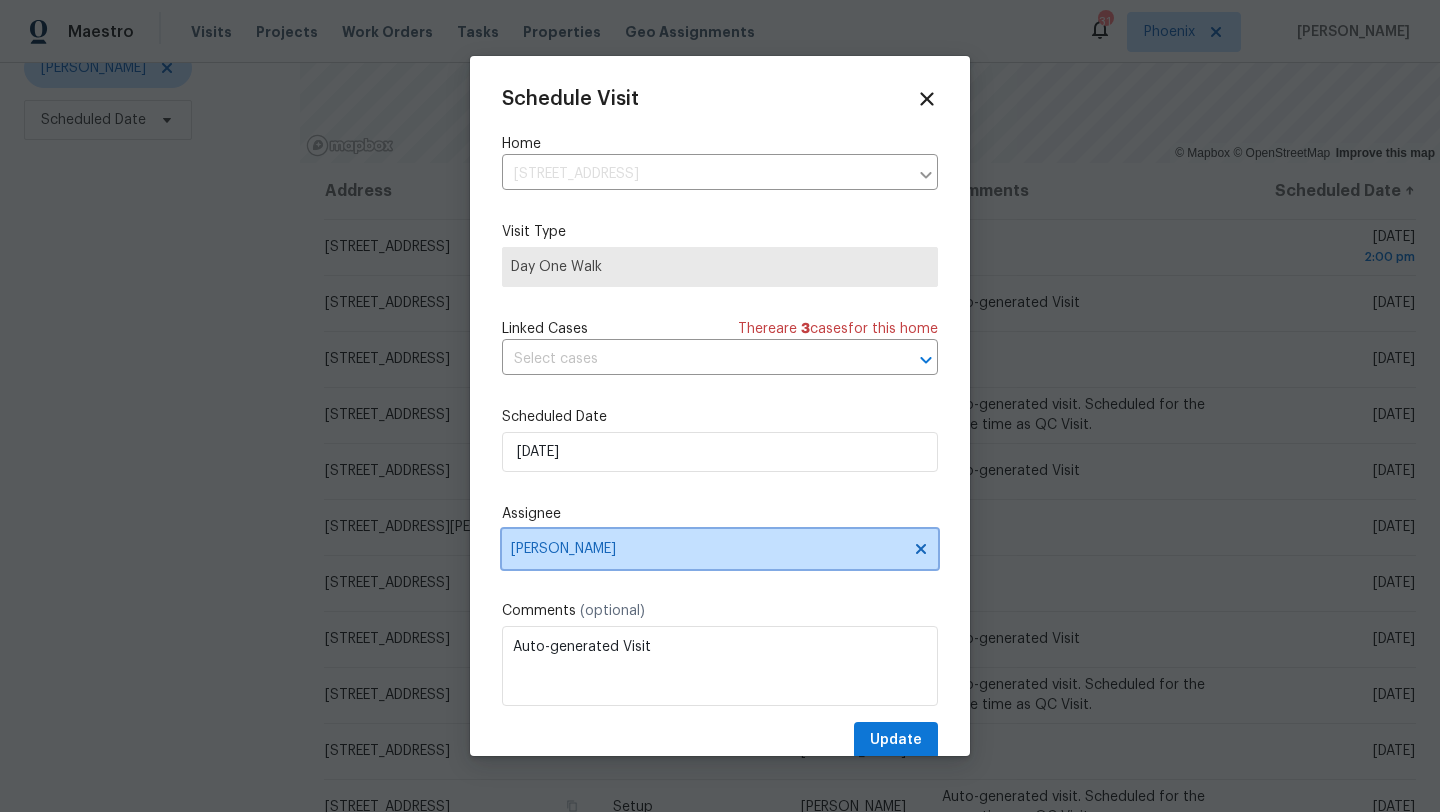 click 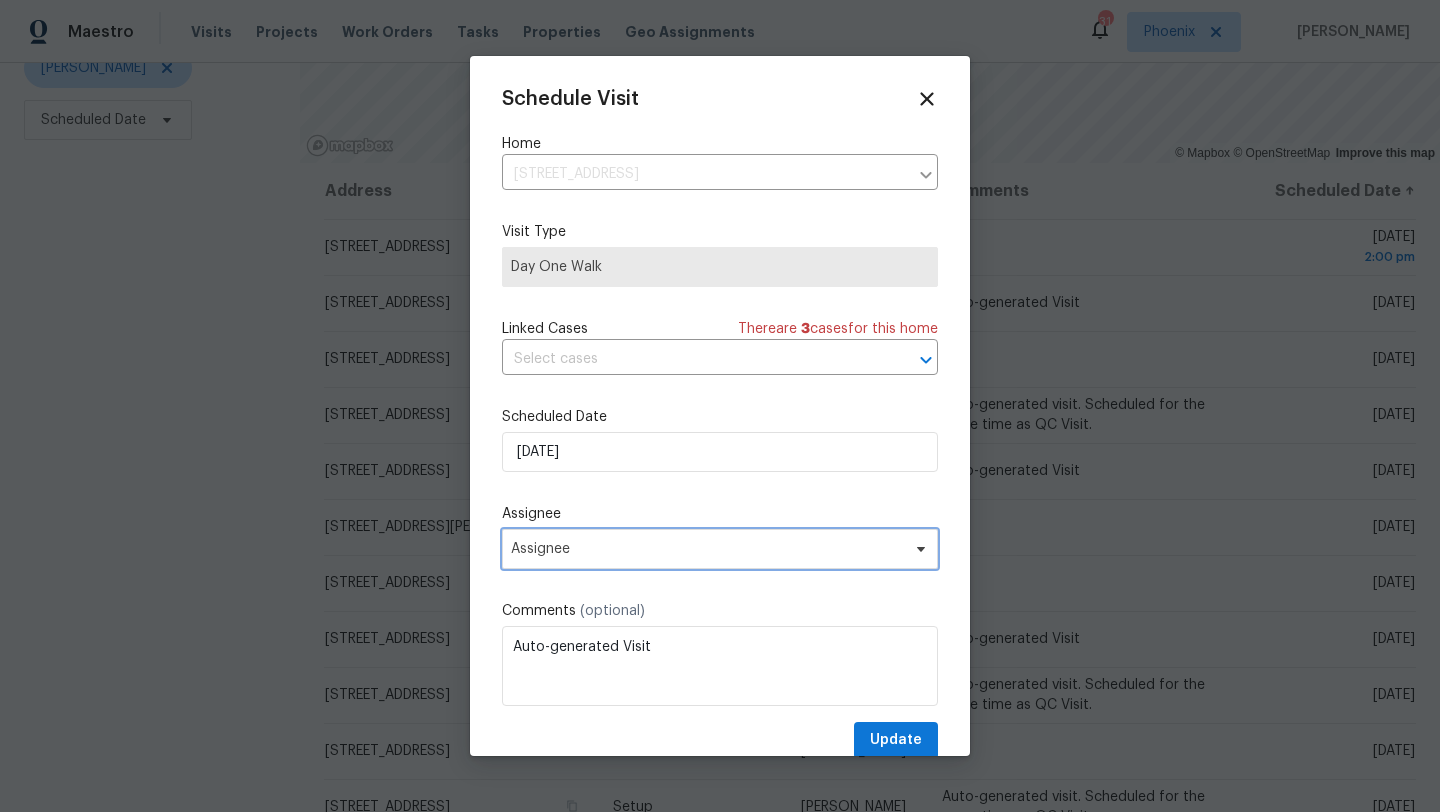 click on "Assignee" at bounding box center (707, 549) 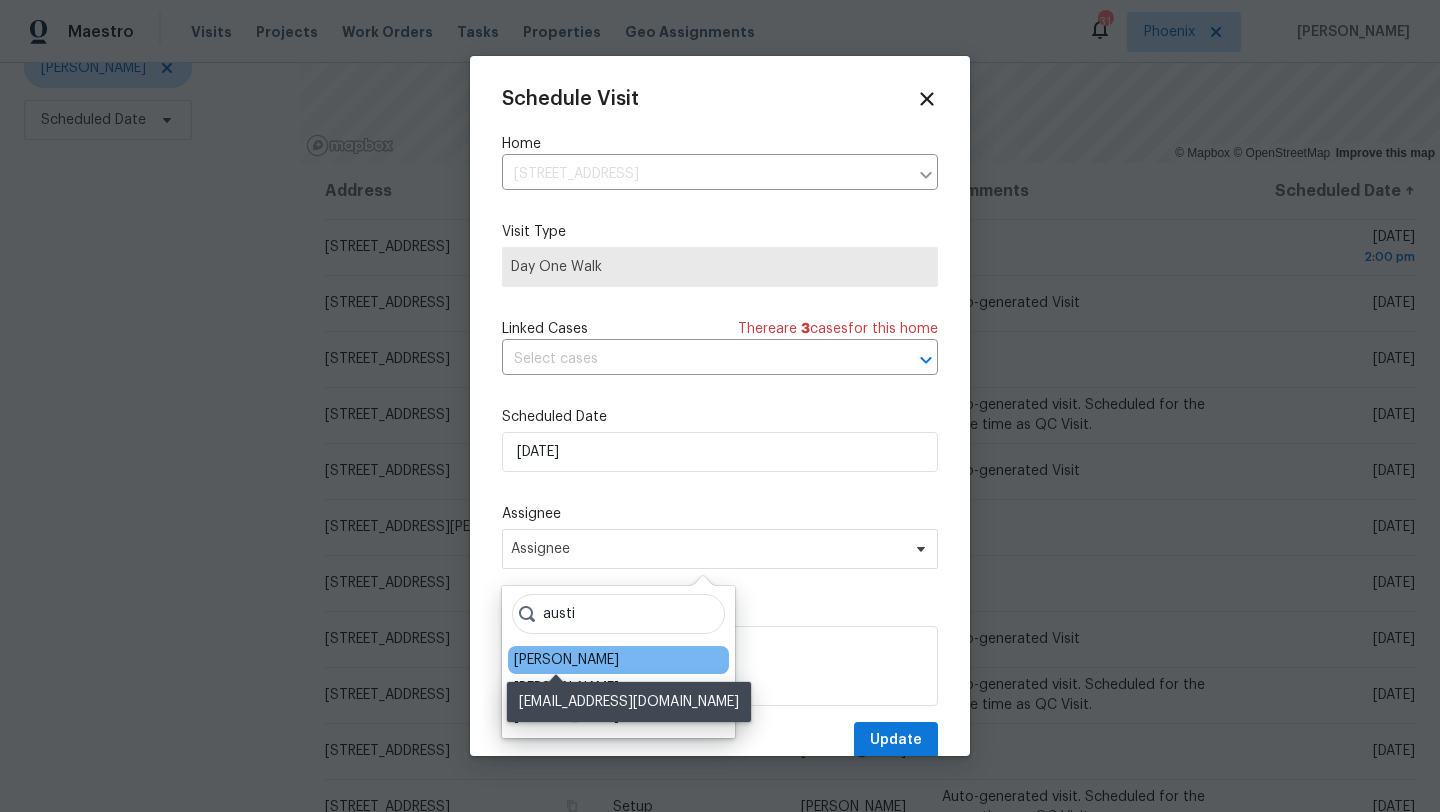 type on "austi" 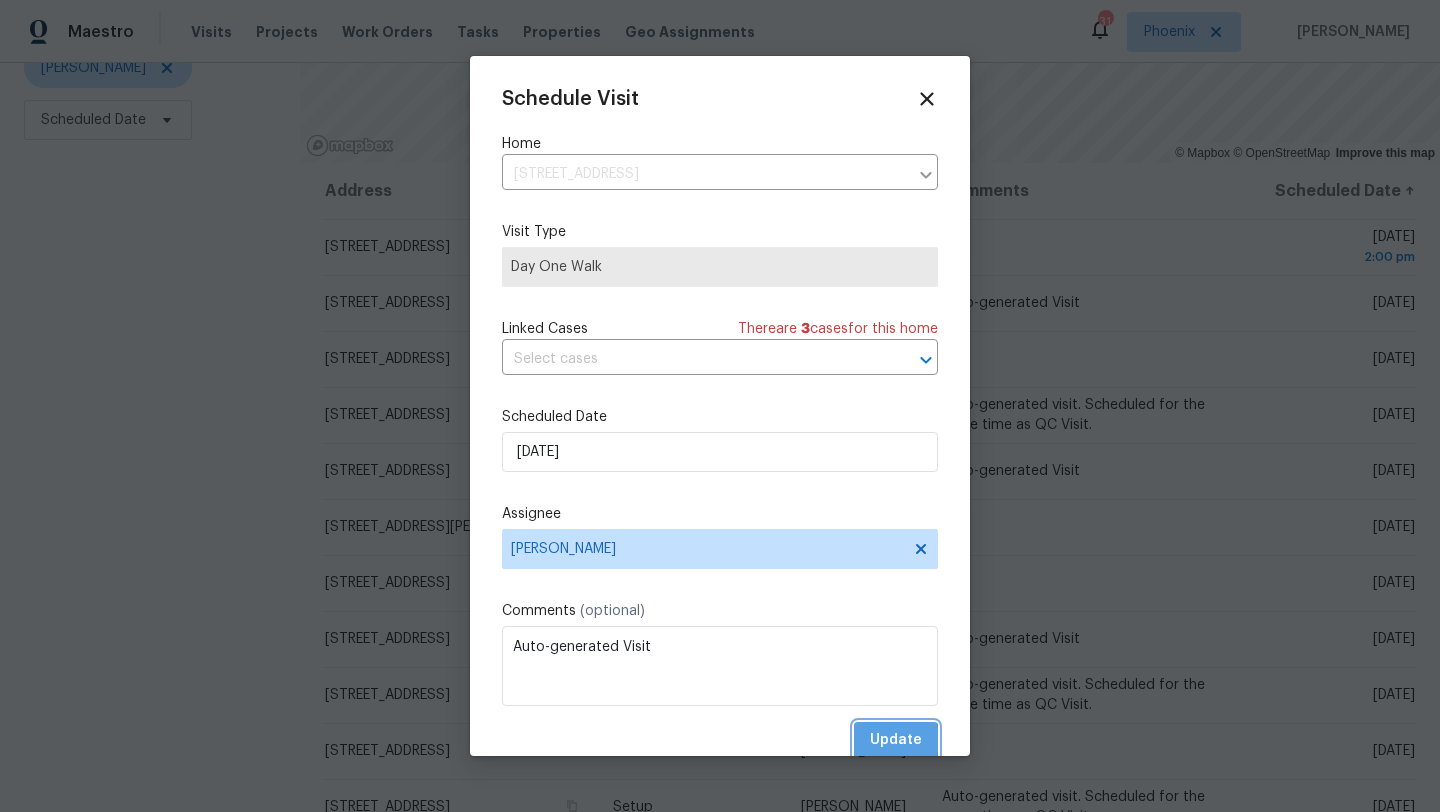click on "Update" at bounding box center [896, 740] 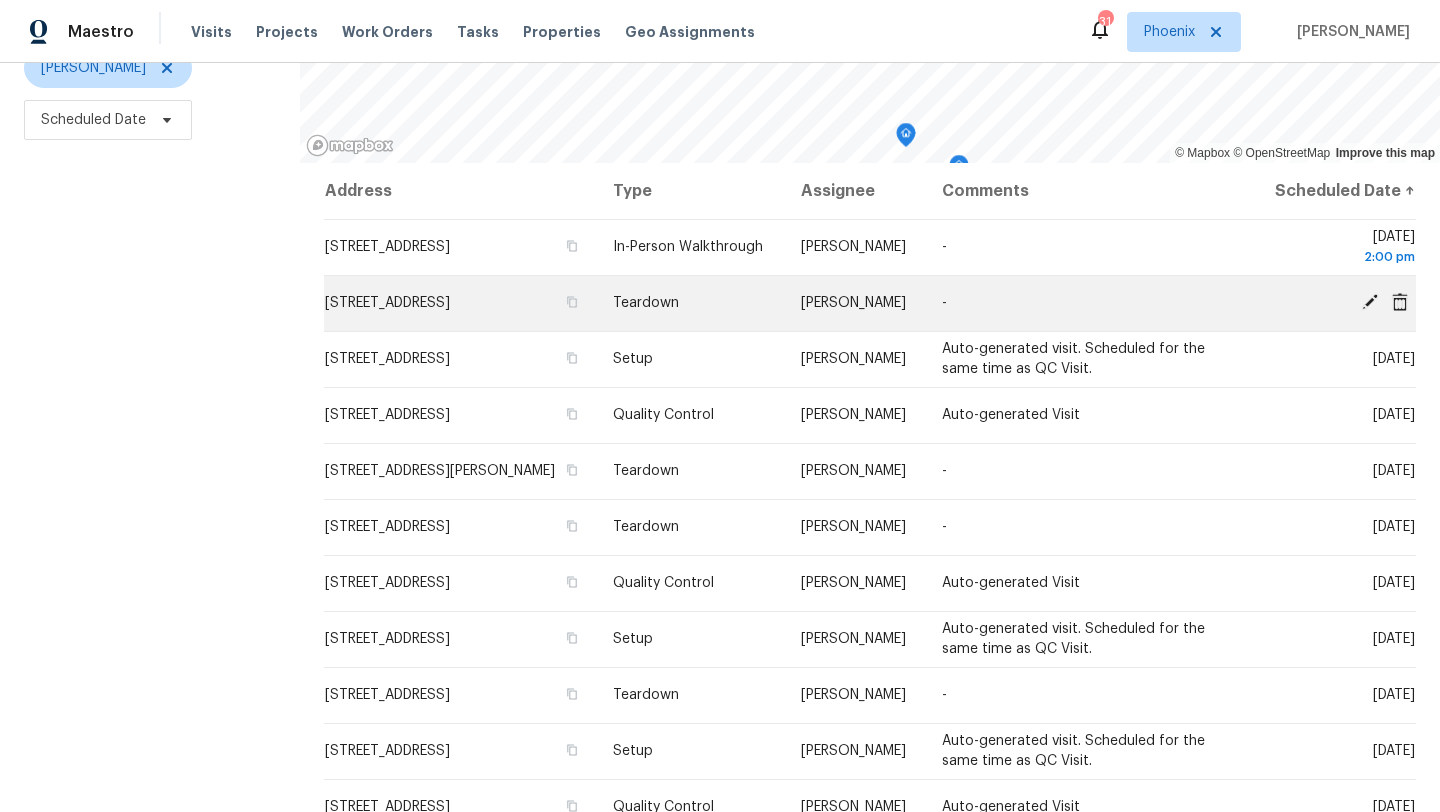 click 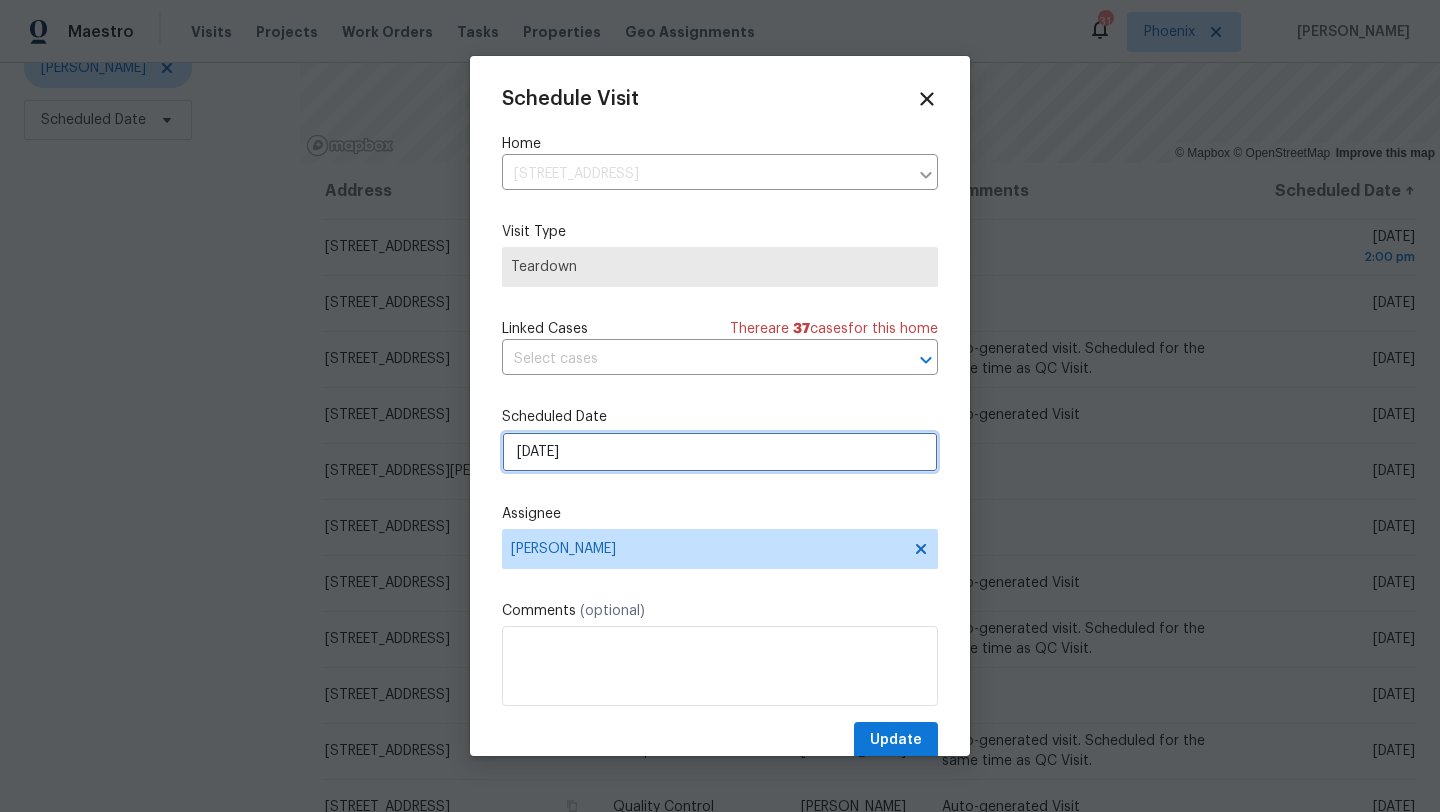 click on "7/23/2025" at bounding box center [720, 452] 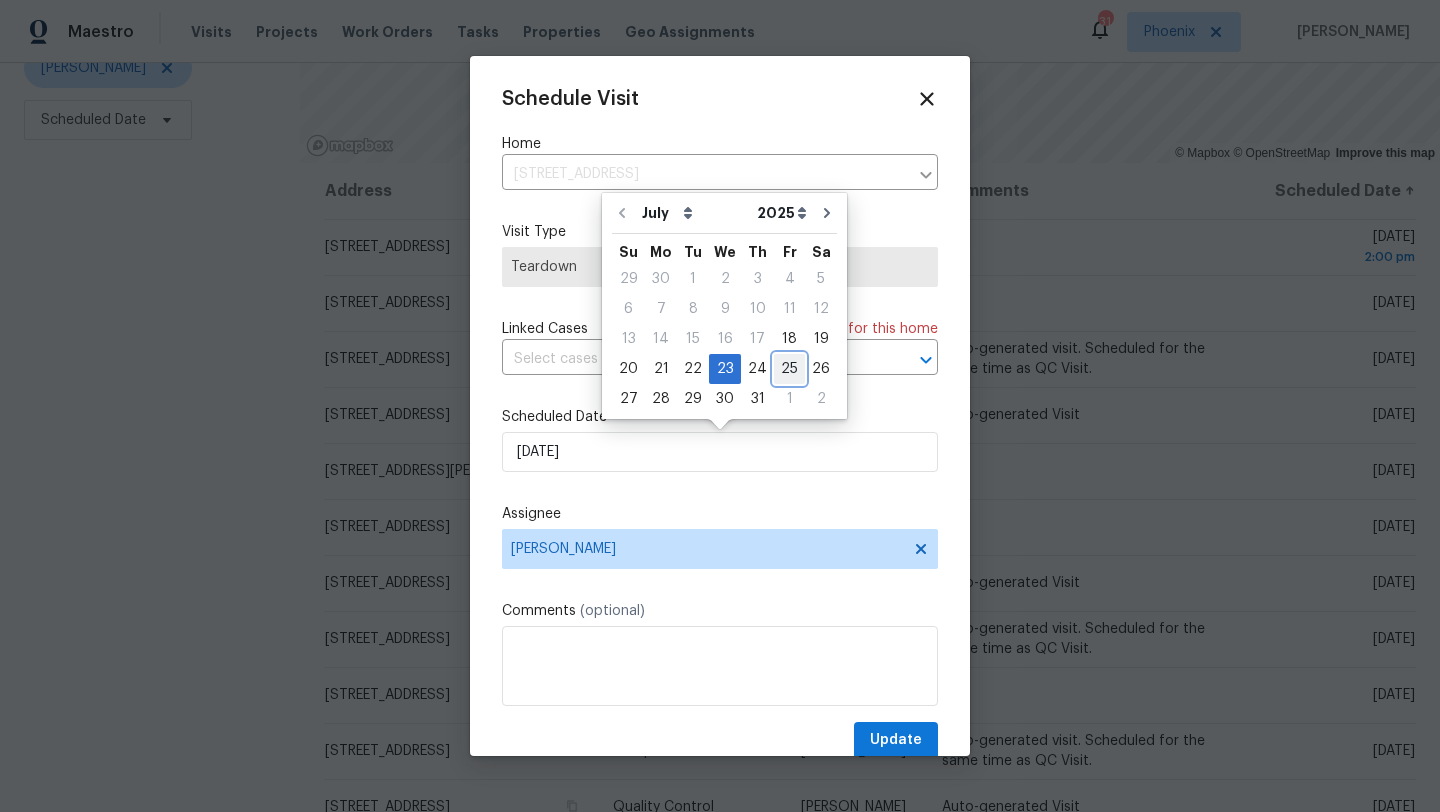 click on "25" at bounding box center [789, 369] 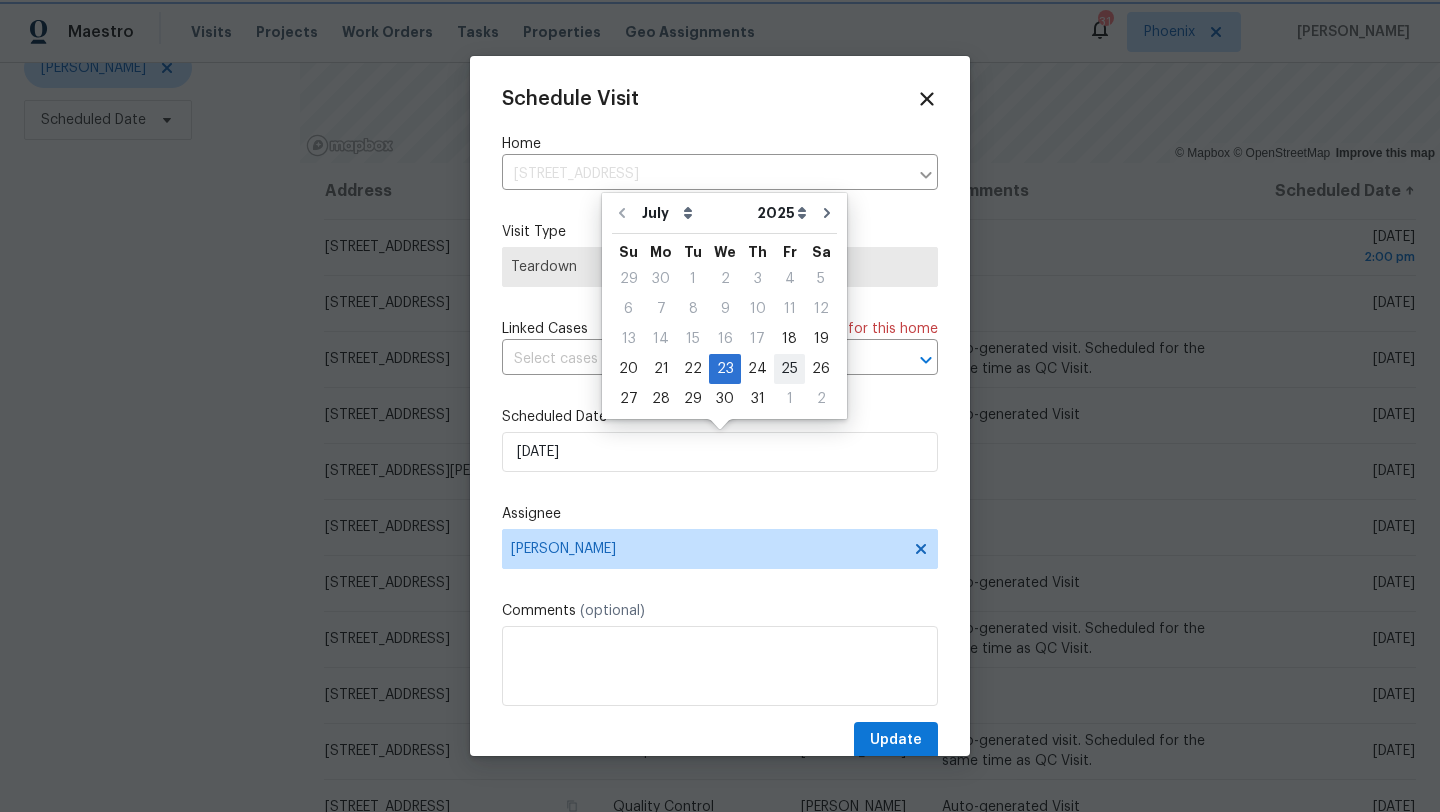 type on "7/25/2025" 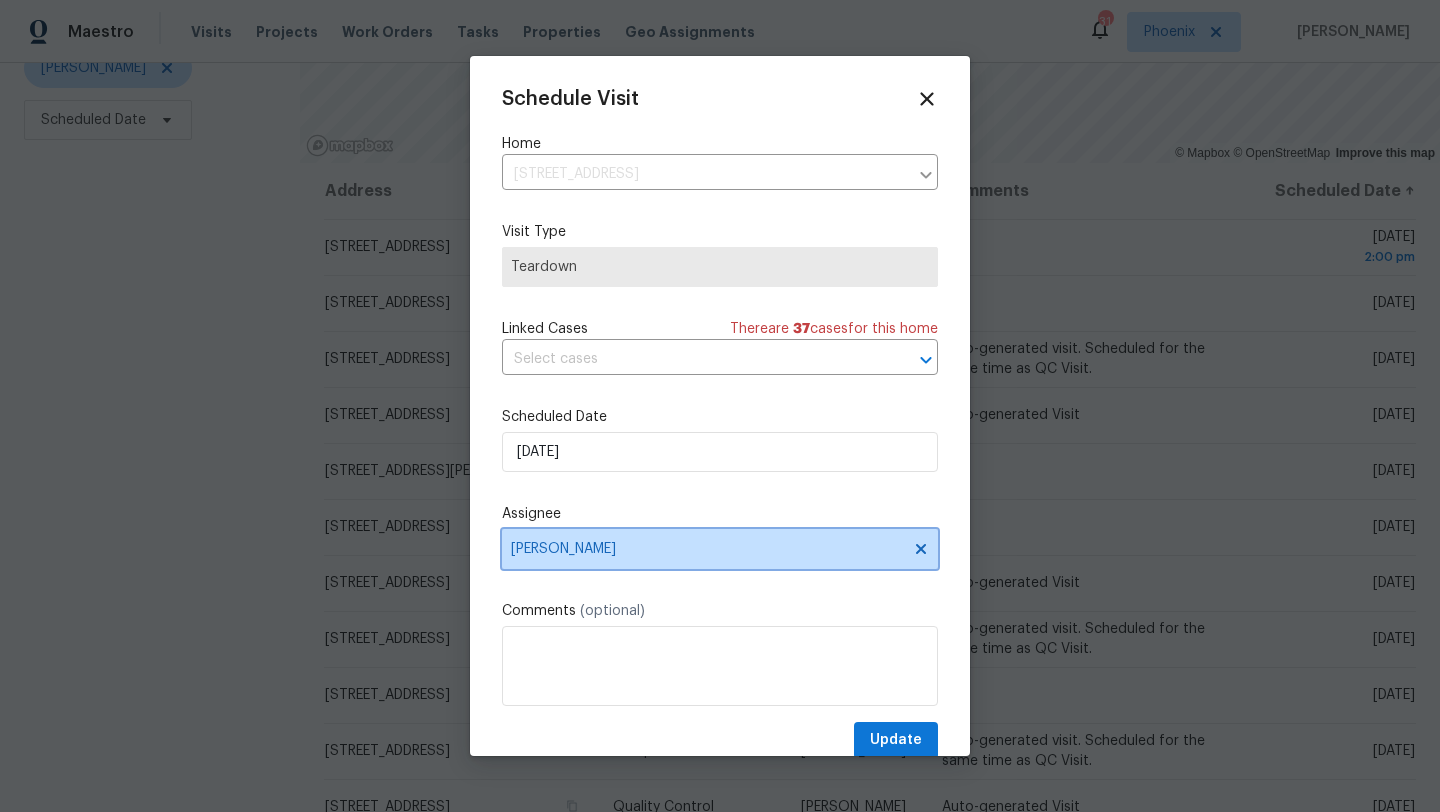 click 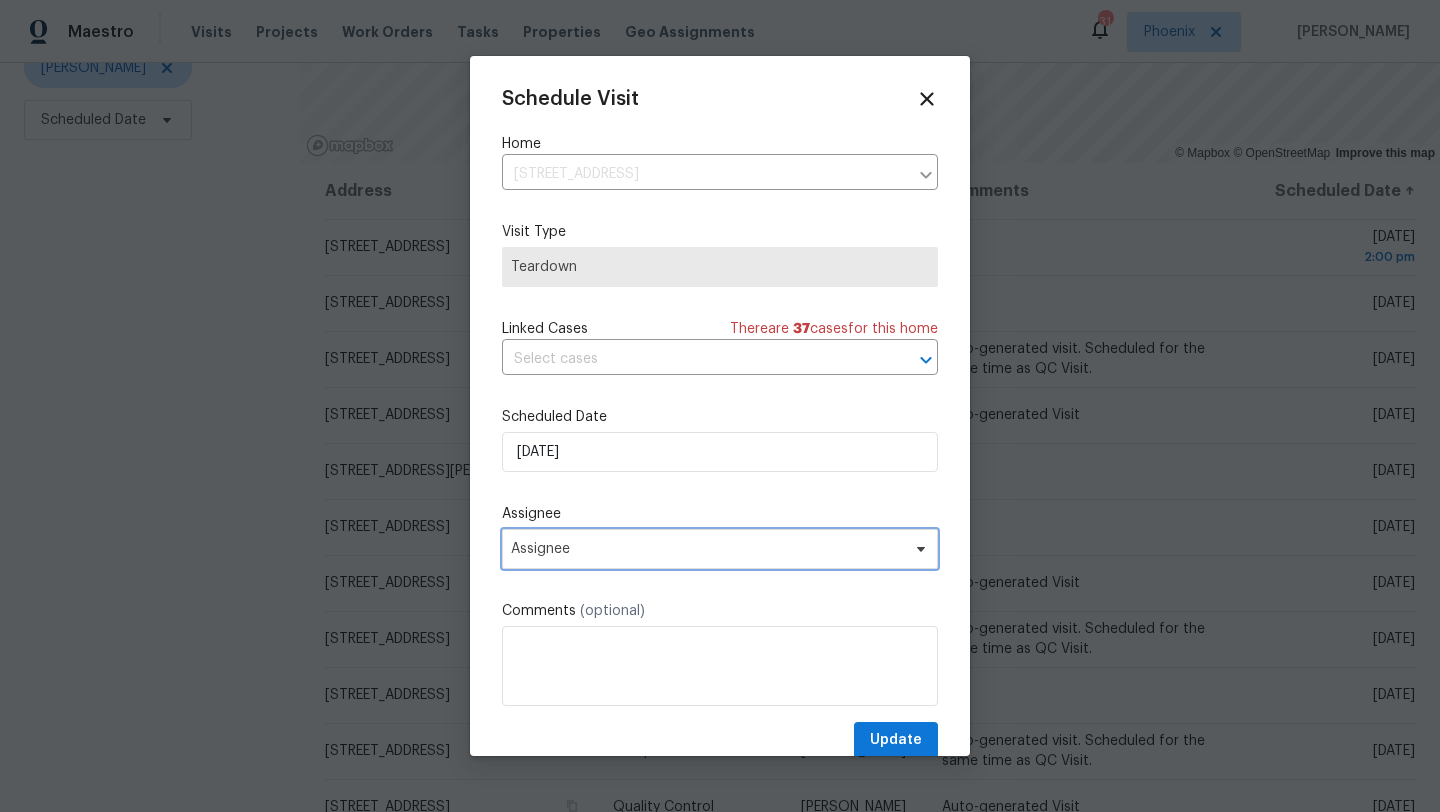 click on "Assignee" at bounding box center [707, 549] 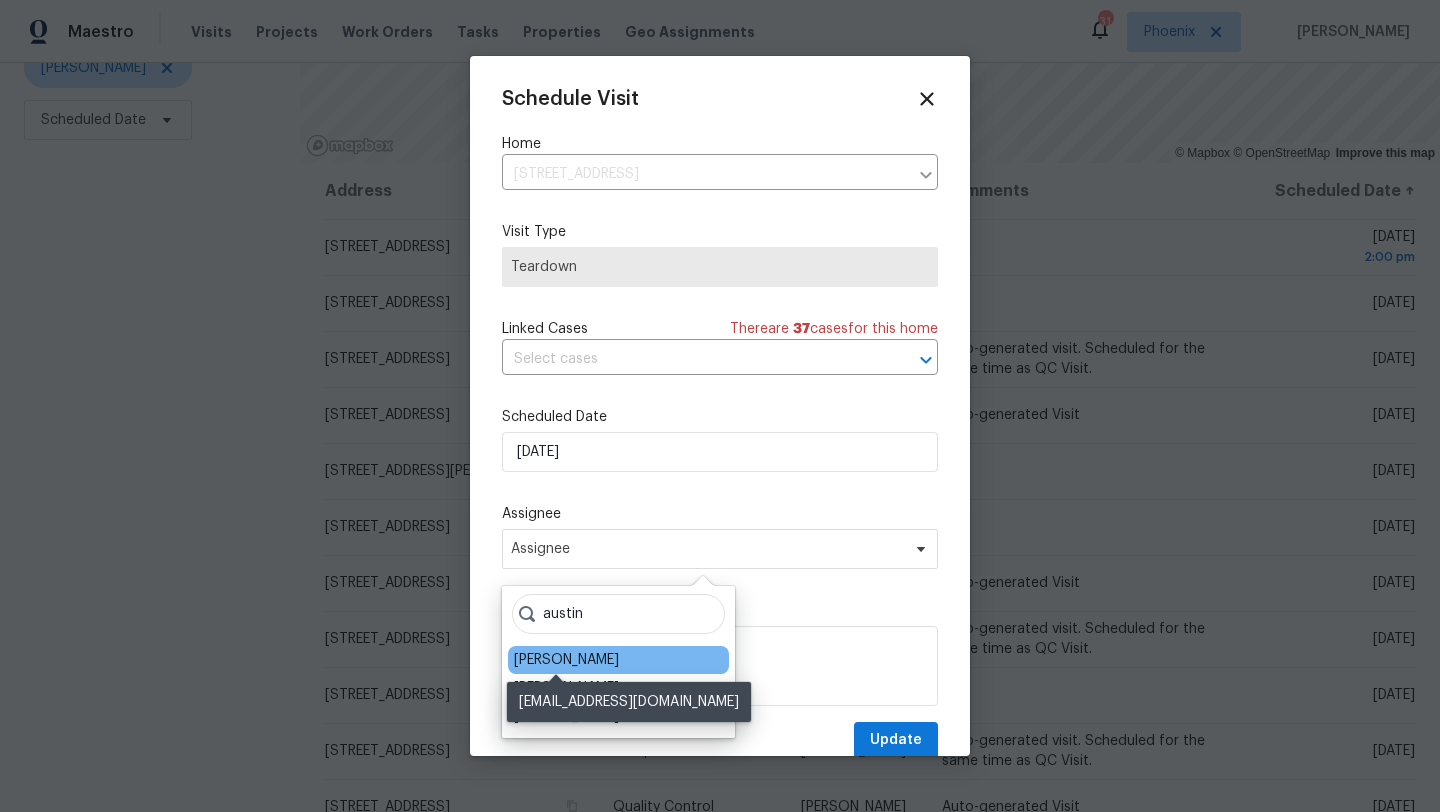 type on "austin" 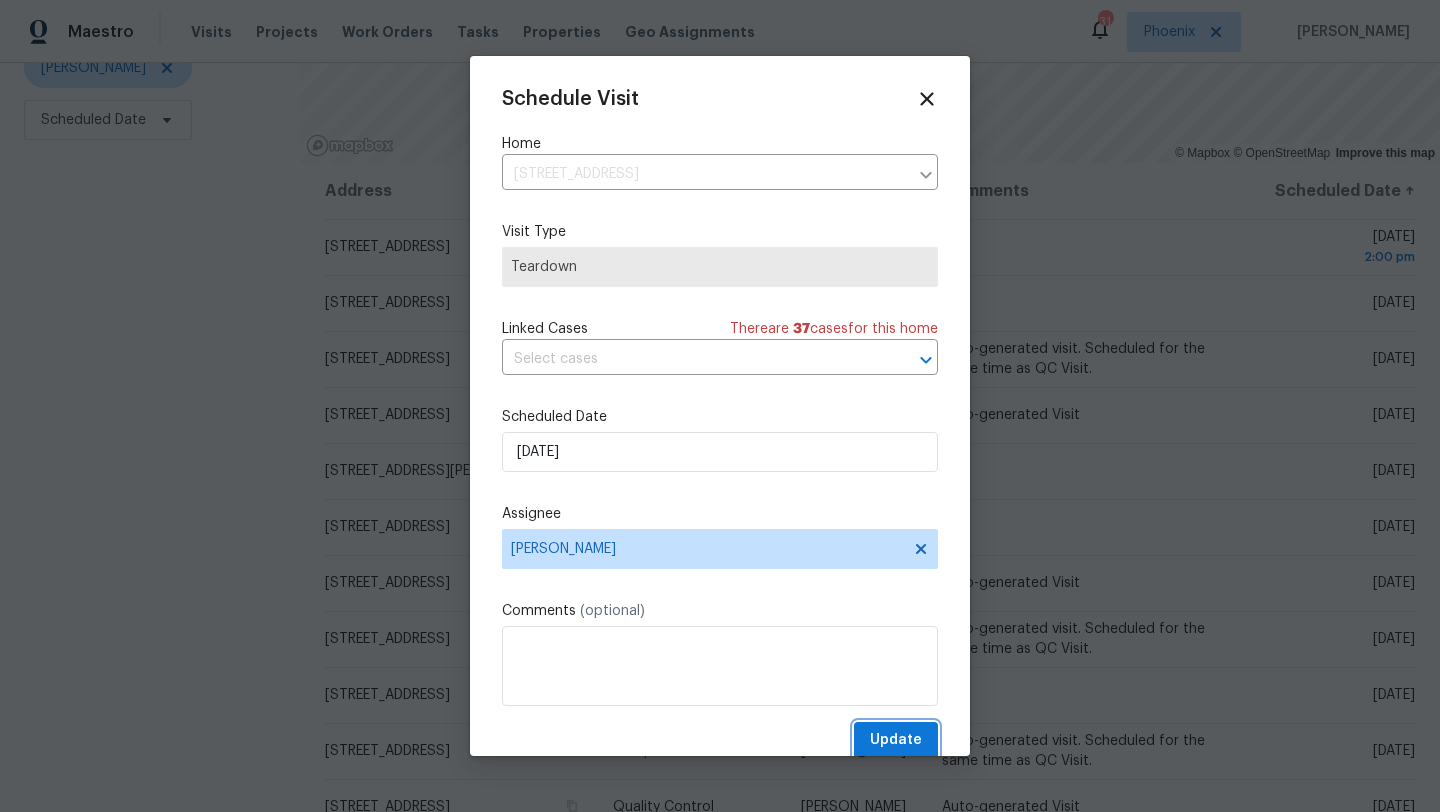 click on "Update" at bounding box center (896, 740) 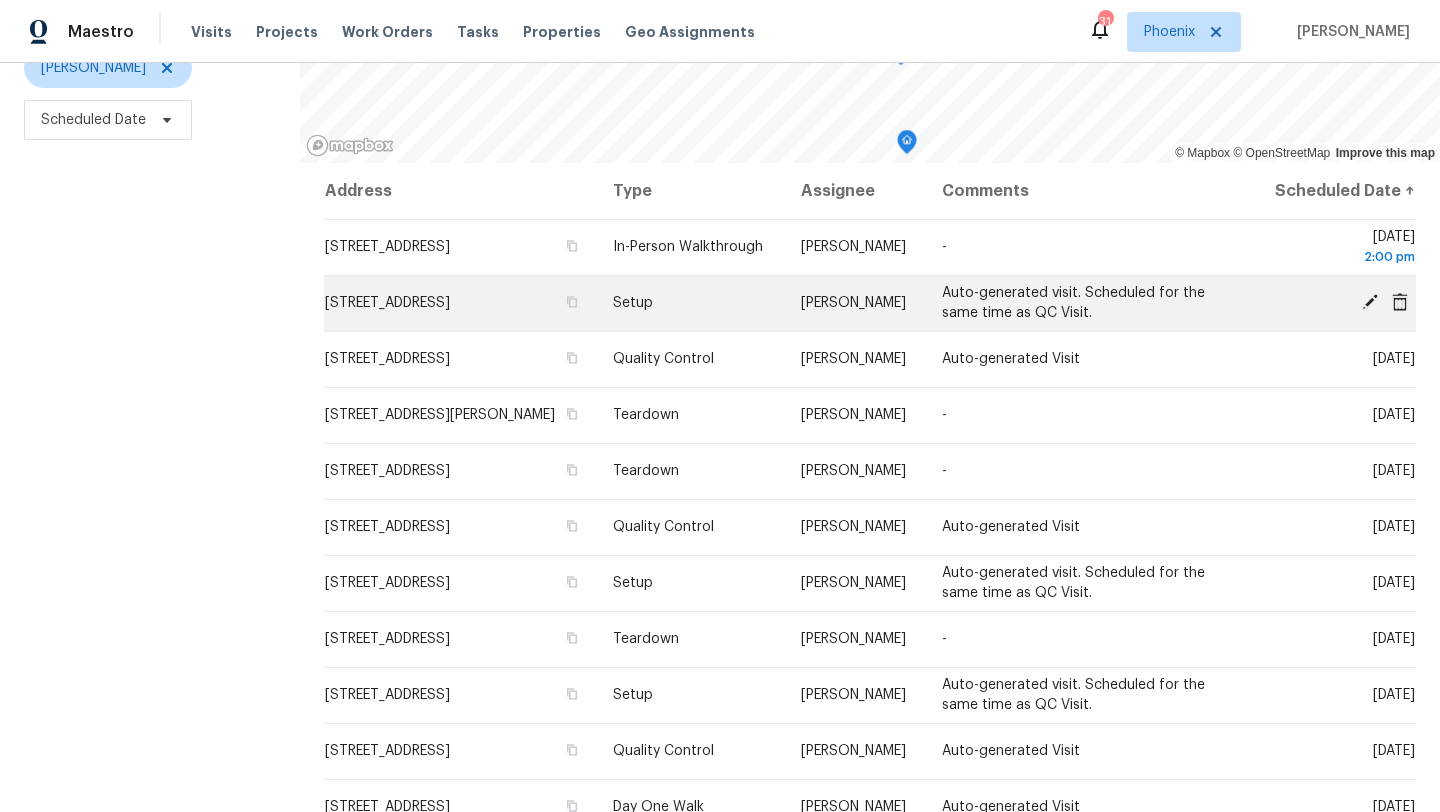 click 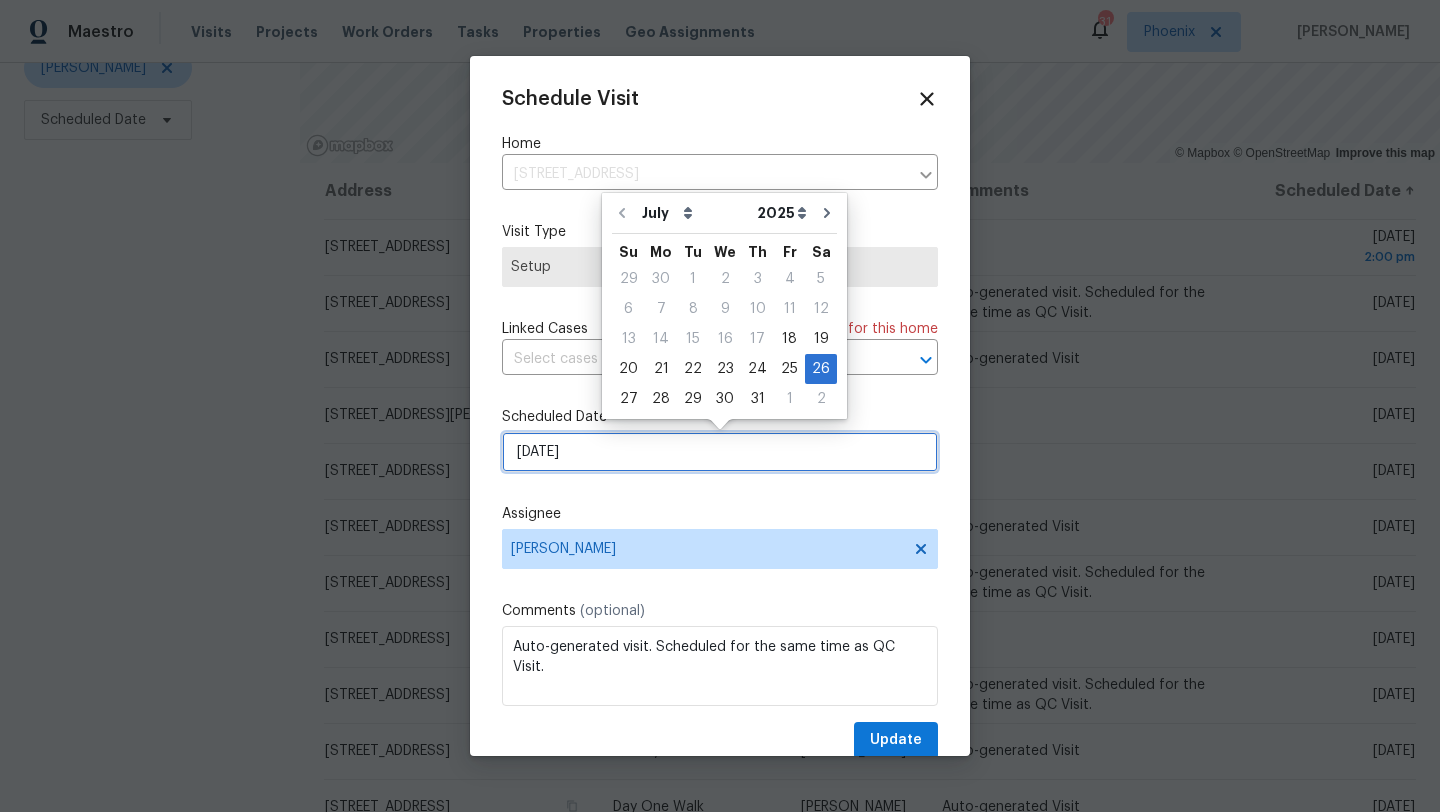 click on "7/26/2025" at bounding box center (720, 452) 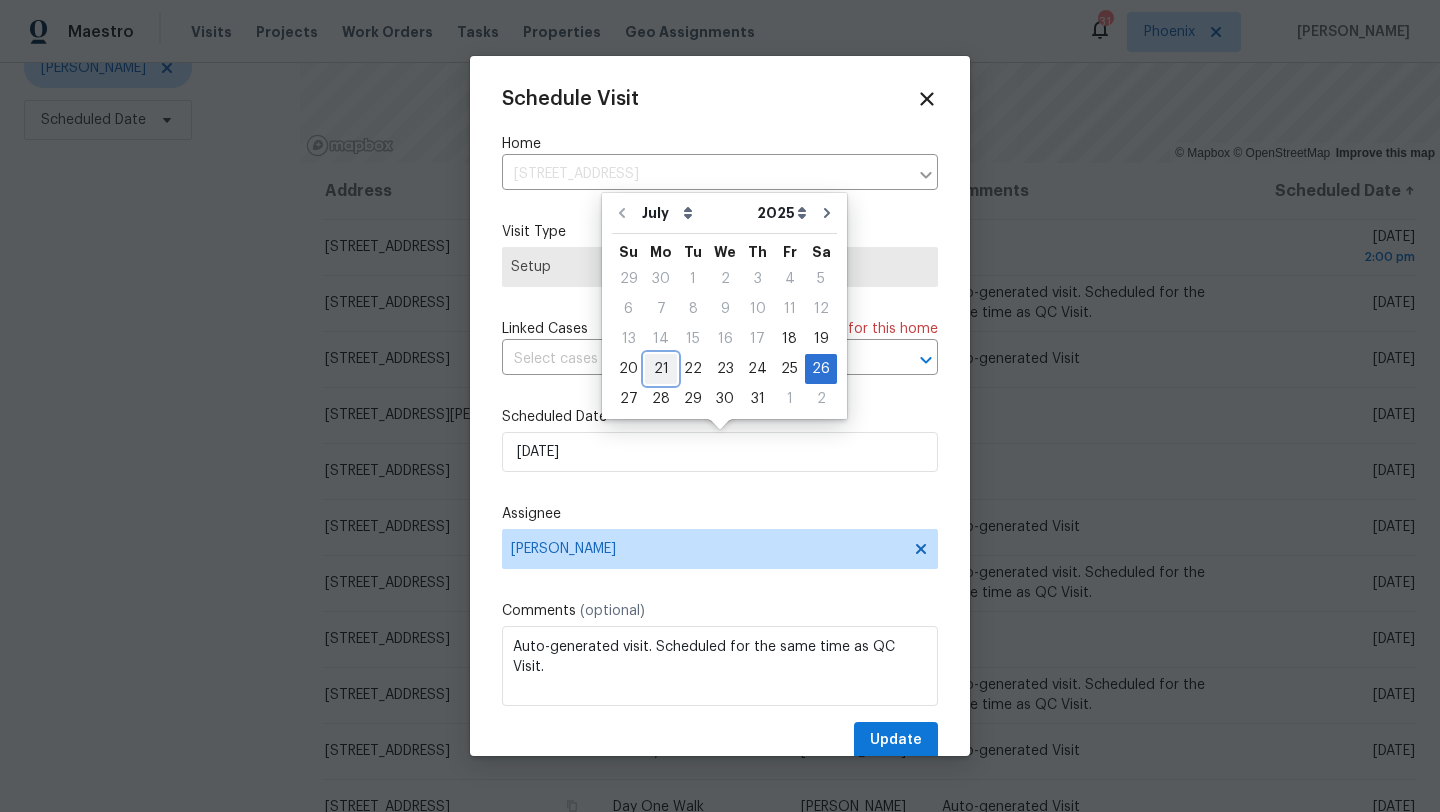 click on "21" at bounding box center [661, 369] 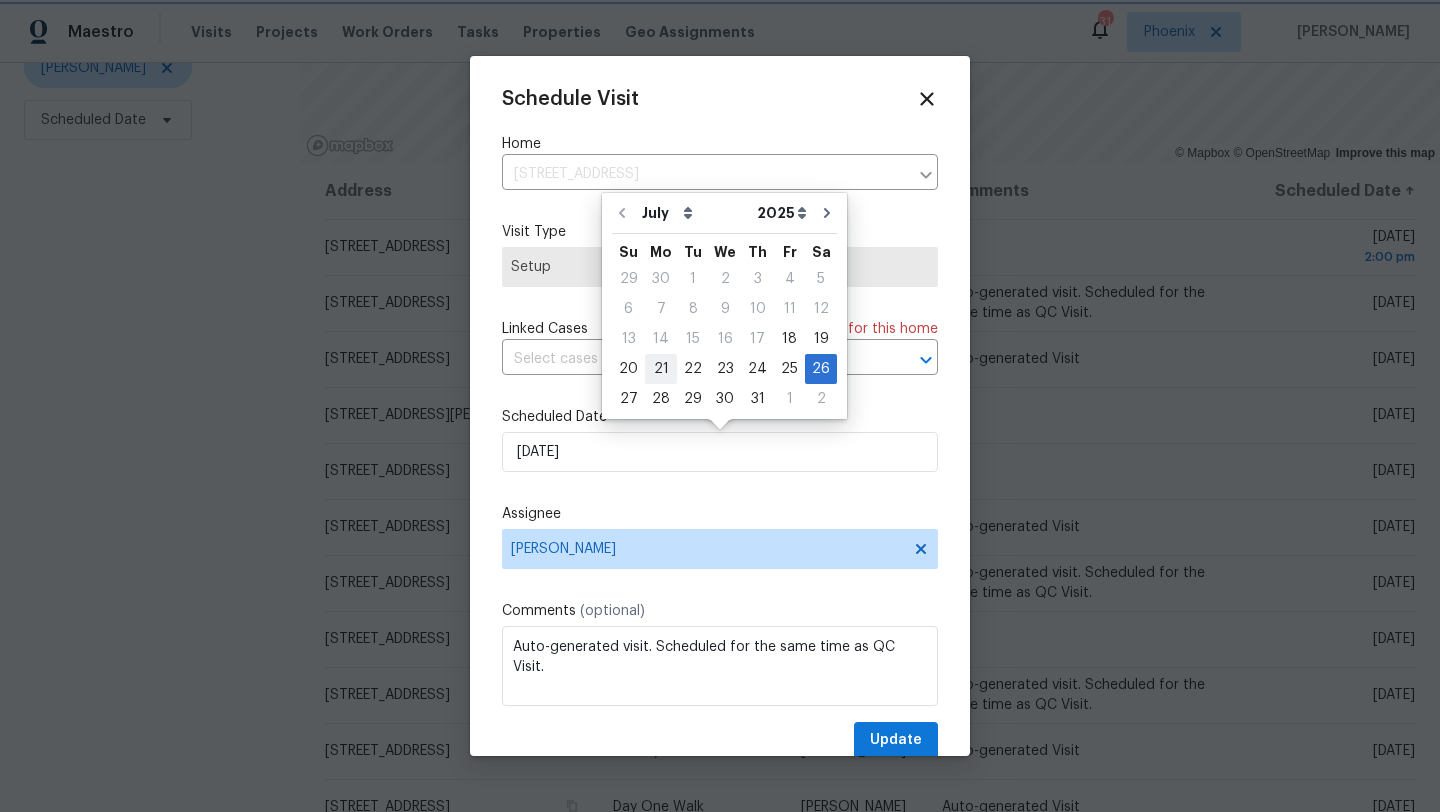 type on "7/21/2025" 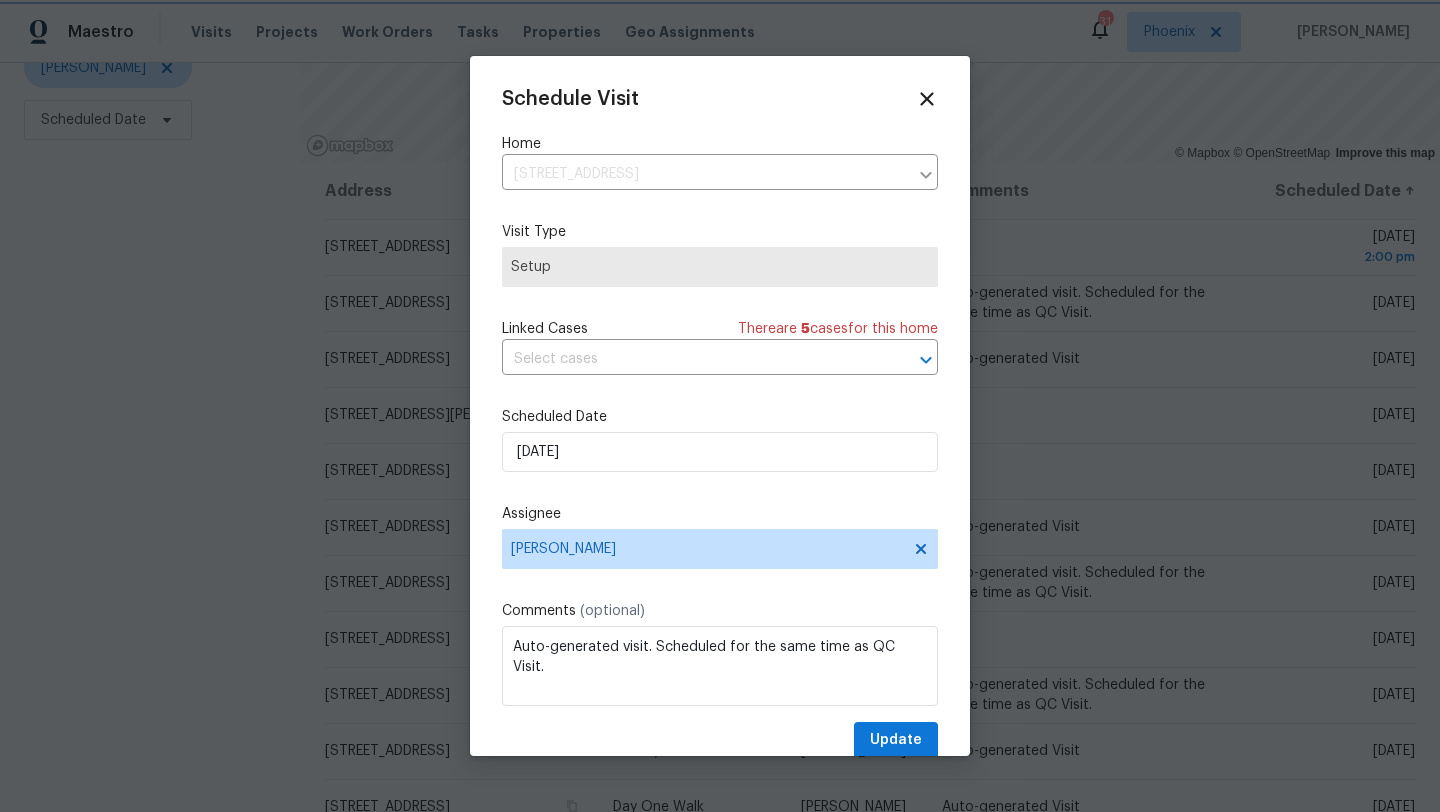 scroll, scrollTop: 36, scrollLeft: 0, axis: vertical 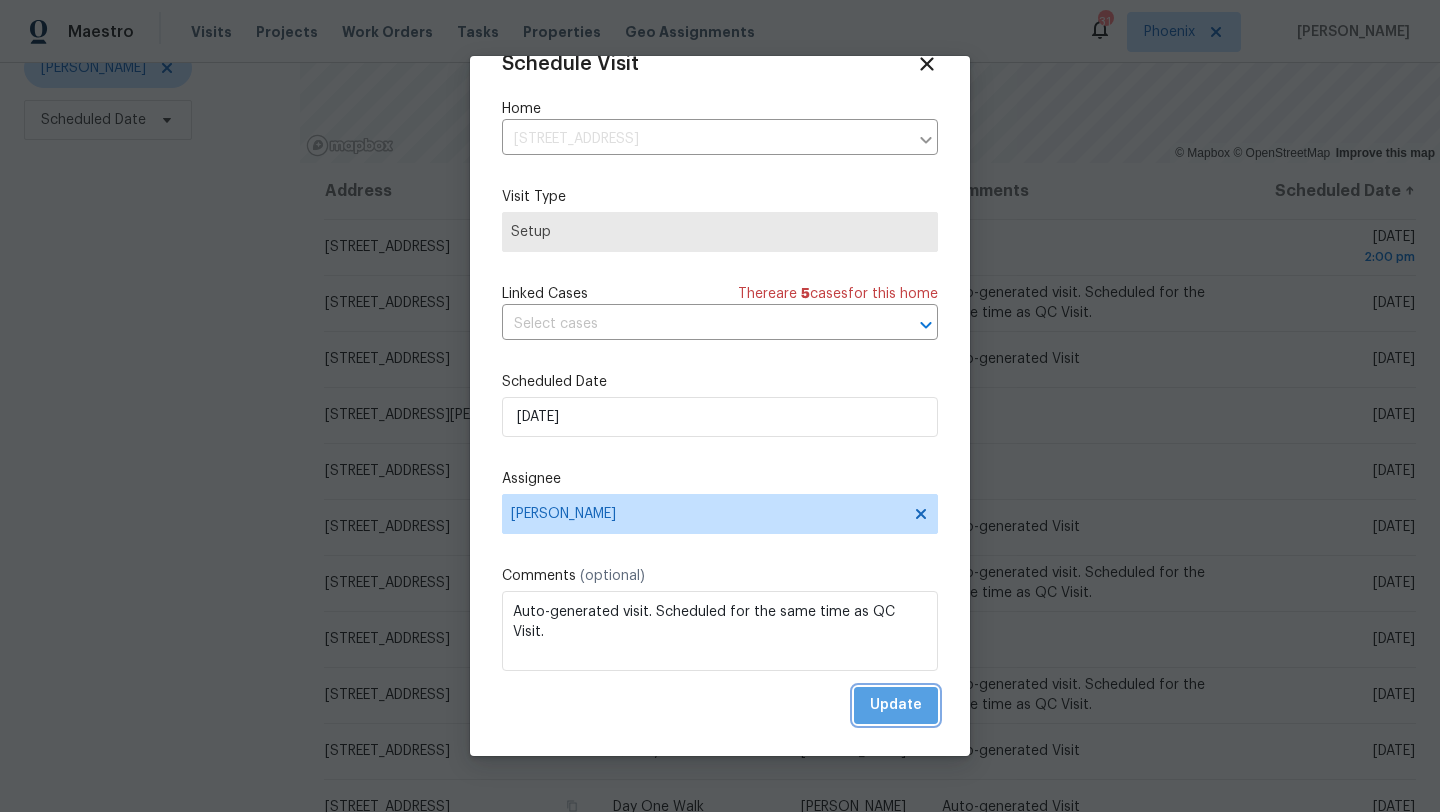 click on "Update" at bounding box center (896, 705) 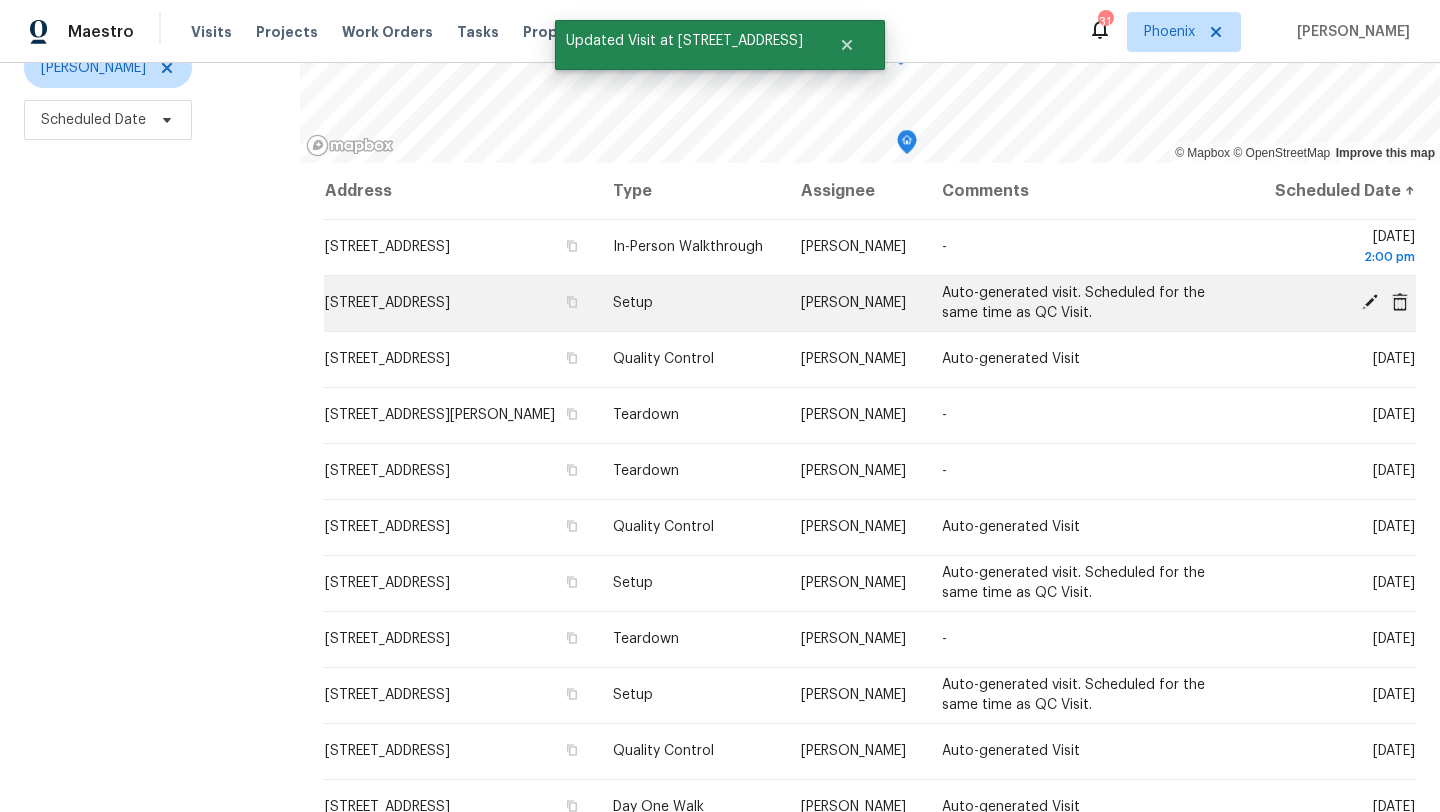 click 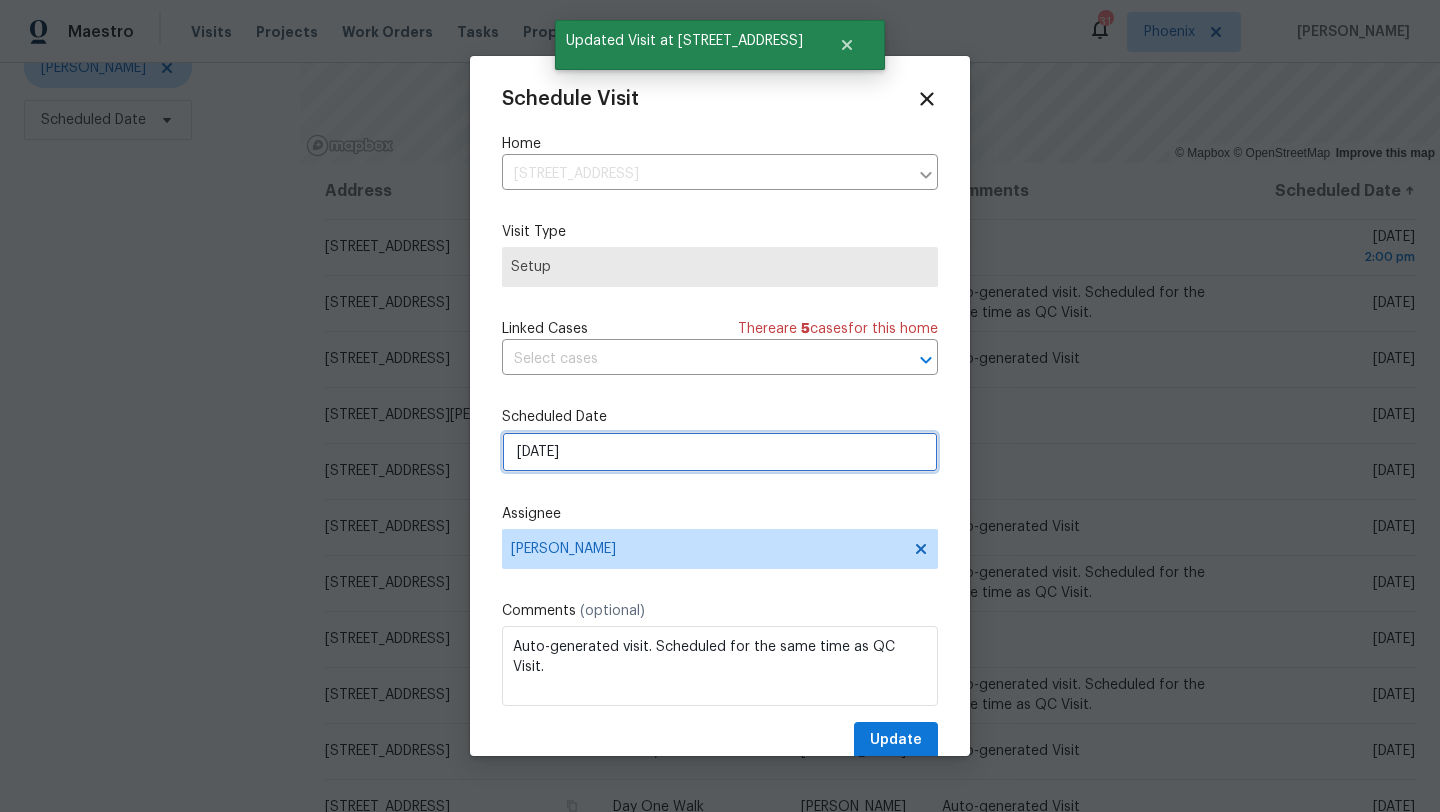 click on "7/21/2025" at bounding box center [720, 452] 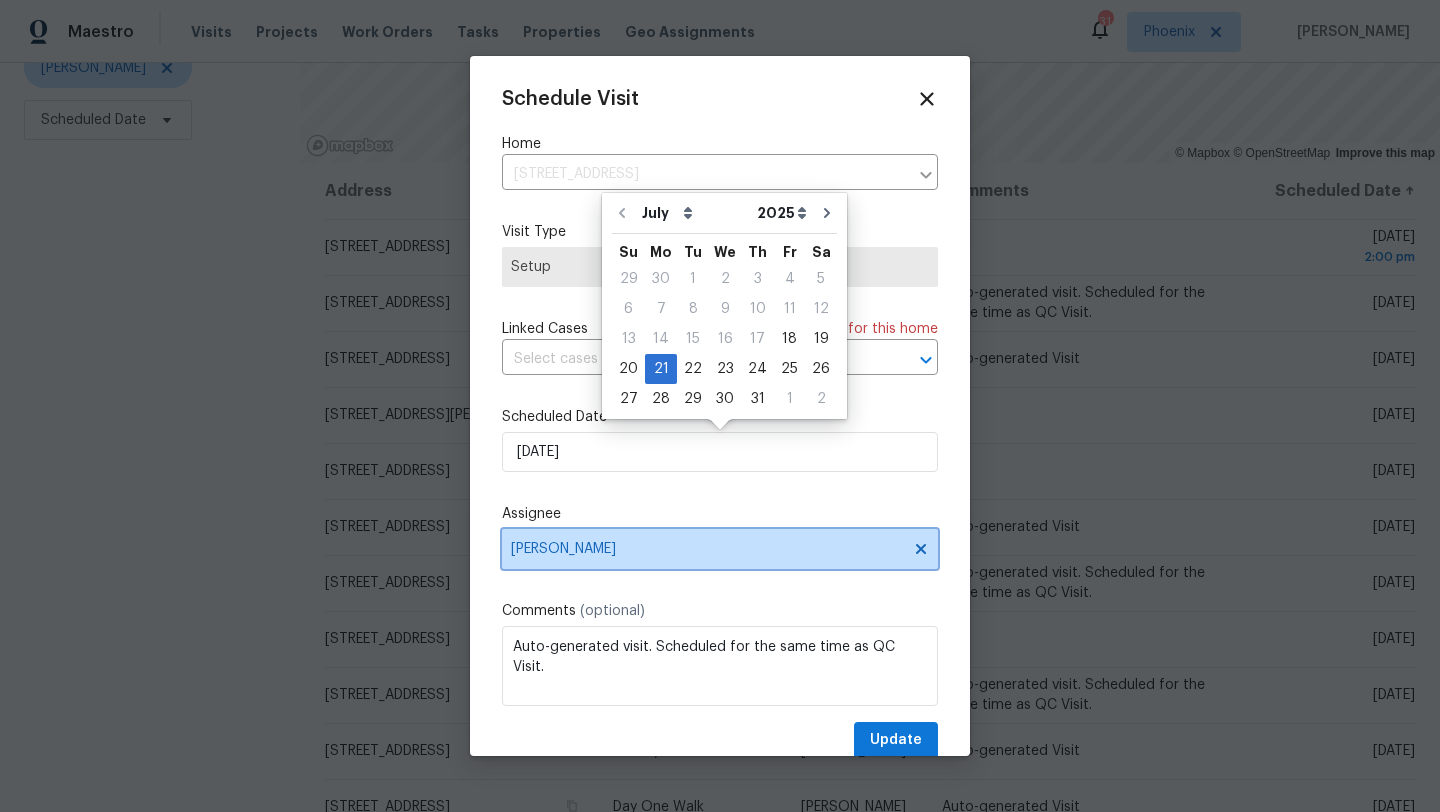 click on "[PERSON_NAME]" at bounding box center [707, 549] 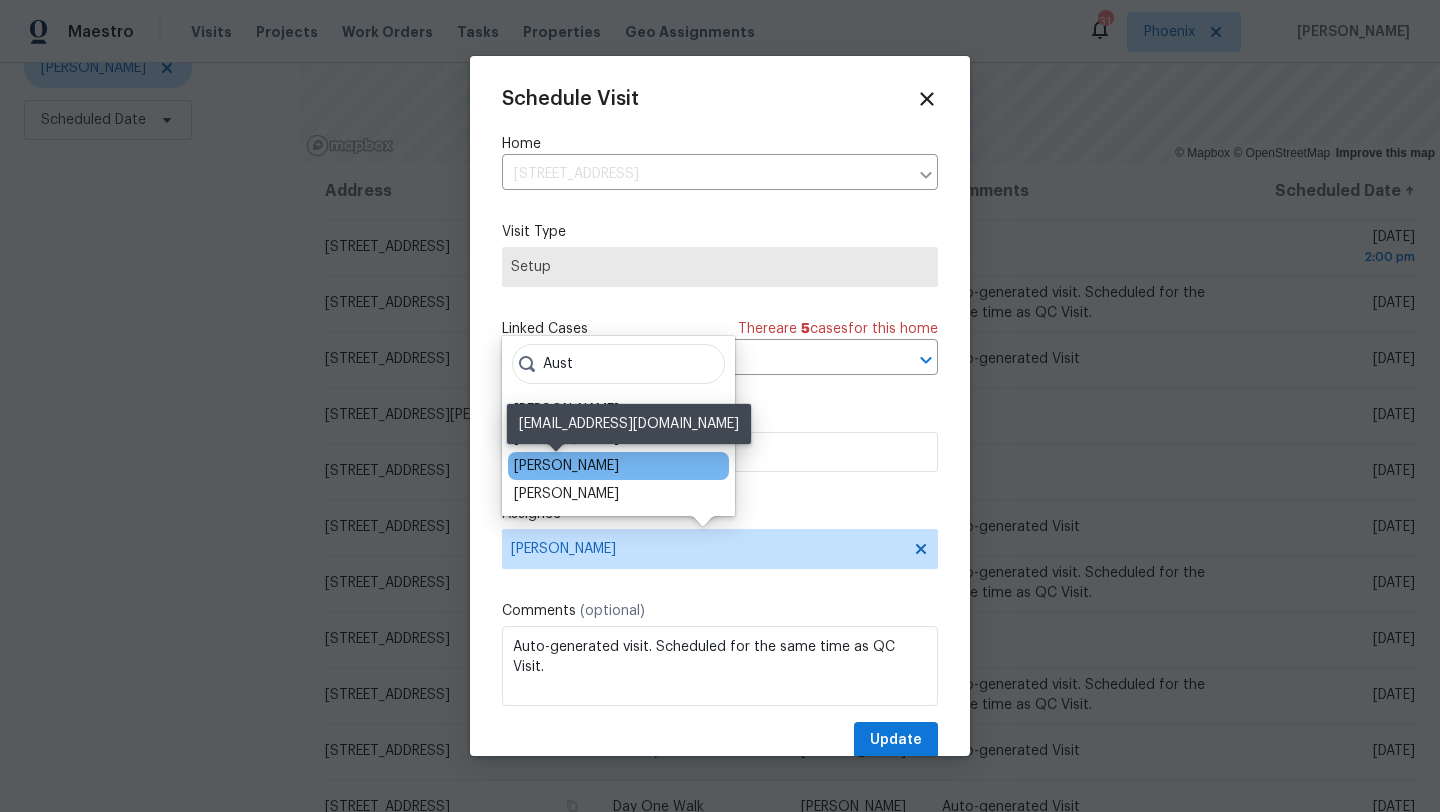 type on "Aust" 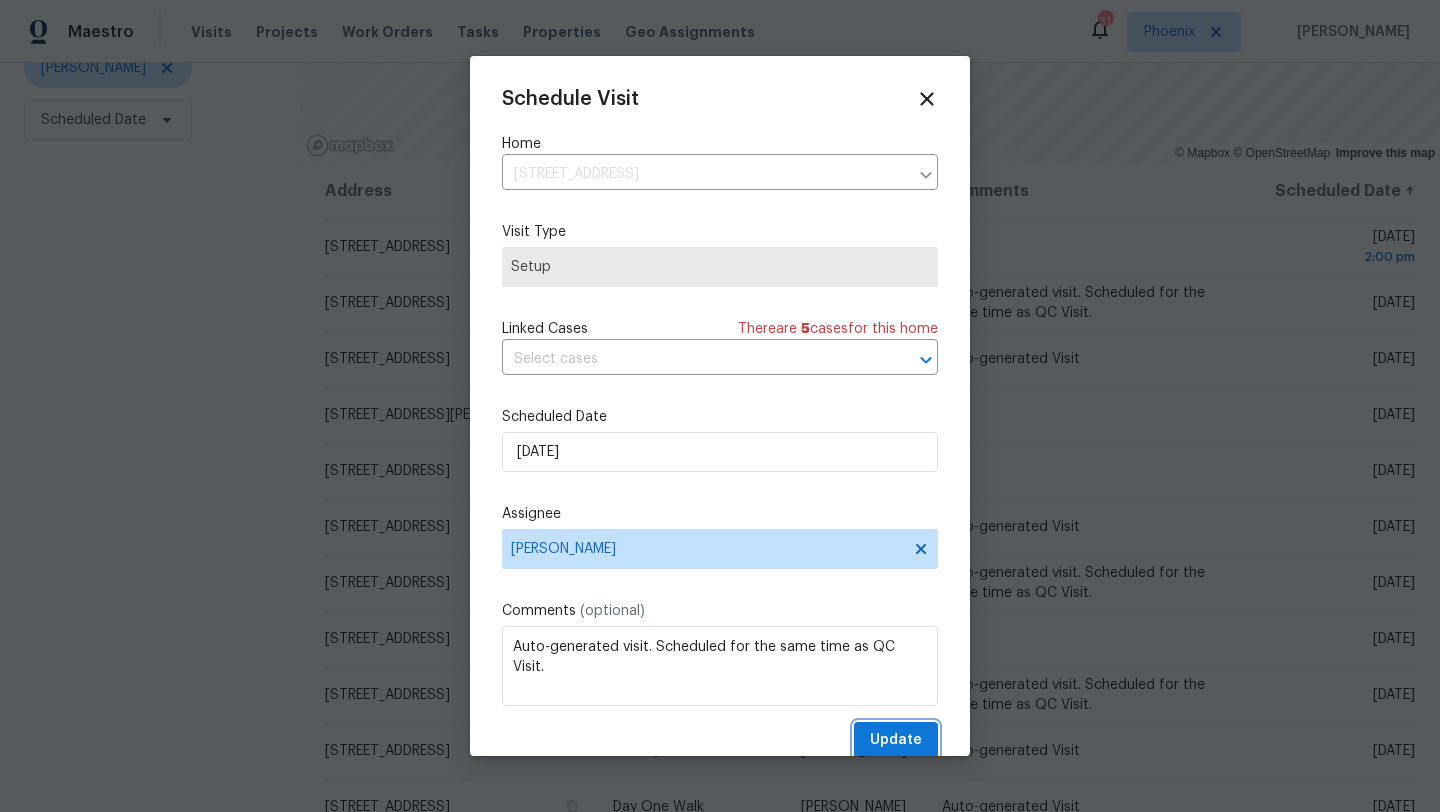 click on "Update" at bounding box center (896, 740) 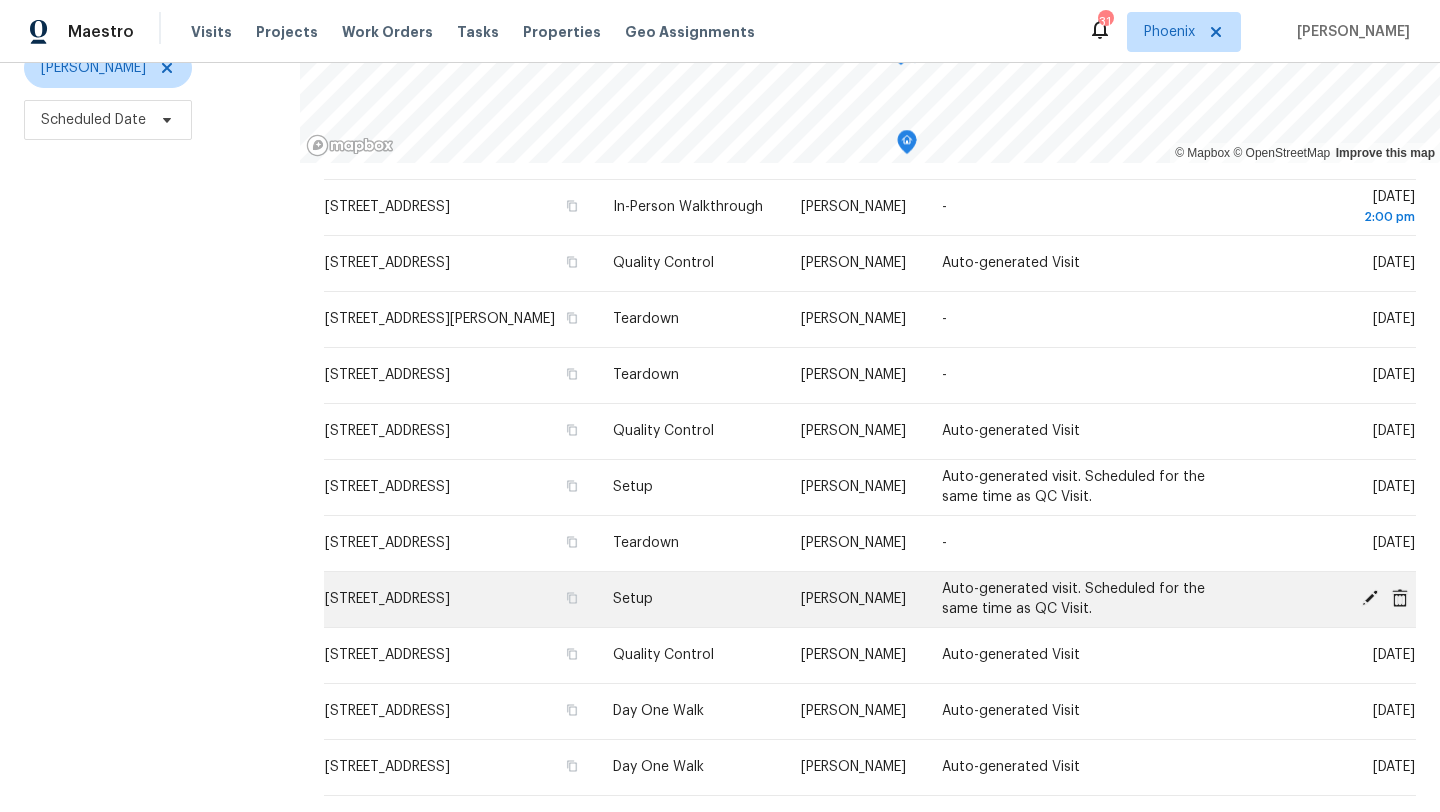 scroll, scrollTop: 0, scrollLeft: 0, axis: both 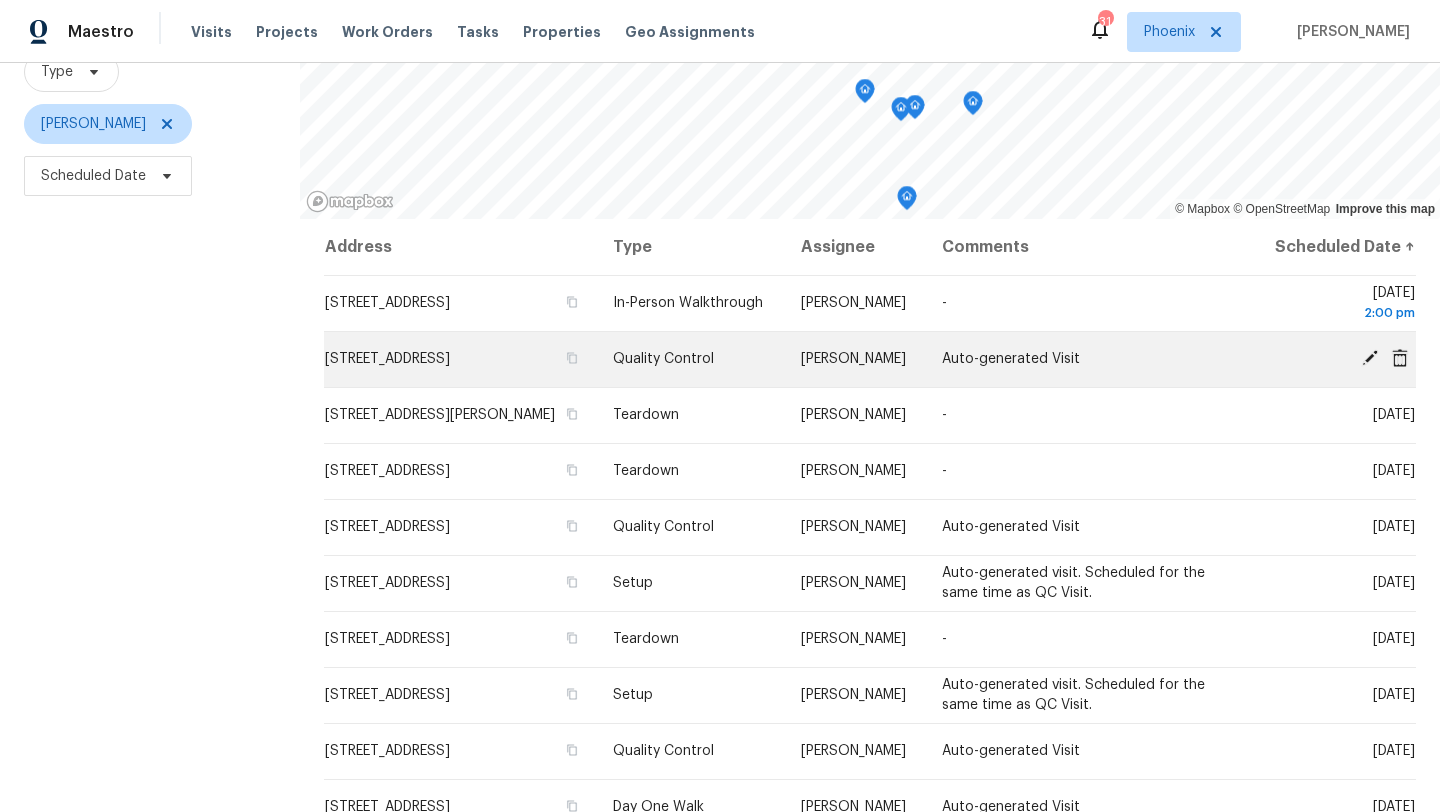 click 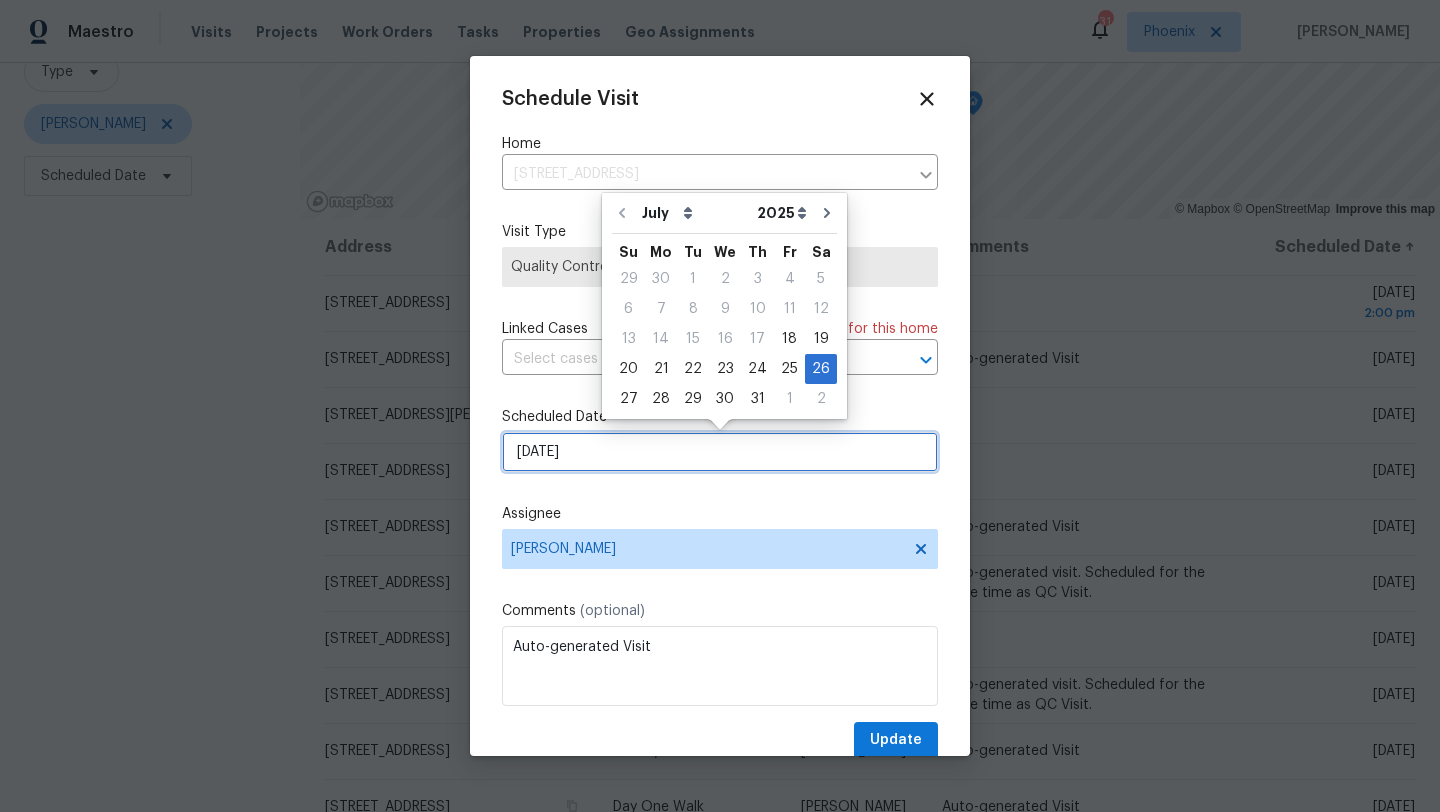 click on "7/26/2025" at bounding box center (720, 452) 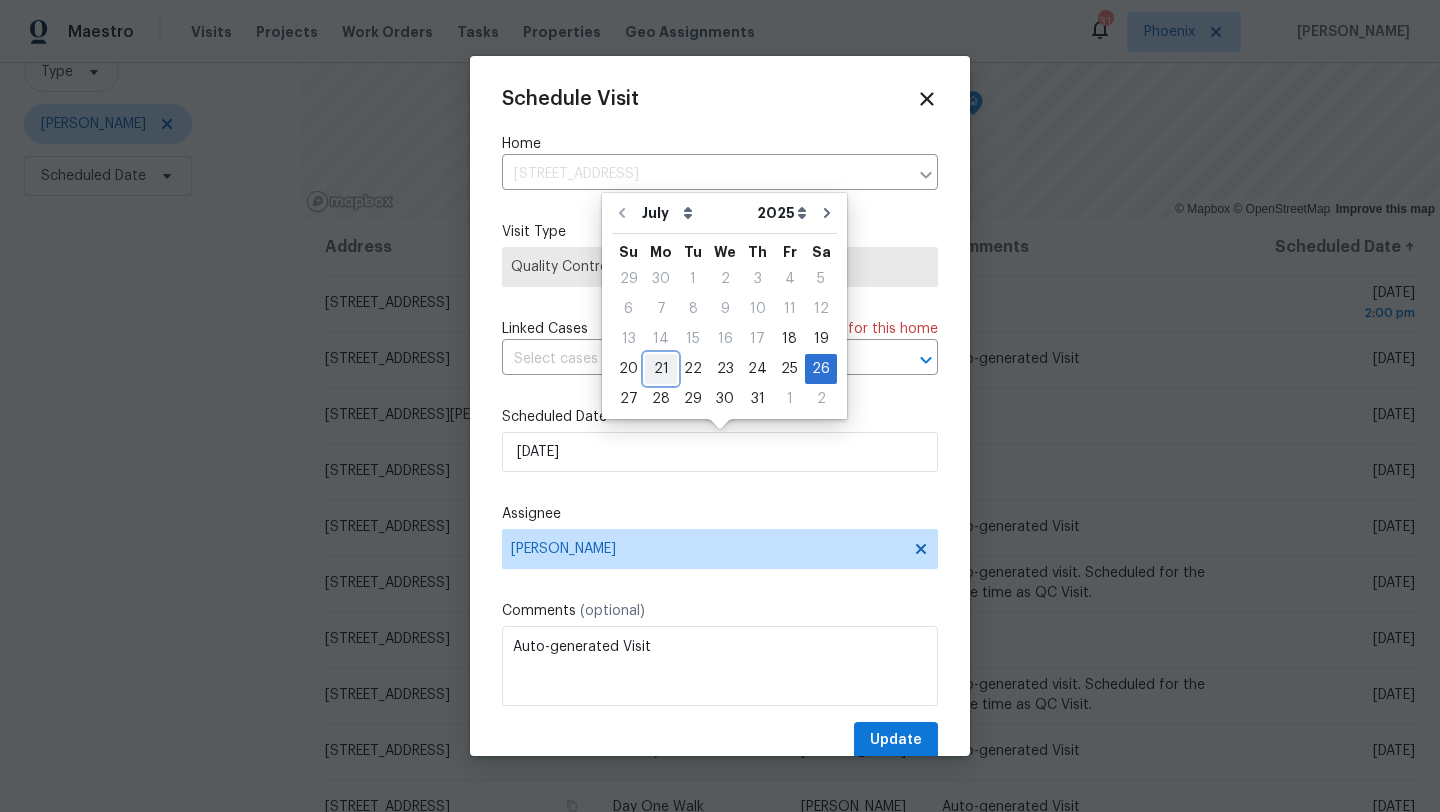 click on "21" at bounding box center [661, 369] 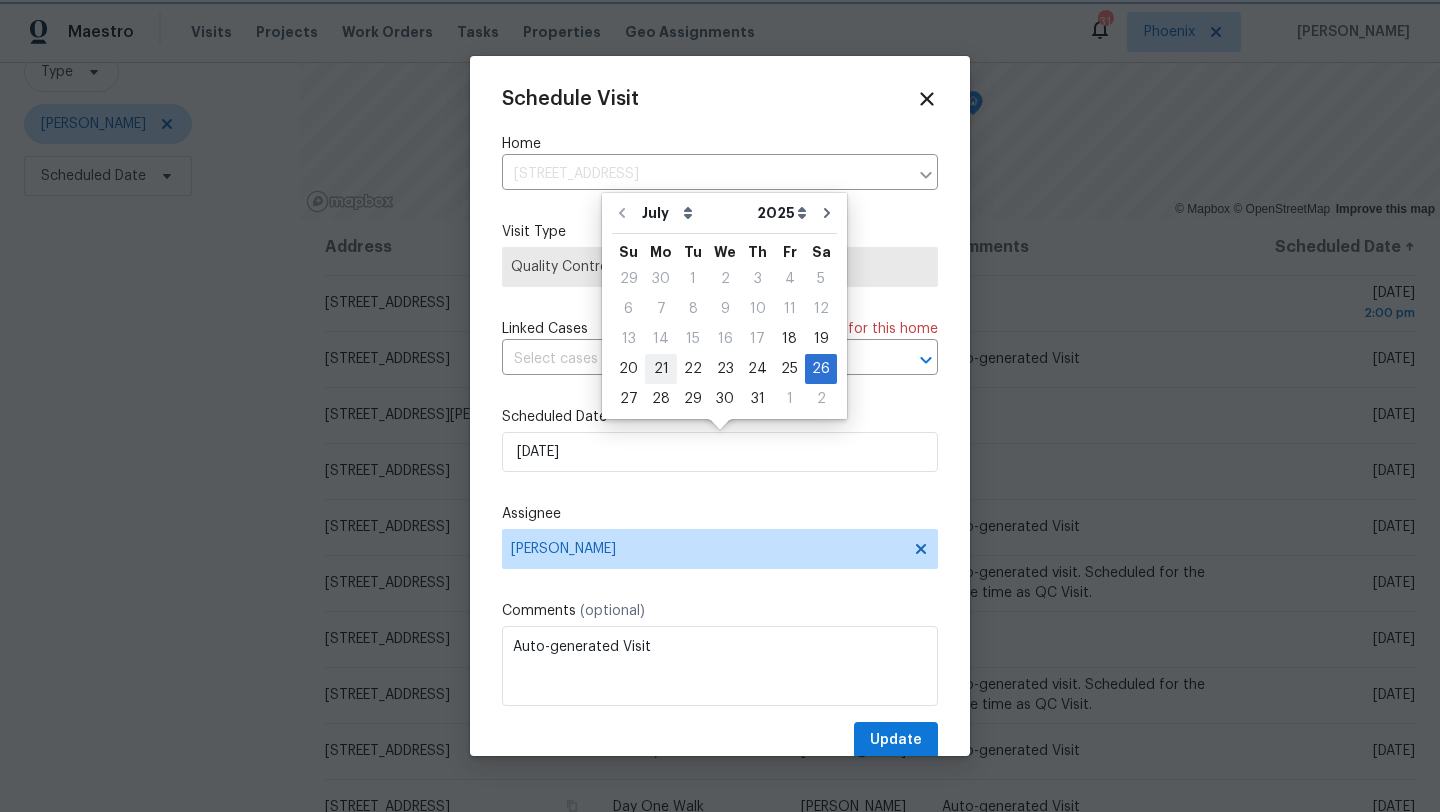 type on "7/21/2025" 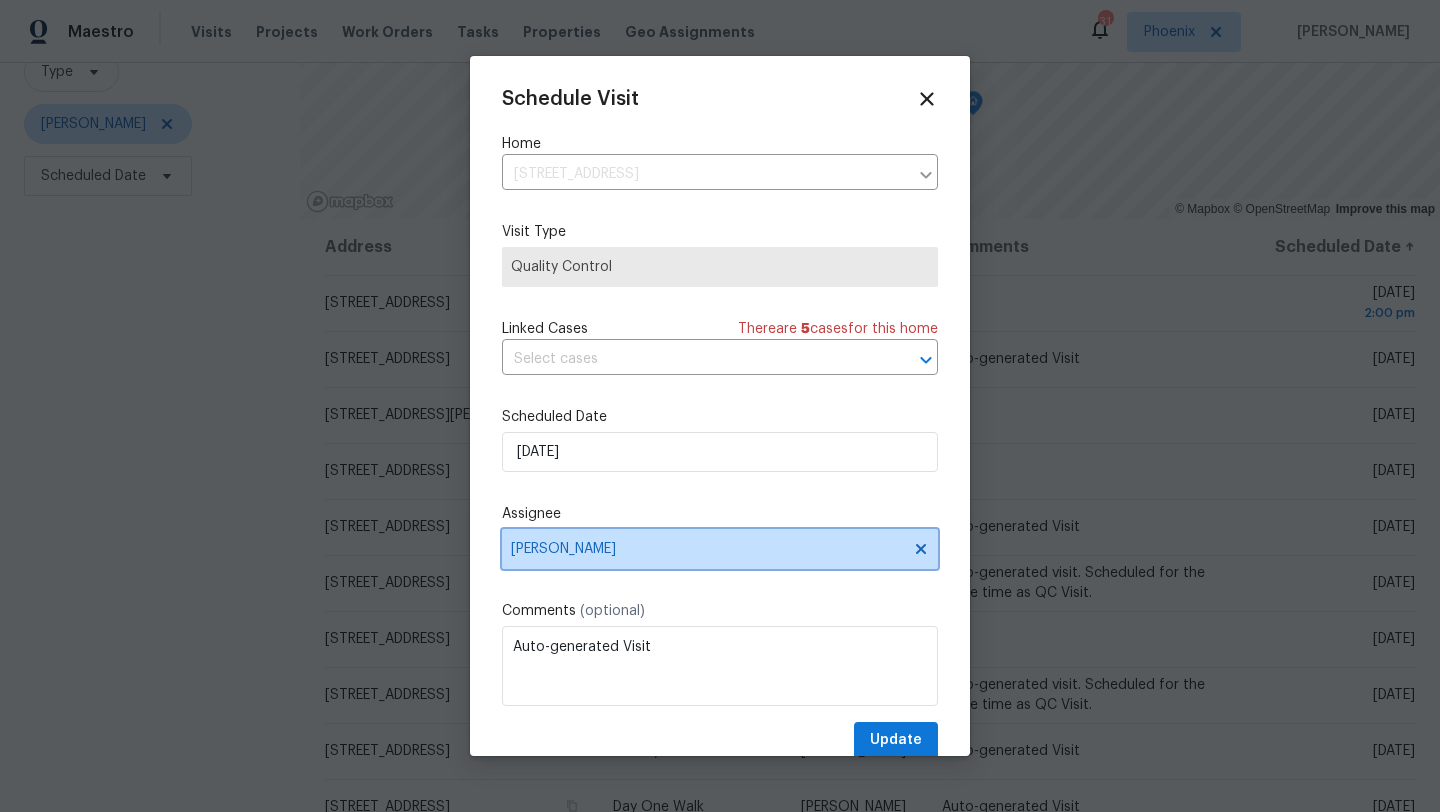 click on "[PERSON_NAME]" at bounding box center [720, 549] 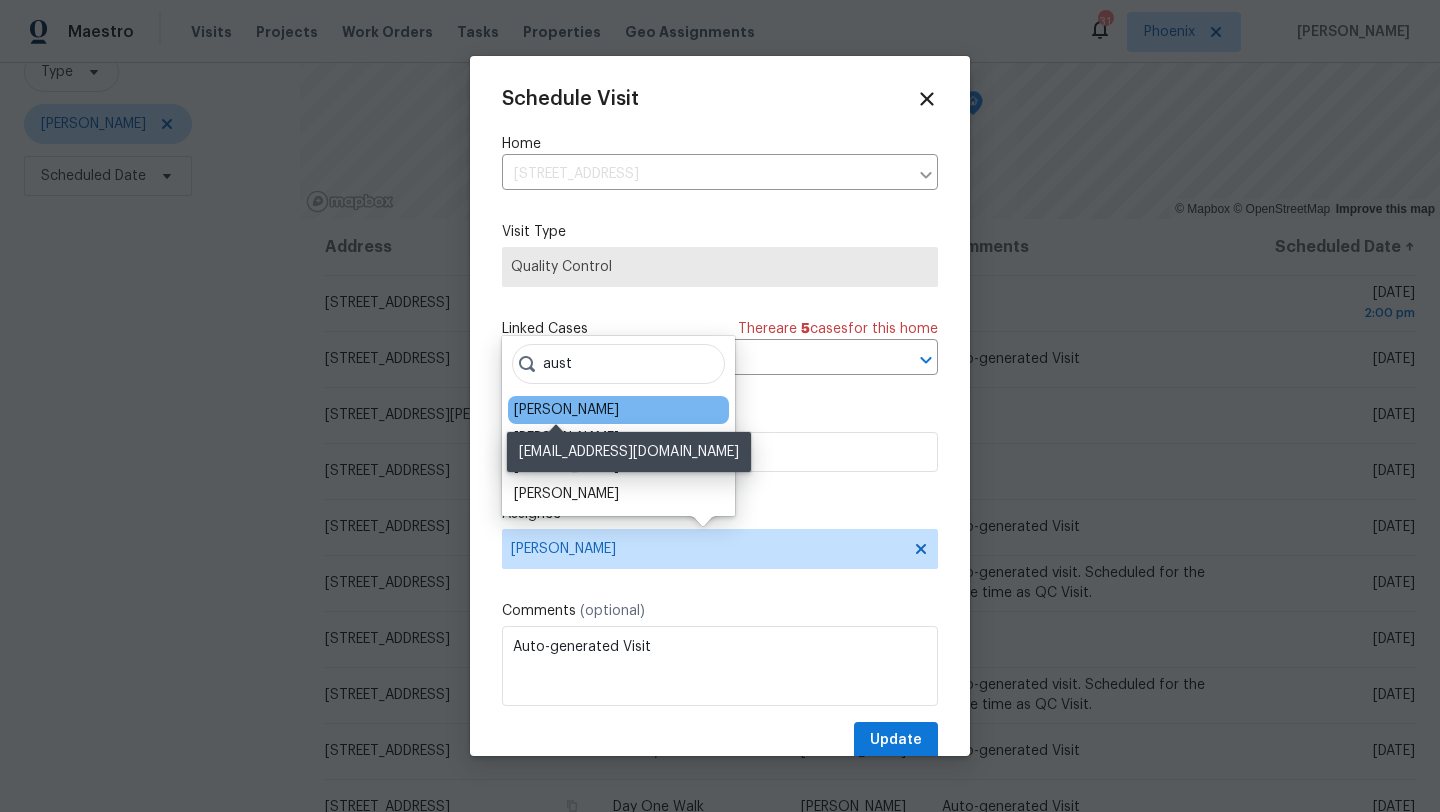 type on "aust" 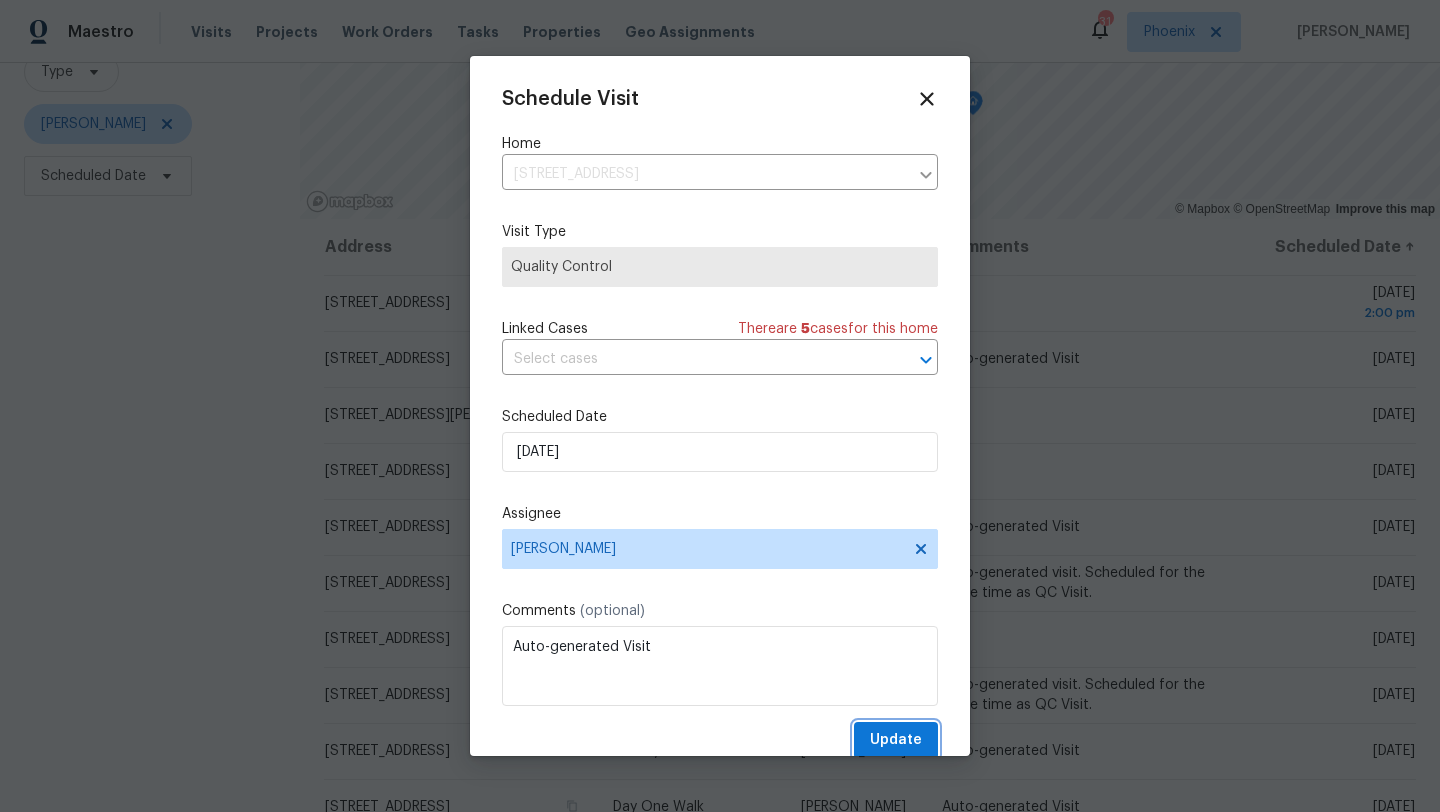 click on "Update" at bounding box center (896, 740) 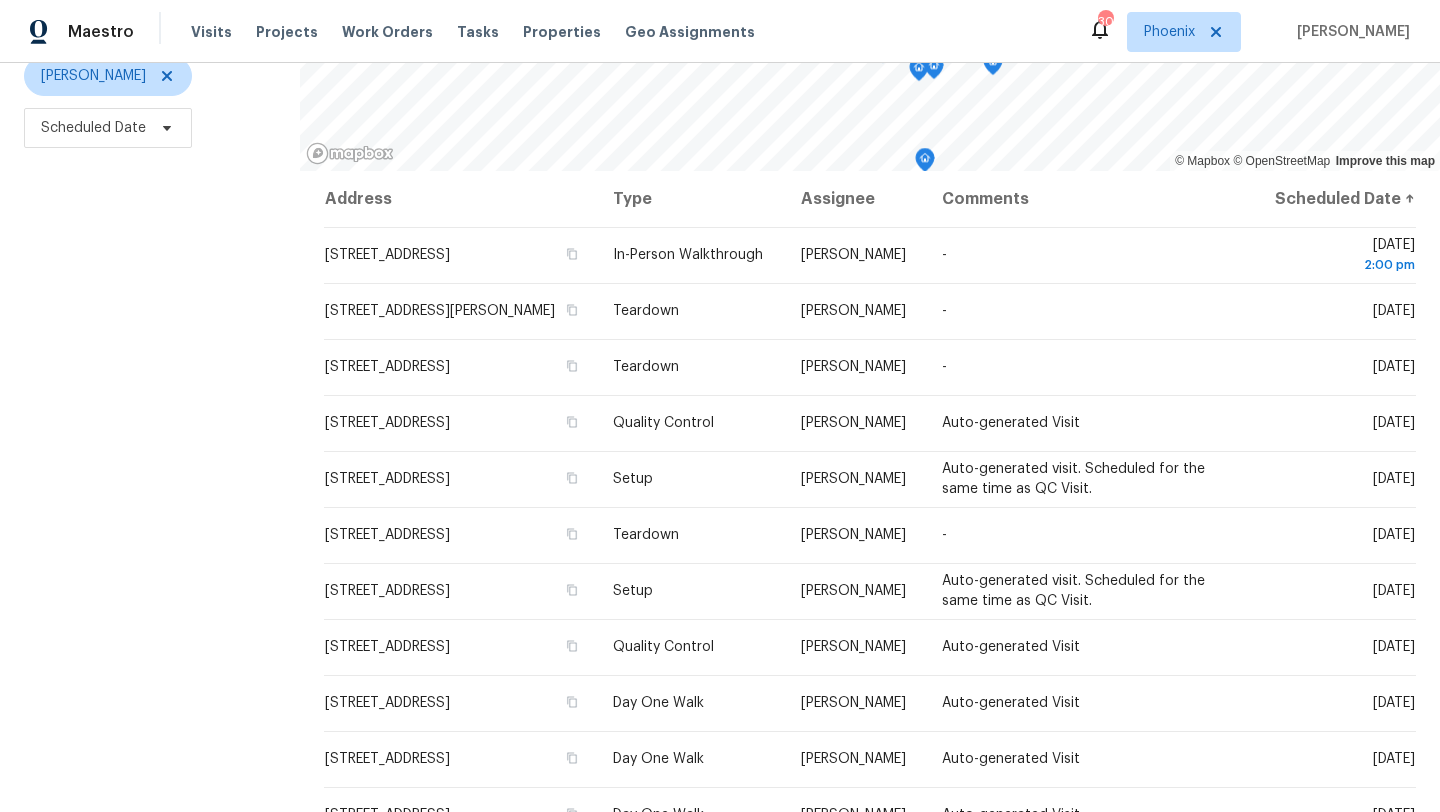 scroll, scrollTop: 260, scrollLeft: 0, axis: vertical 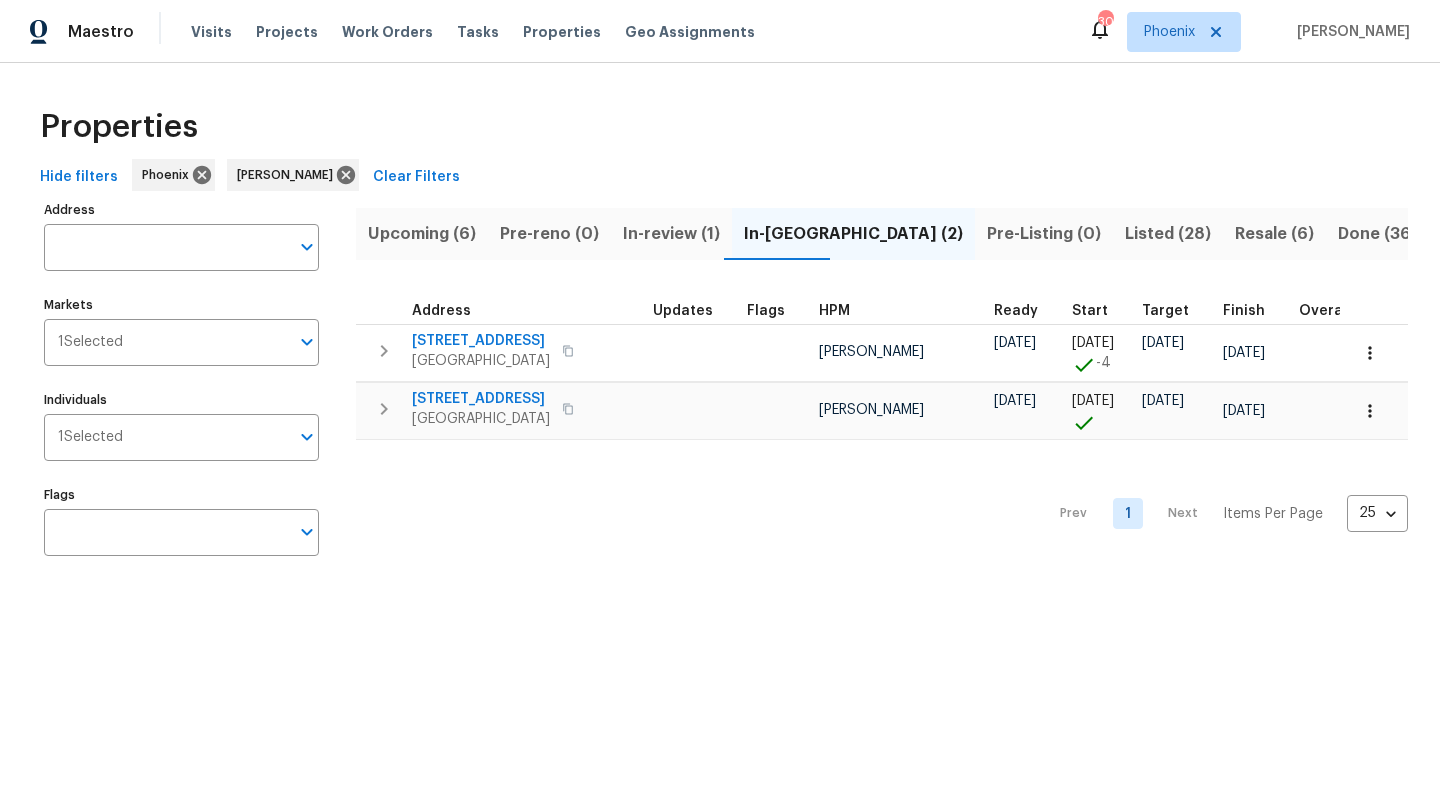click on "Upcoming (6)" at bounding box center [422, 234] 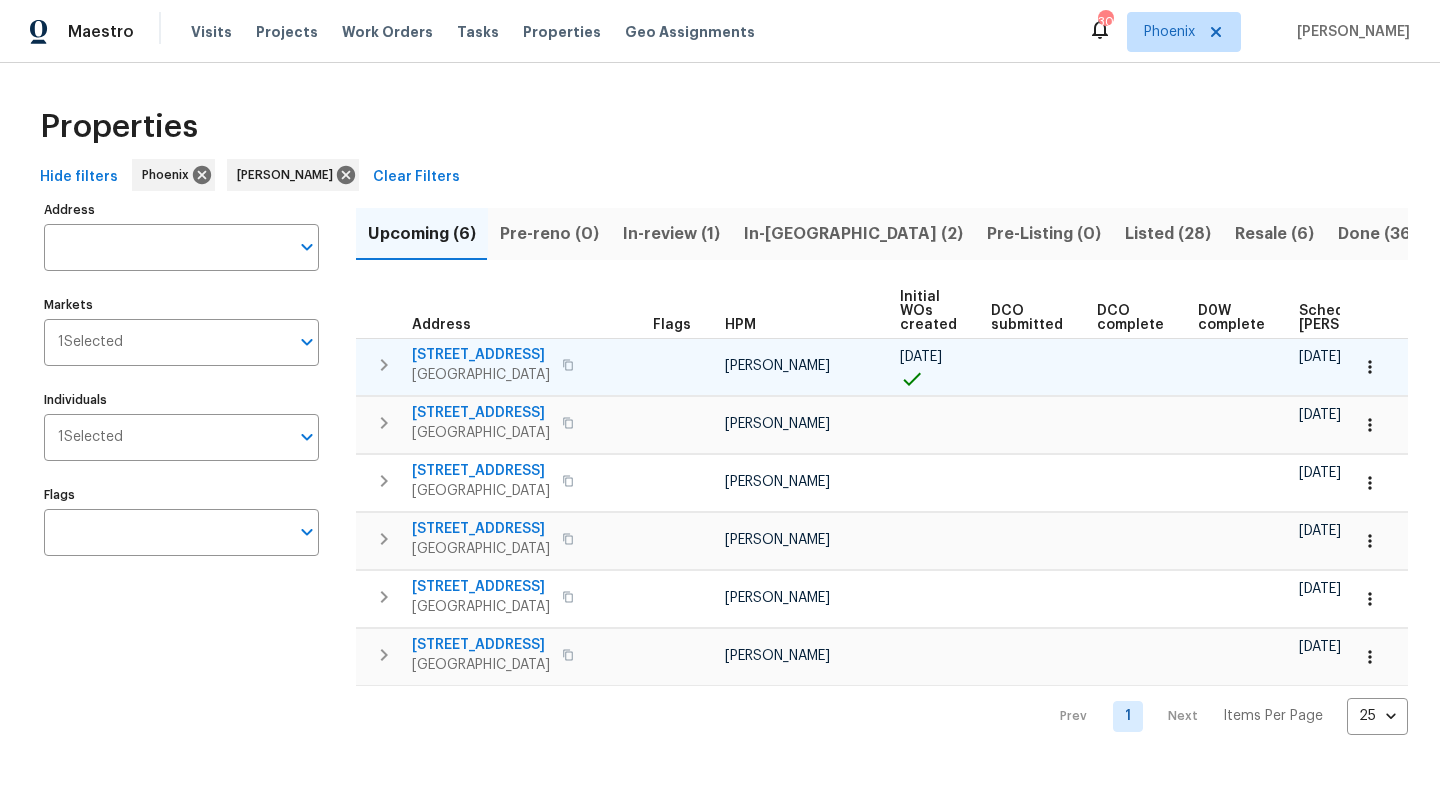 scroll, scrollTop: 0, scrollLeft: 219, axis: horizontal 